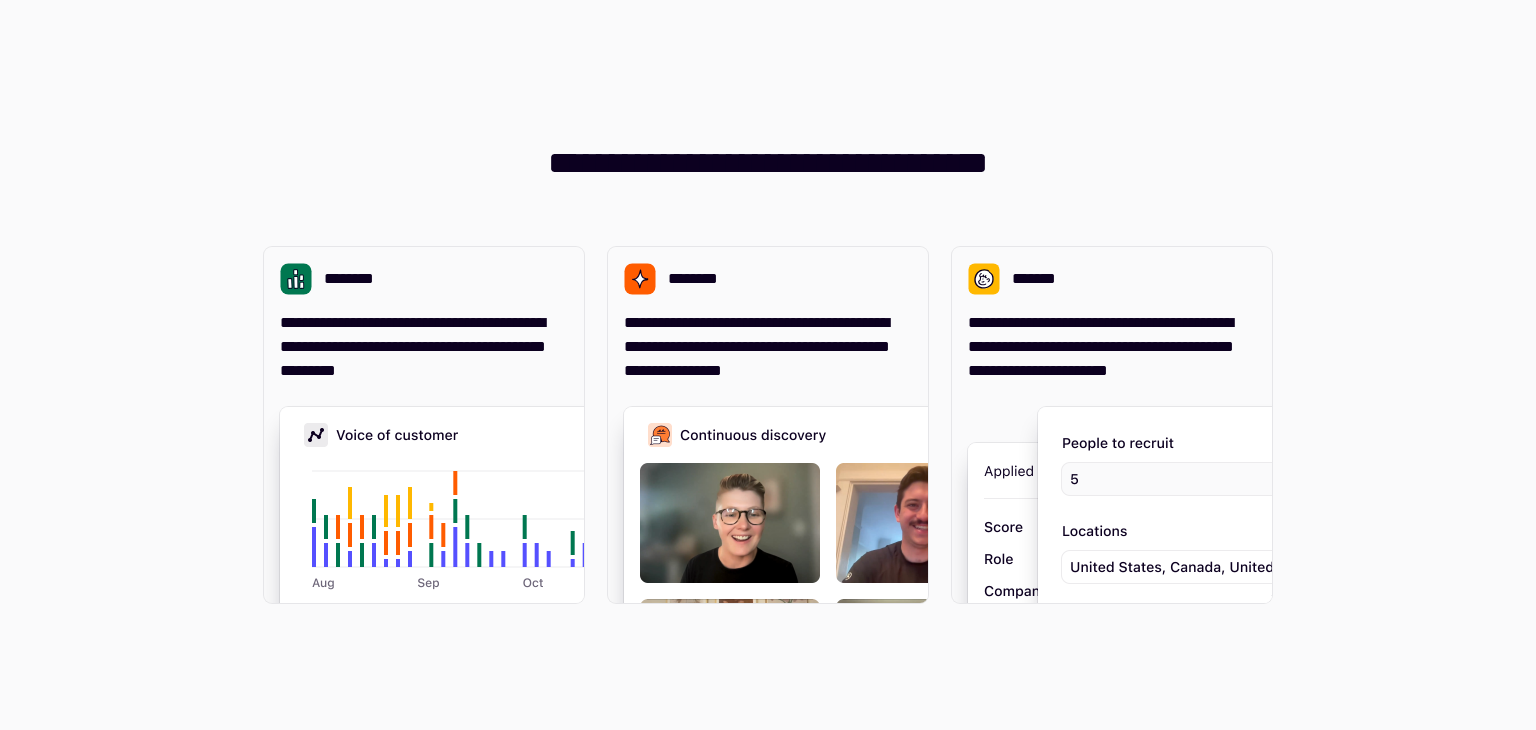 scroll, scrollTop: 0, scrollLeft: 0, axis: both 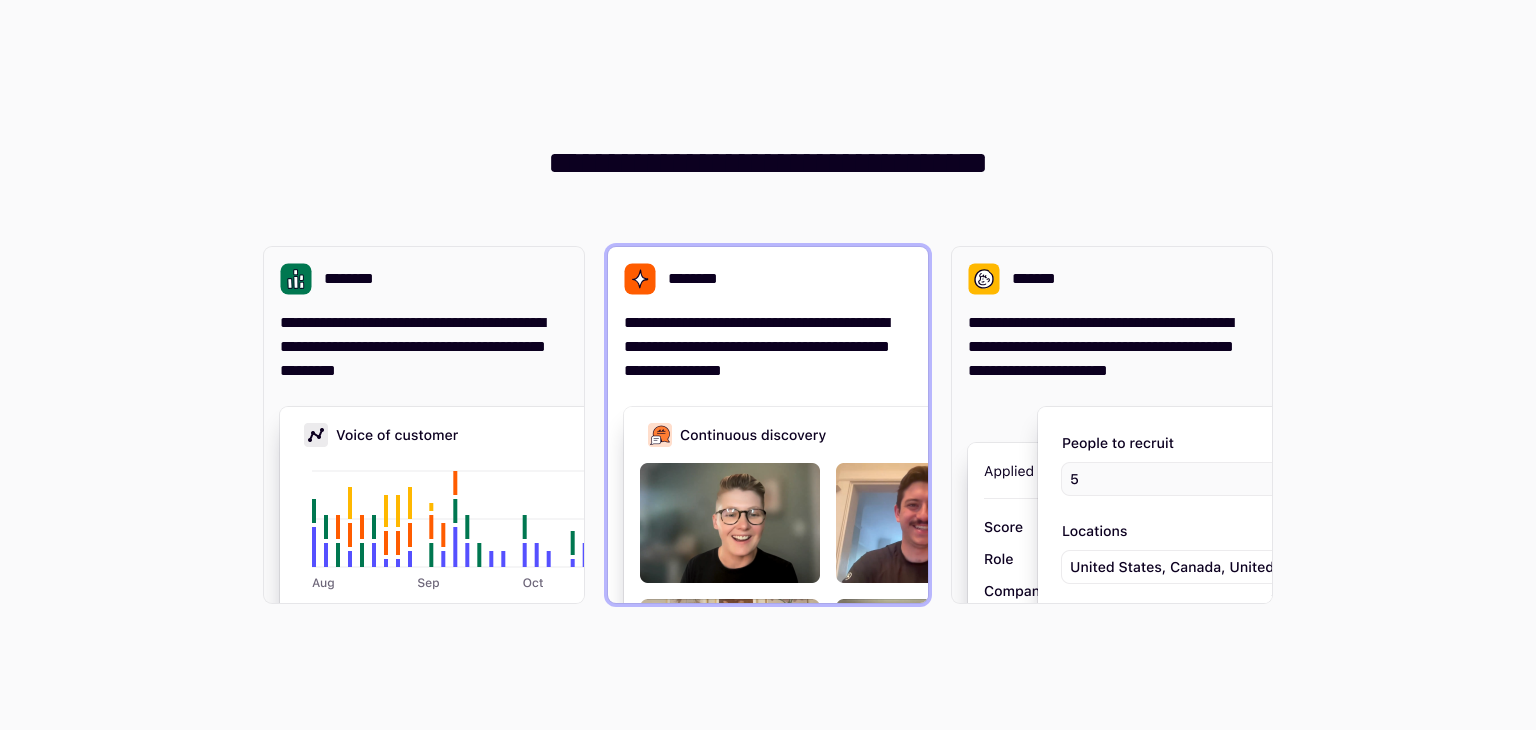 click on "**********" at bounding box center (768, 347) 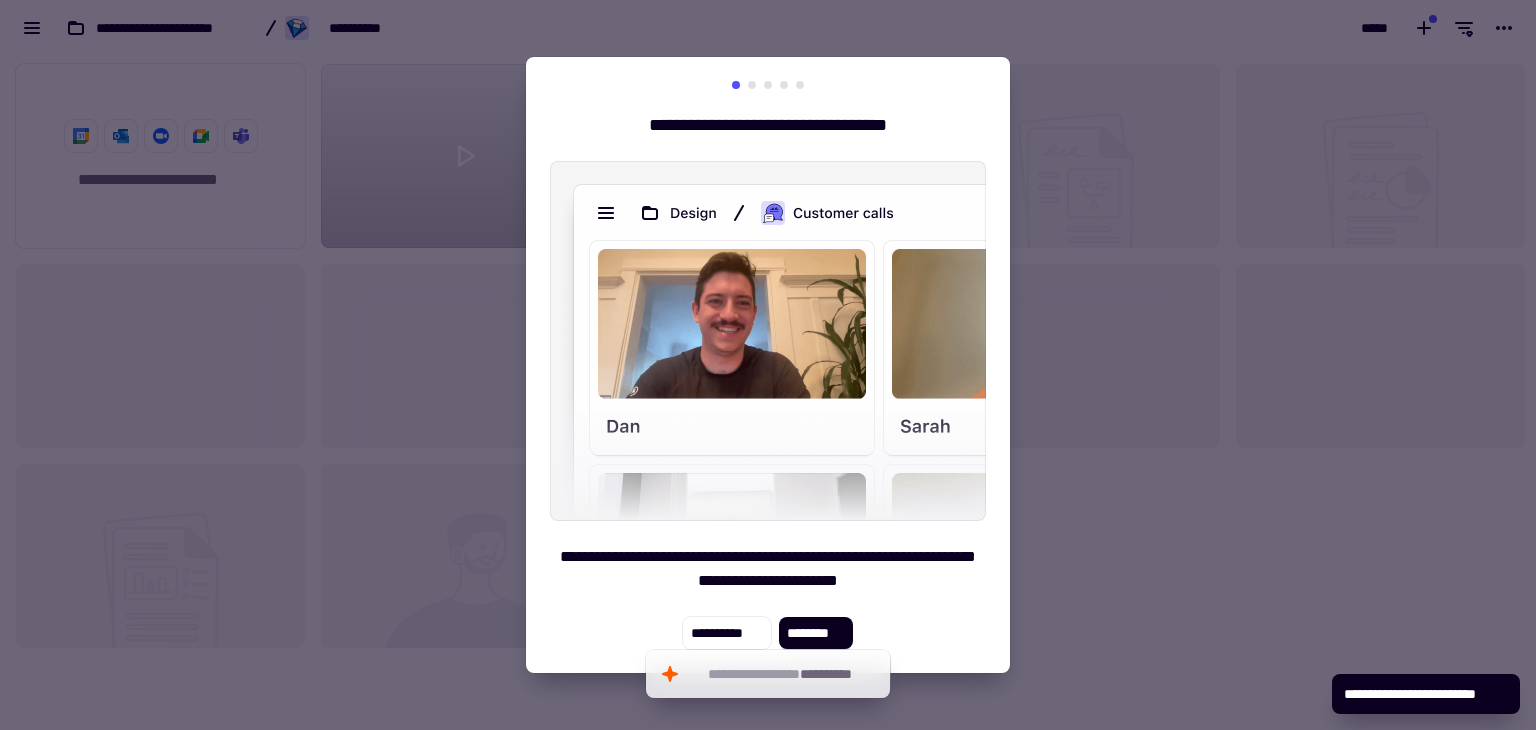 scroll, scrollTop: 16, scrollLeft: 16, axis: both 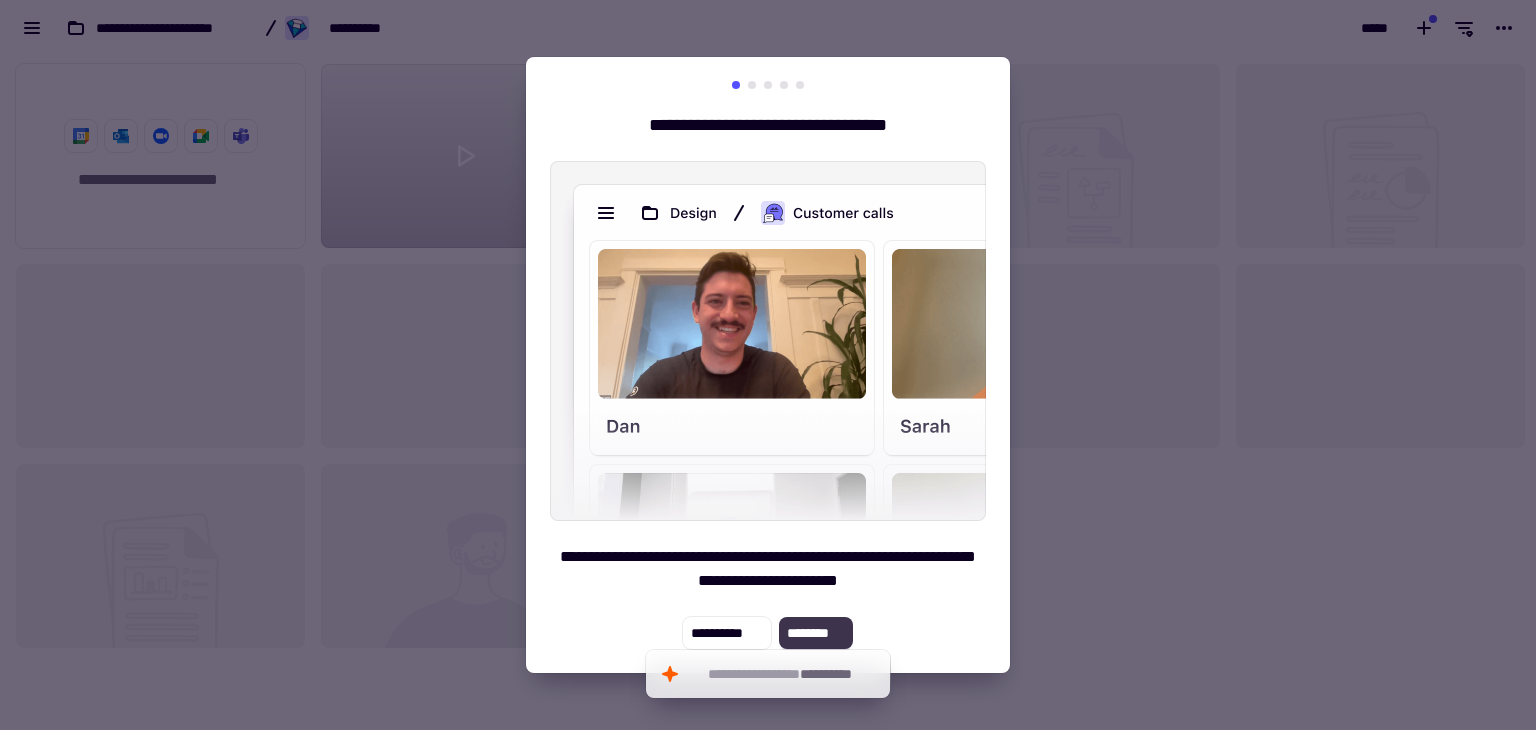 click on "********" 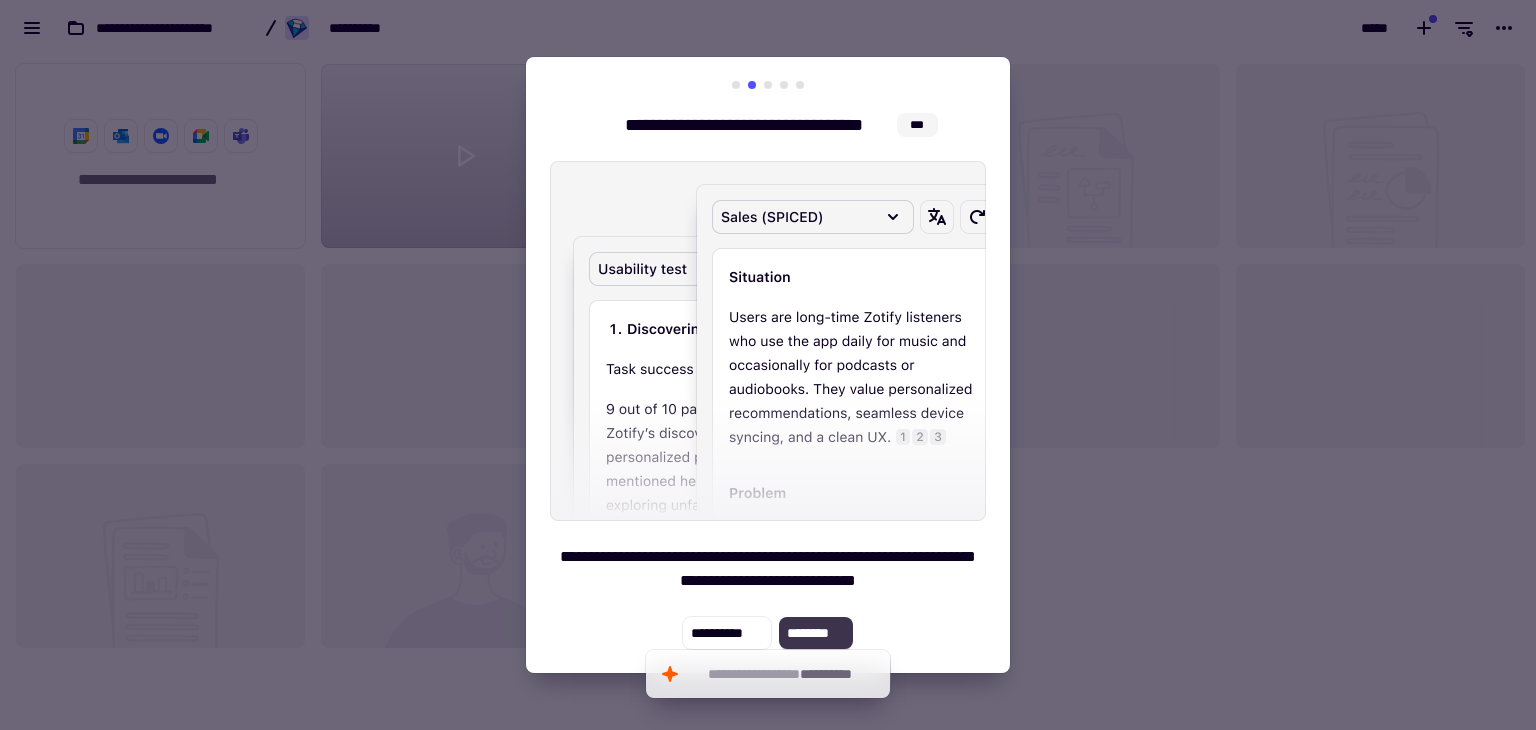 click on "********" 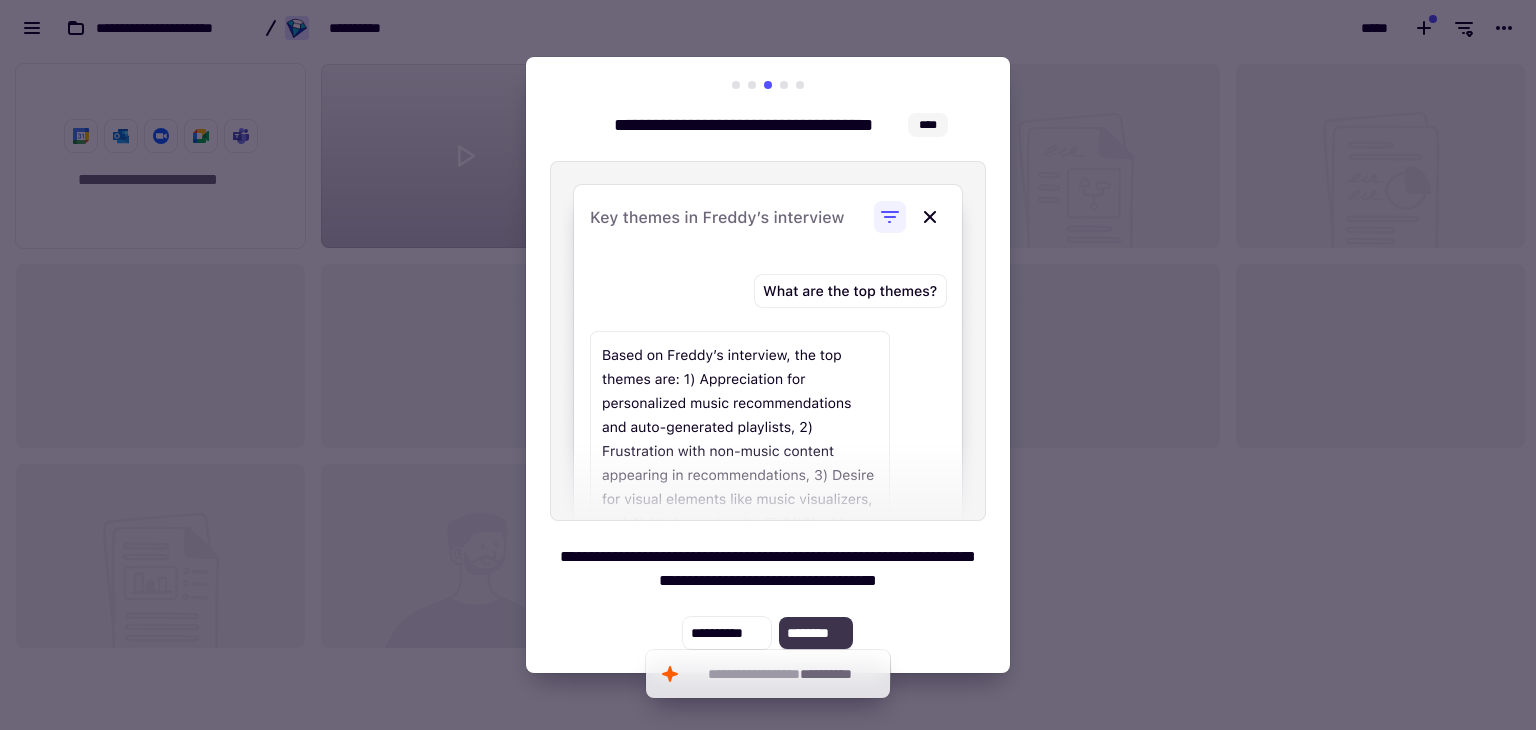 click on "********" 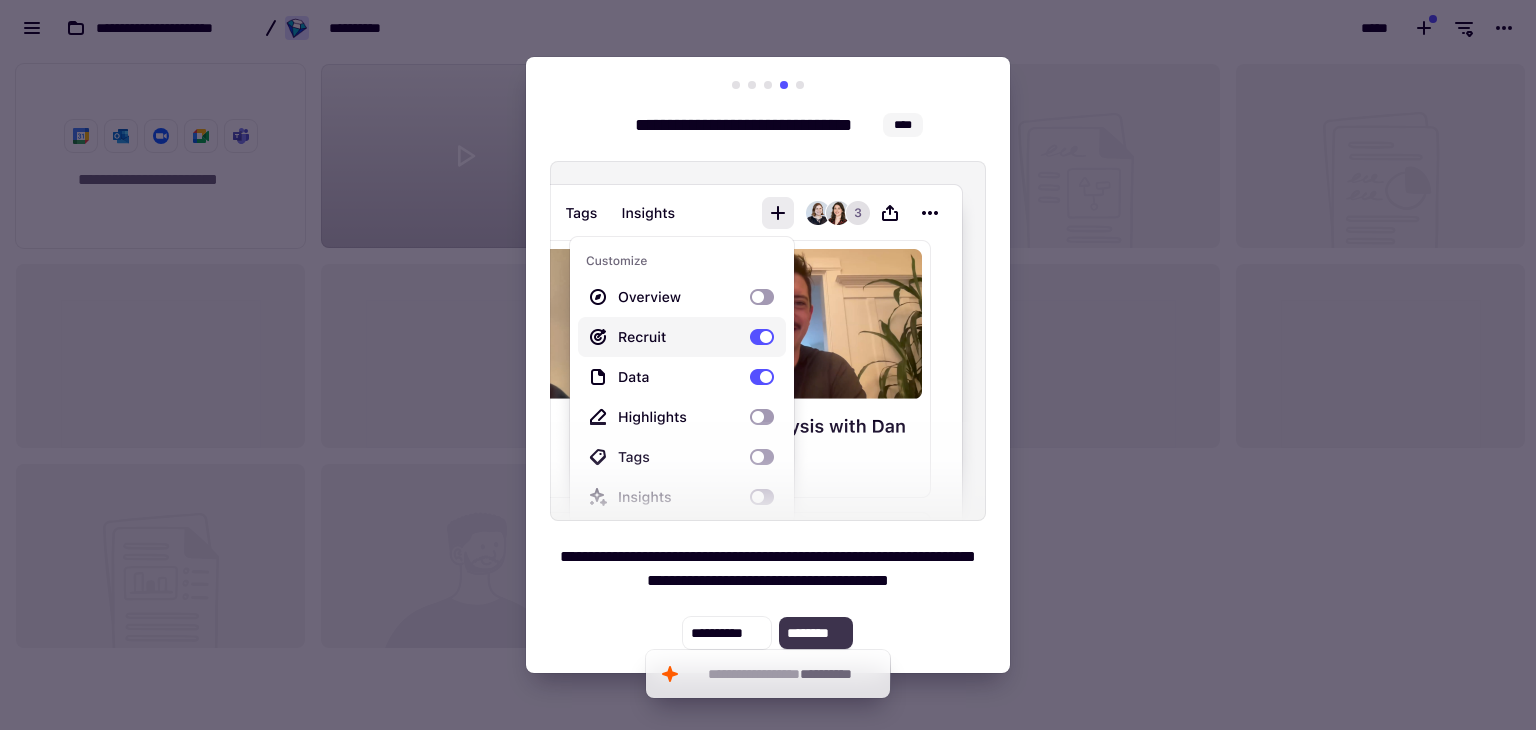 click on "********" 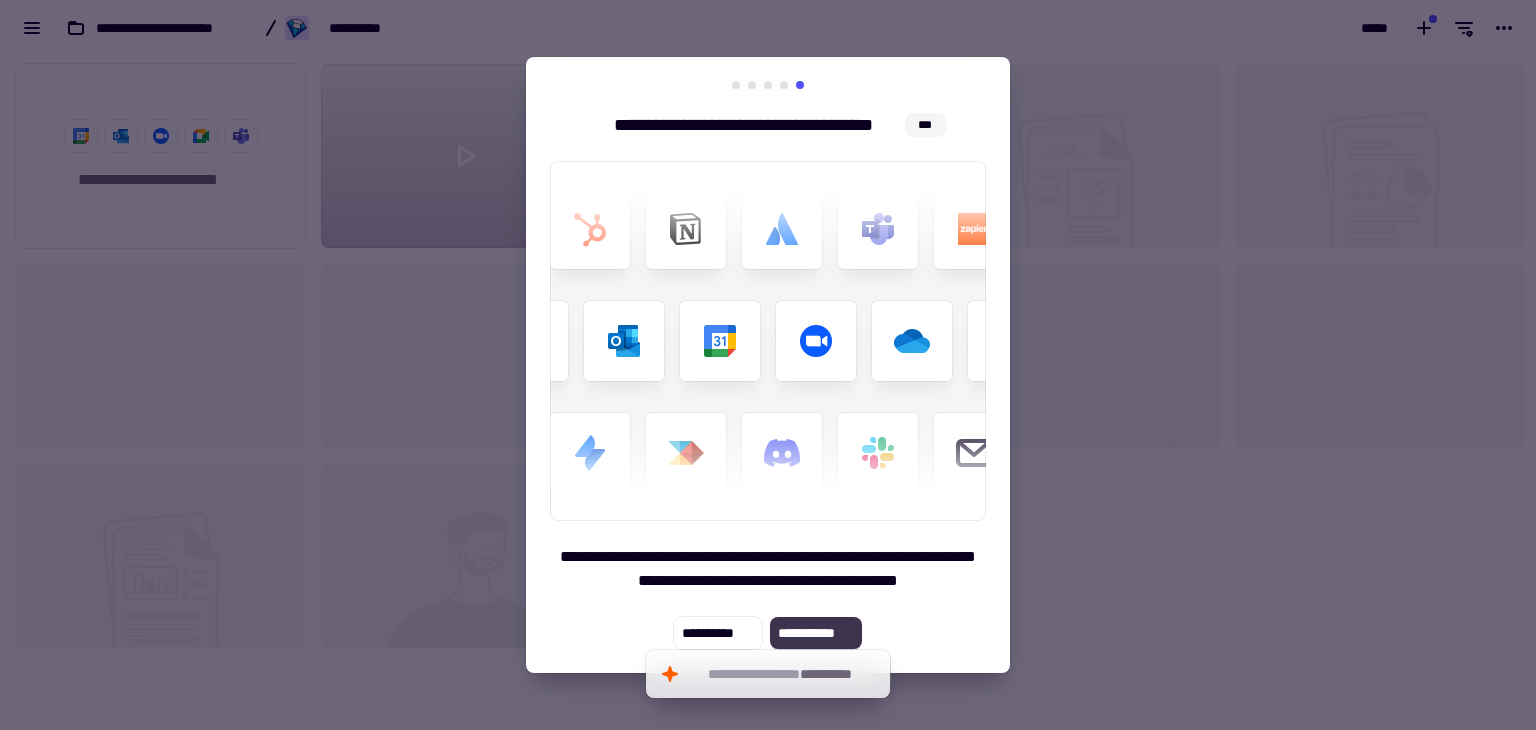 click on "**********" 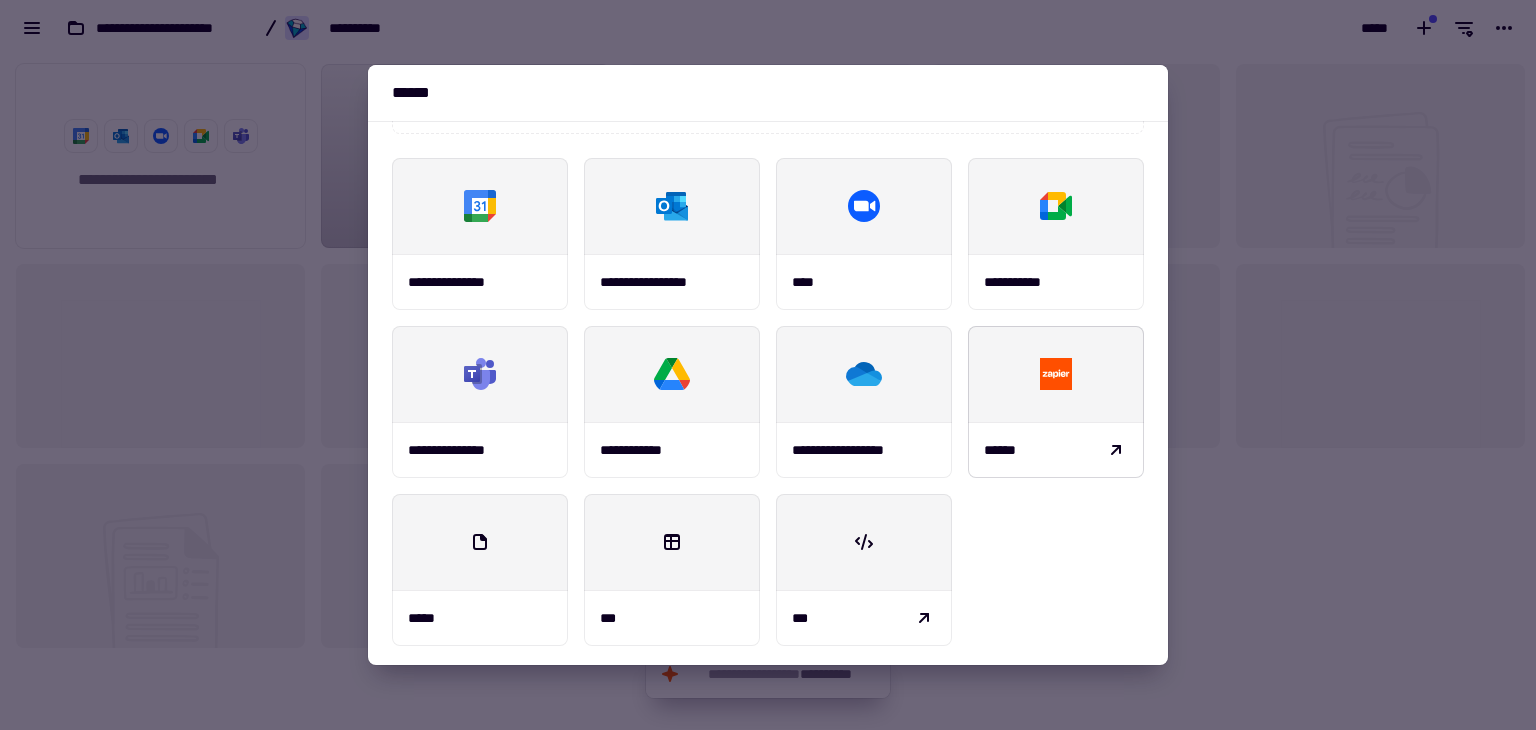 scroll, scrollTop: 233, scrollLeft: 0, axis: vertical 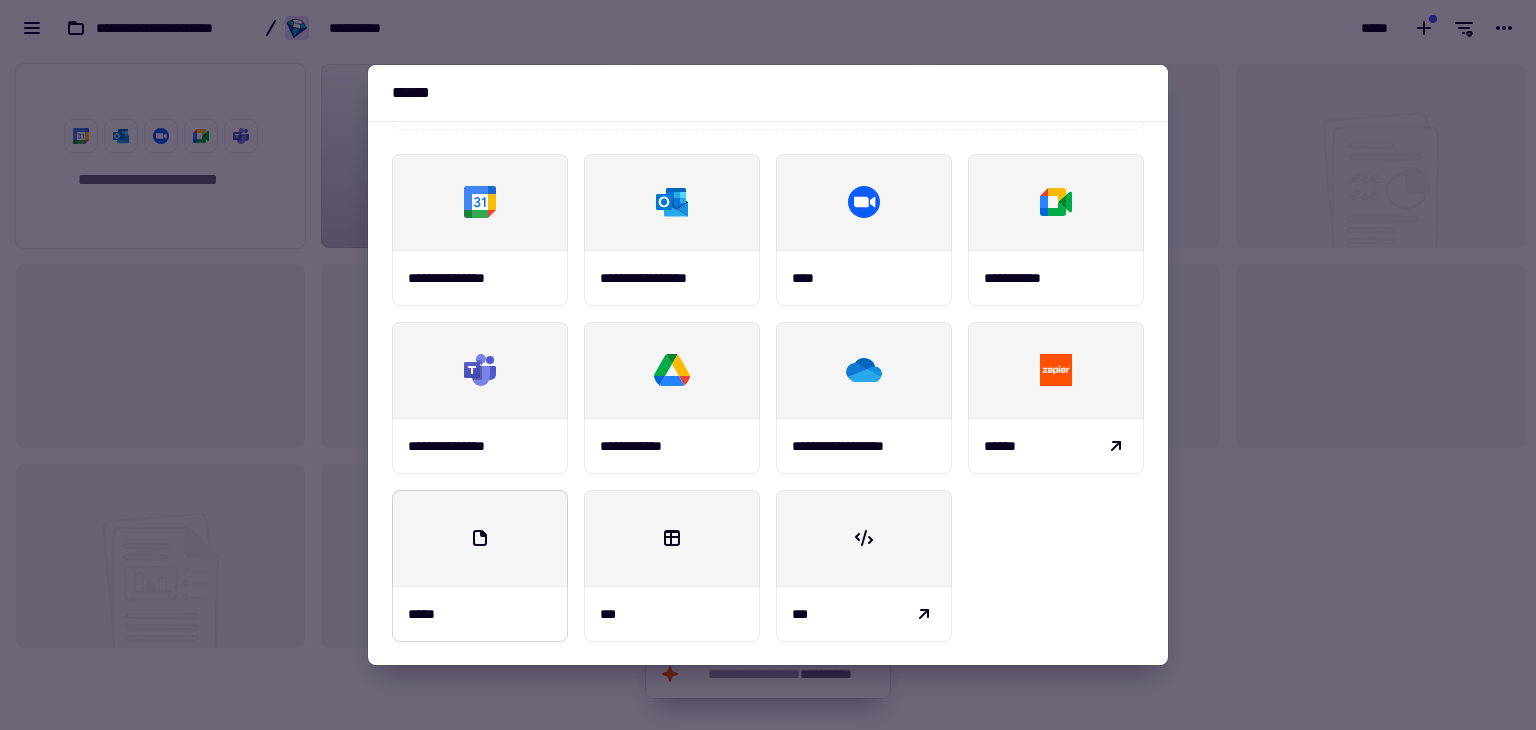 click at bounding box center [480, 538] 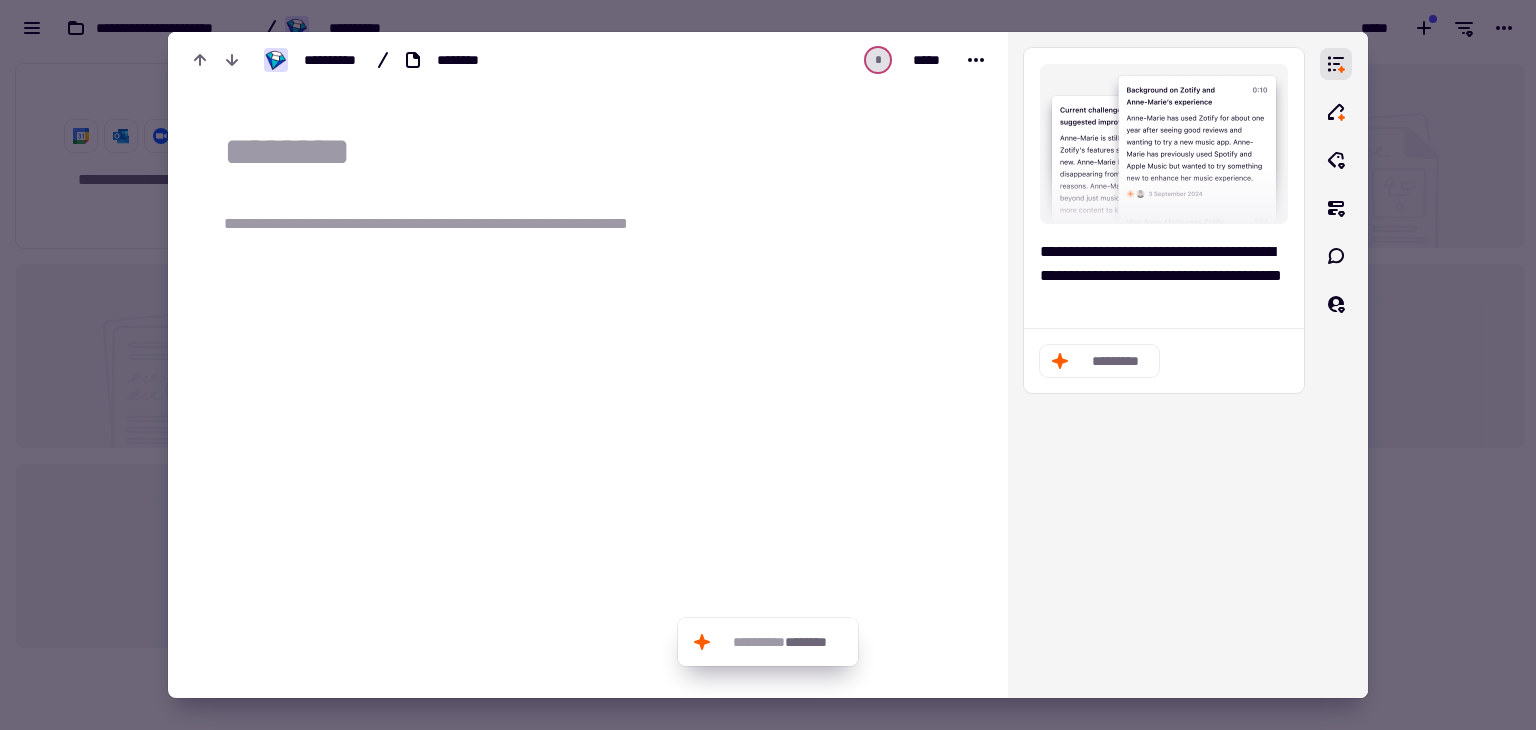 click at bounding box center [768, 365] 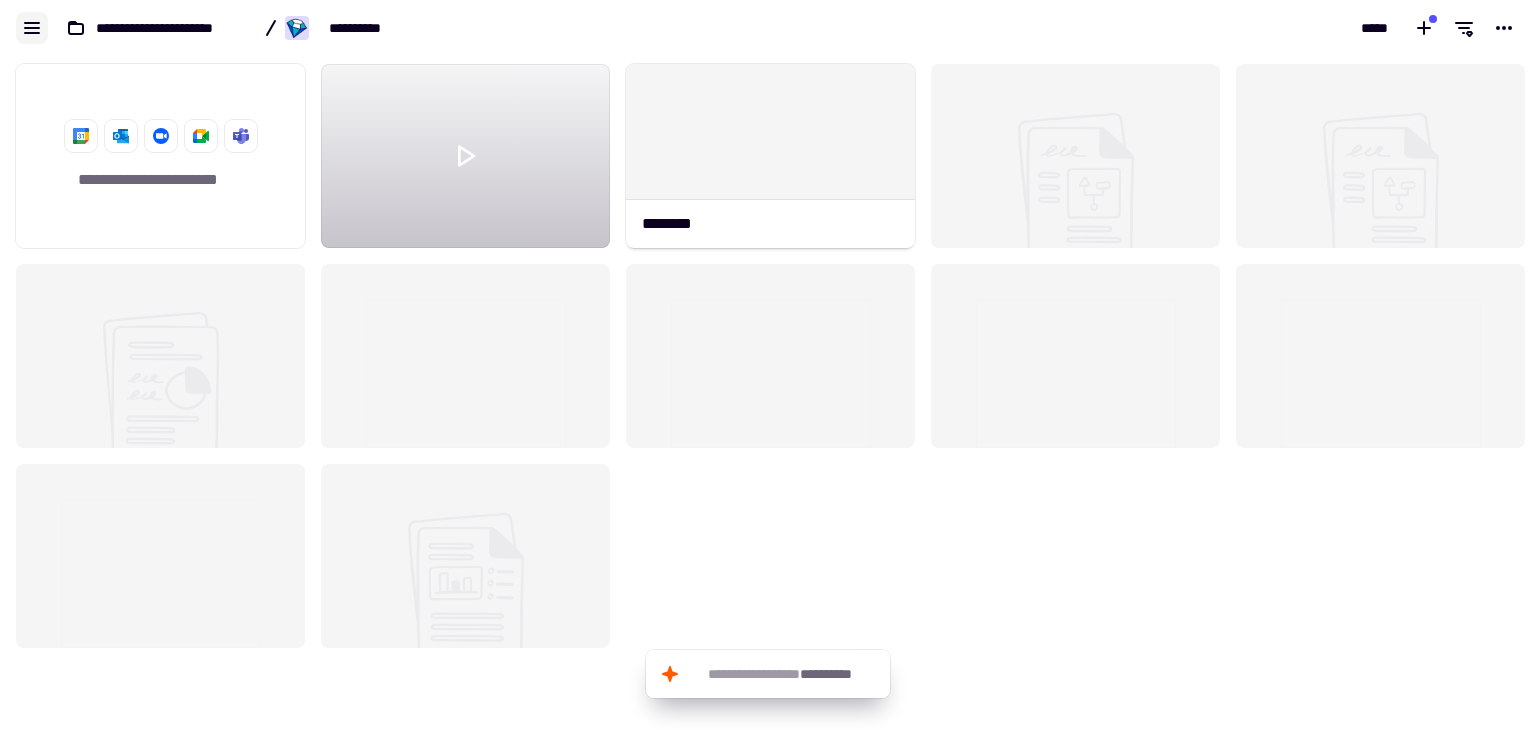 click 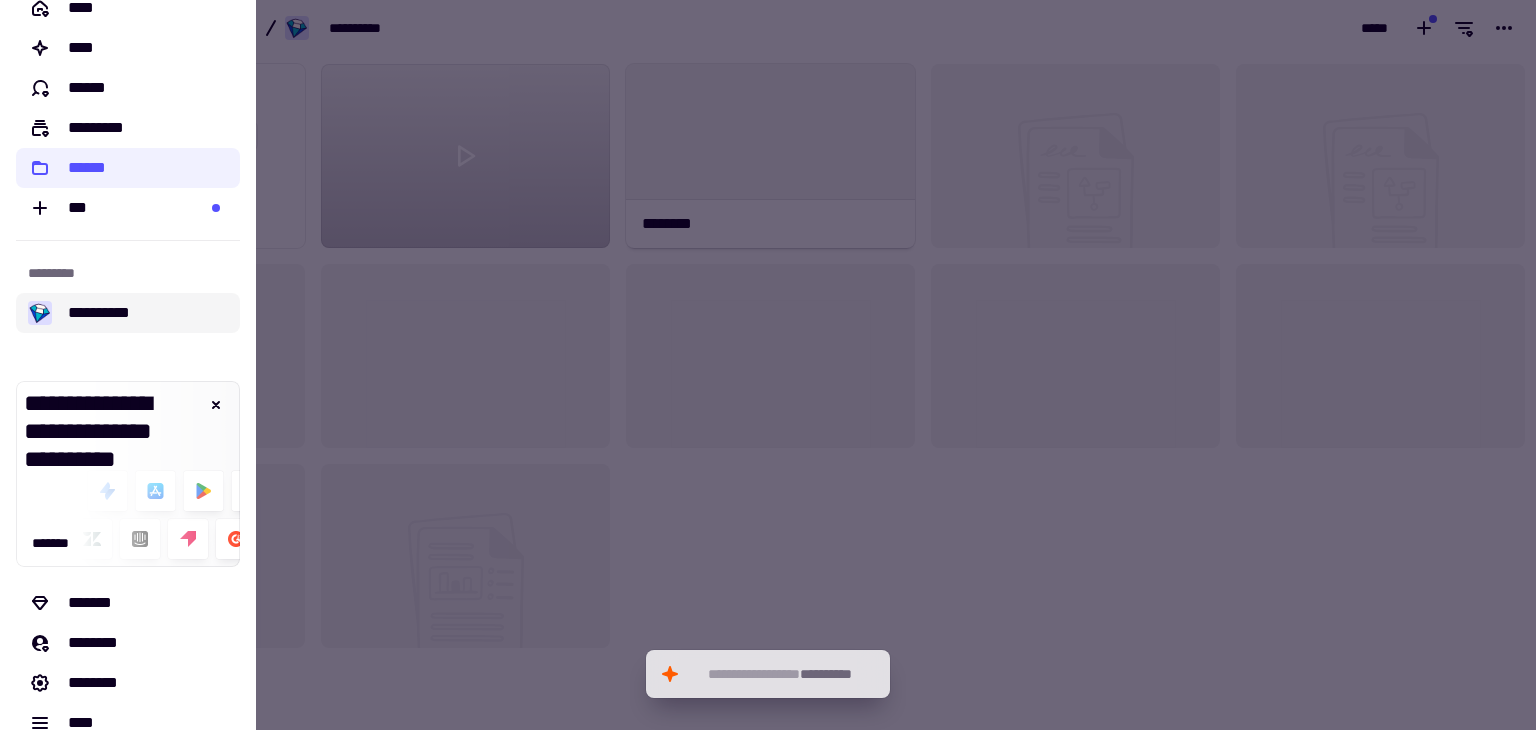 scroll, scrollTop: 0, scrollLeft: 0, axis: both 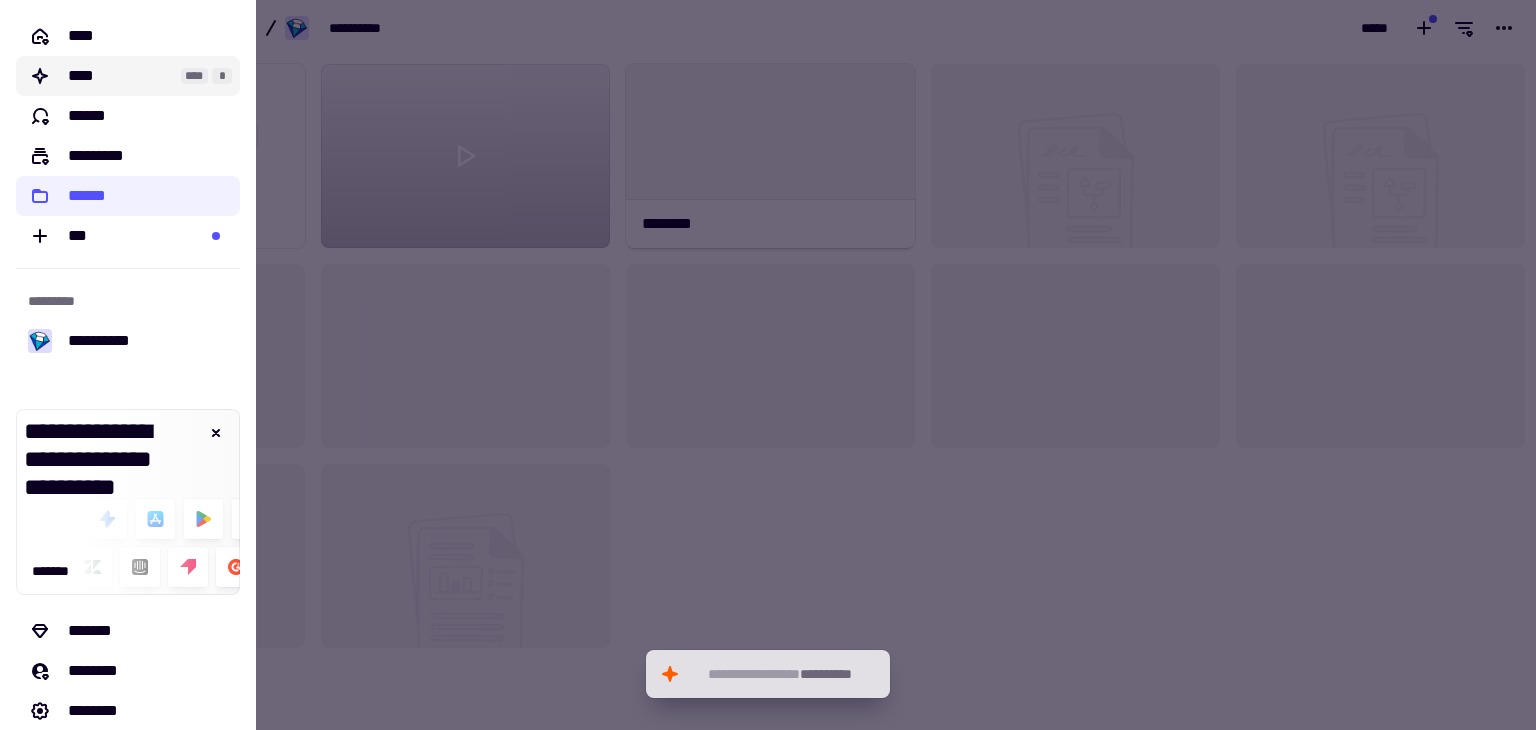 click on "****" 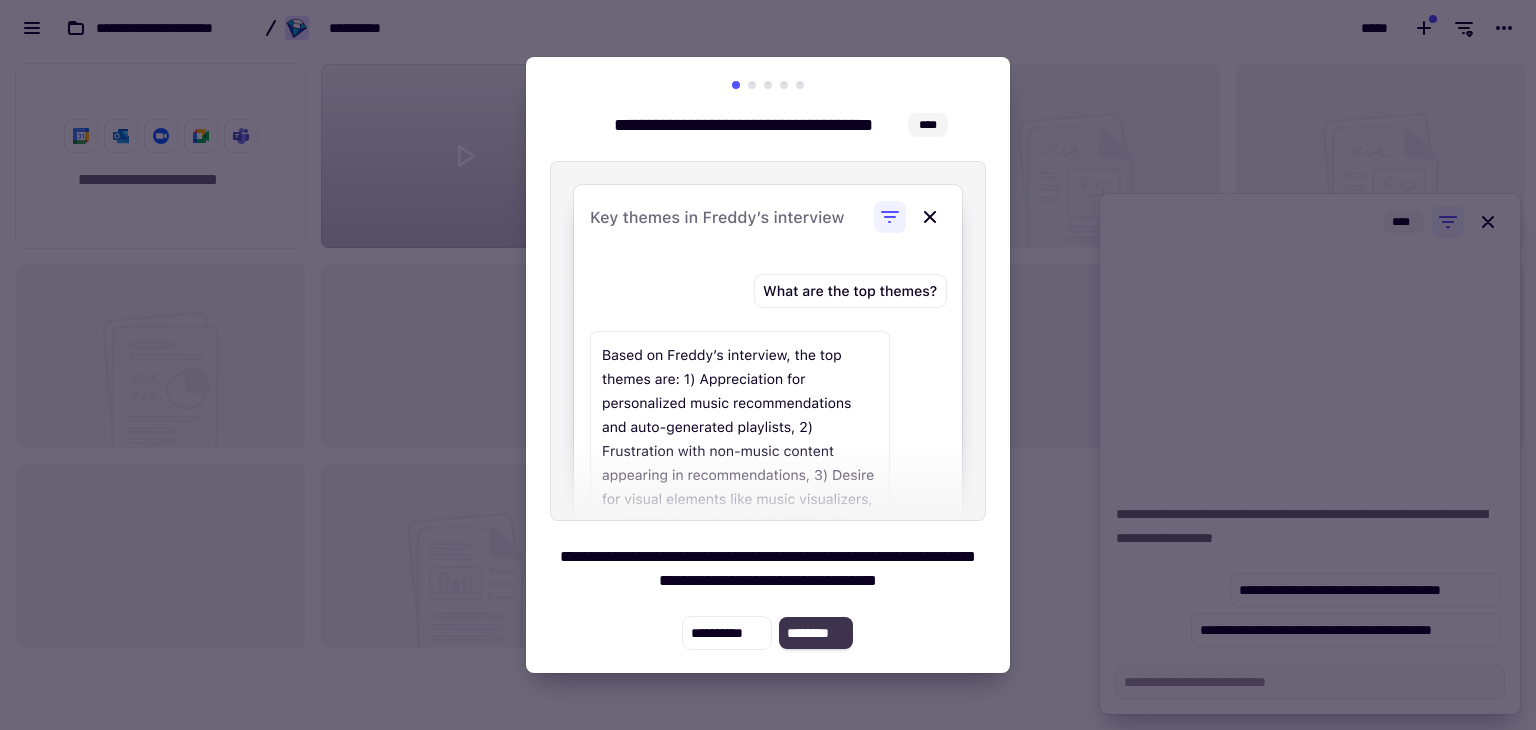 click on "********" 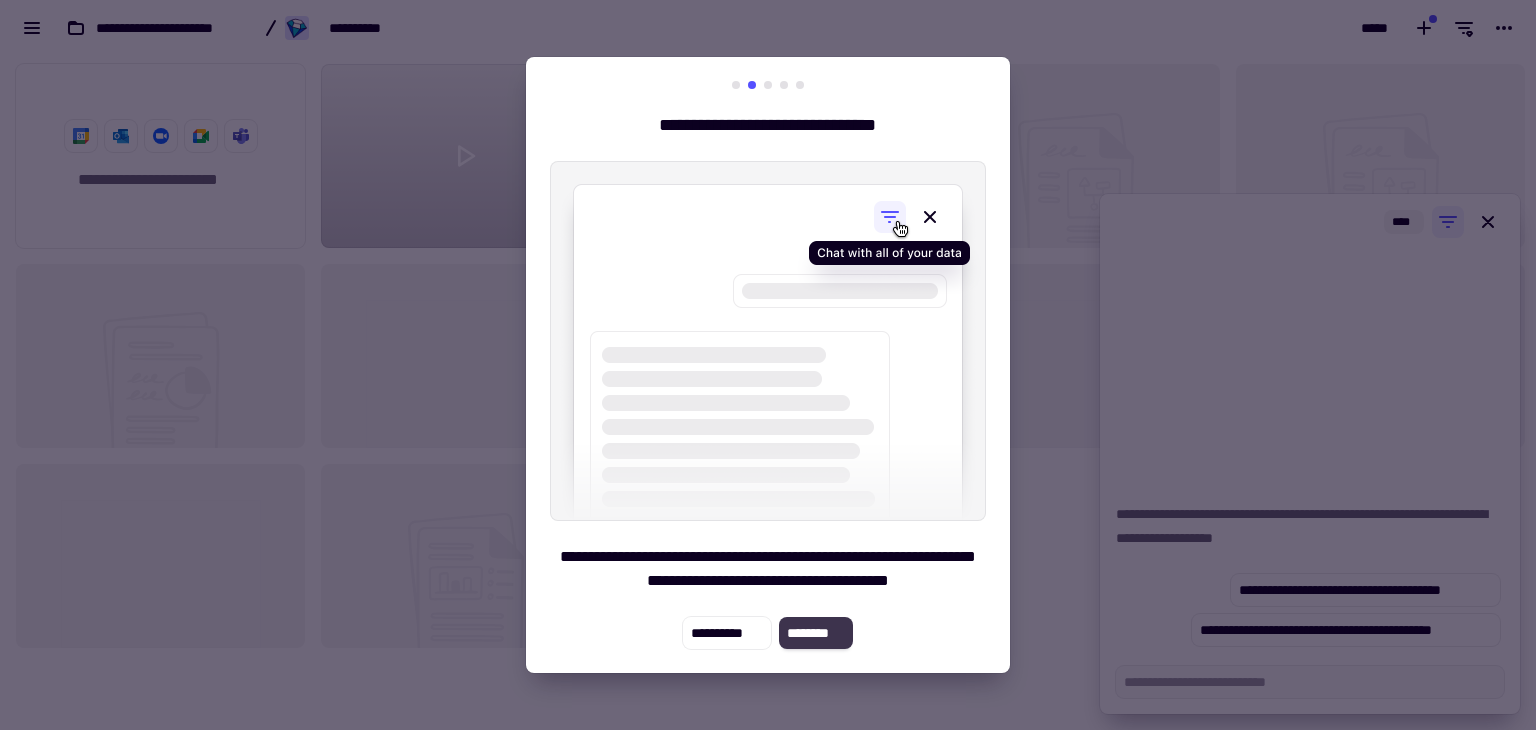 click on "********" 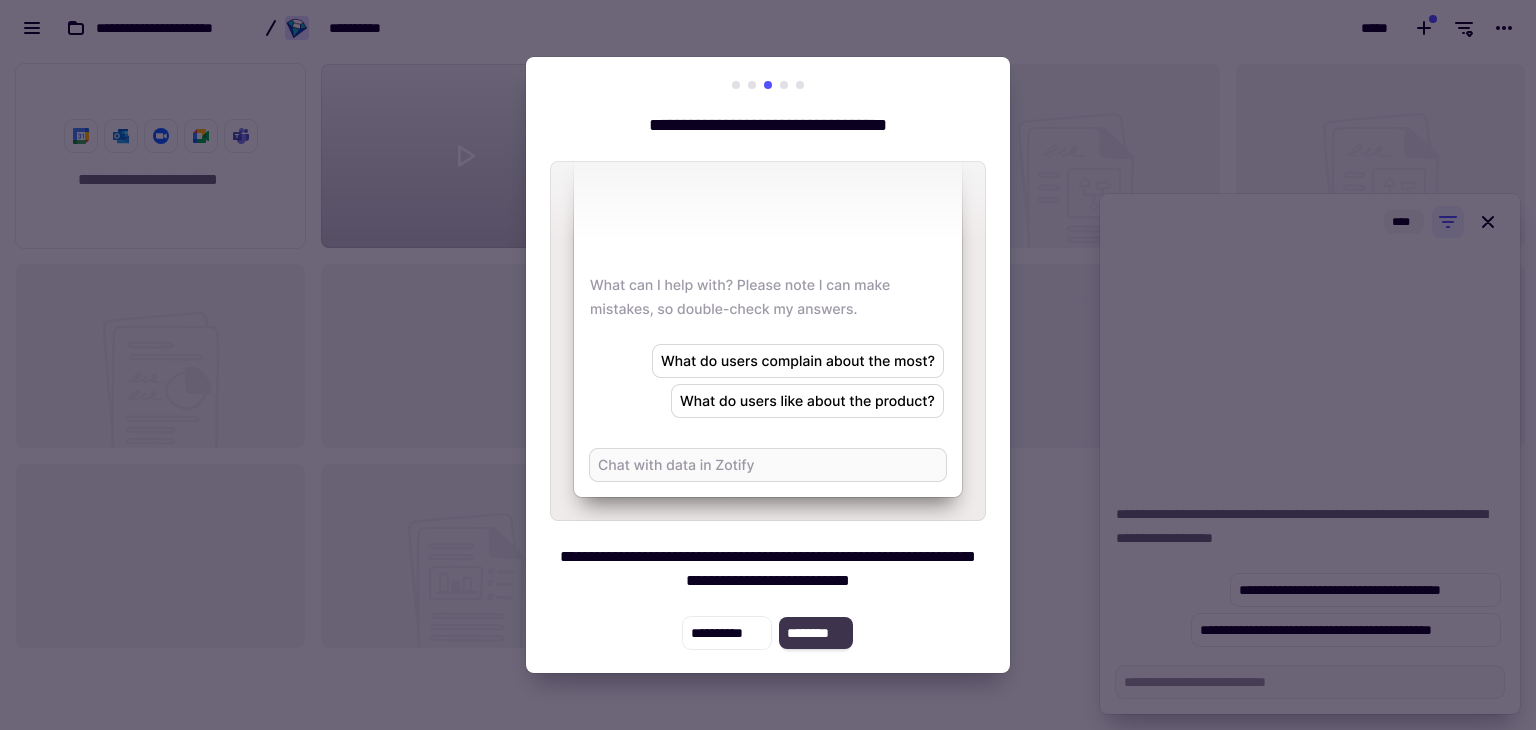 click on "********" 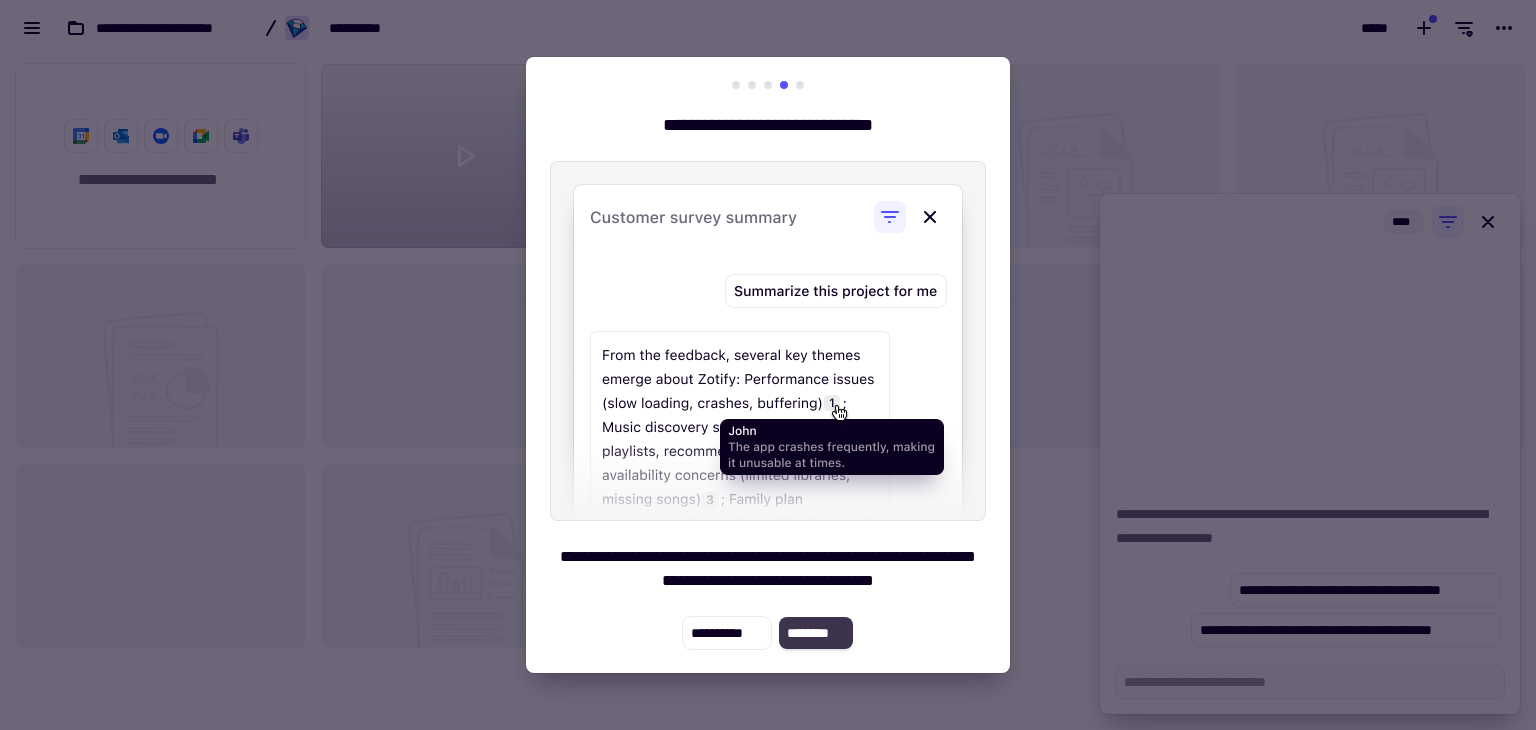 click on "********" 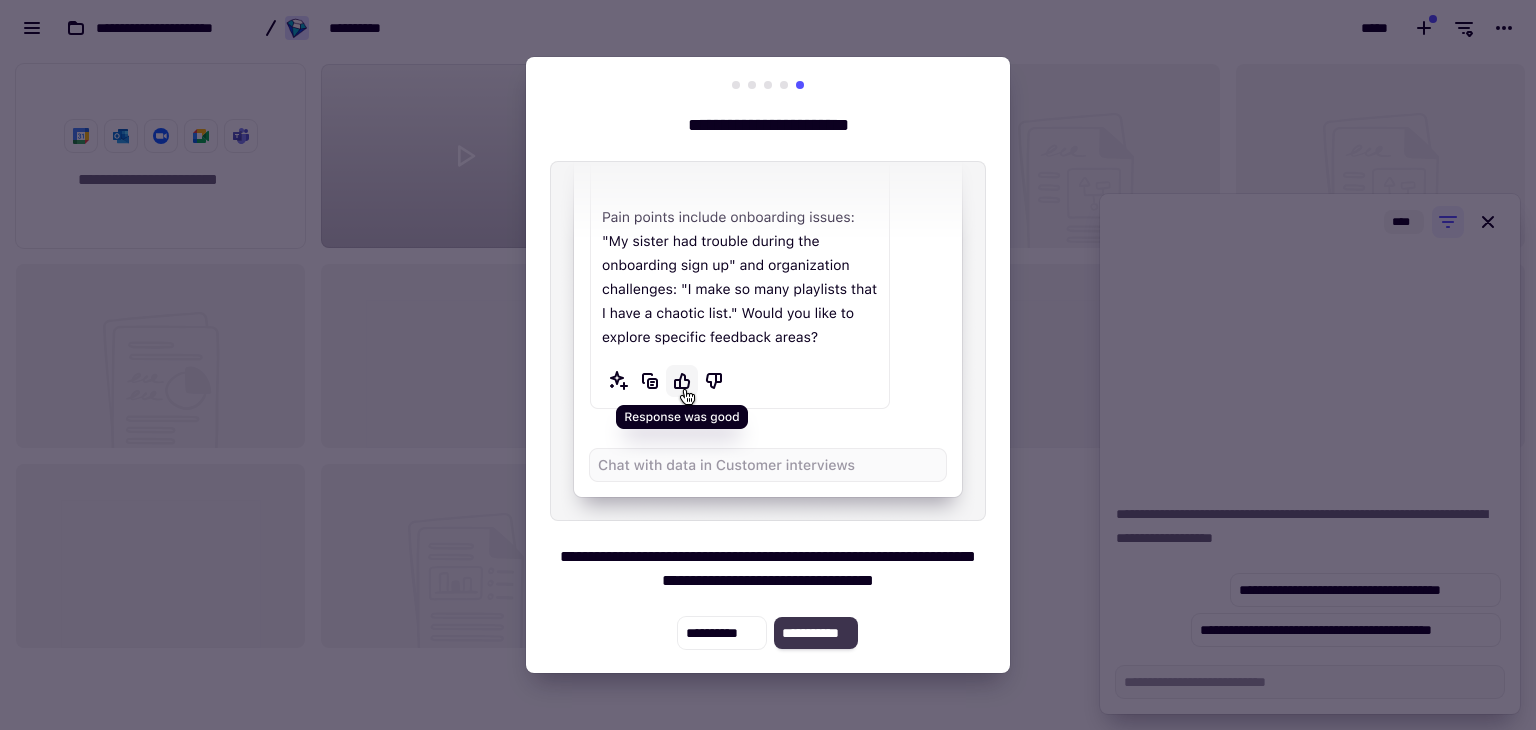 click on "**********" 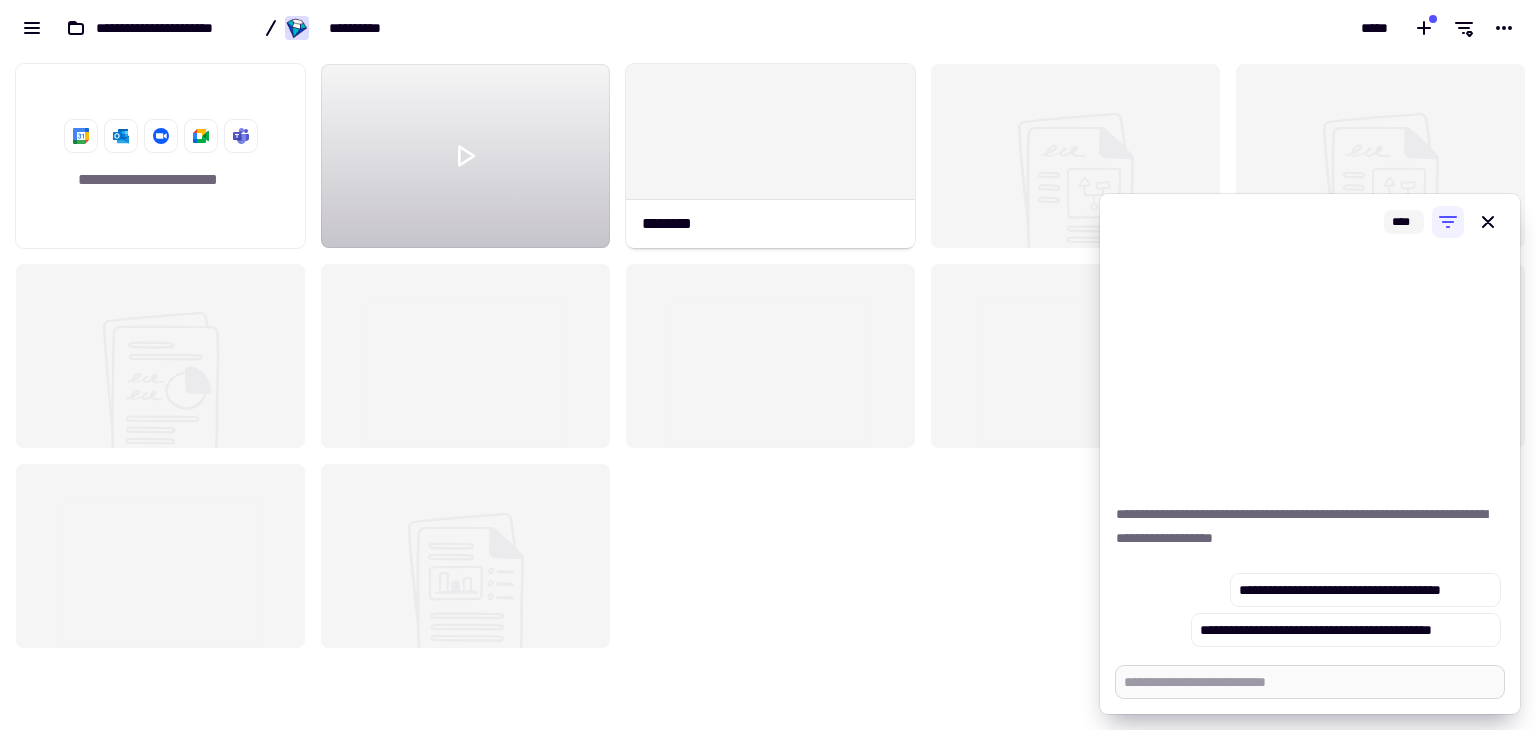 click at bounding box center (1310, 682) 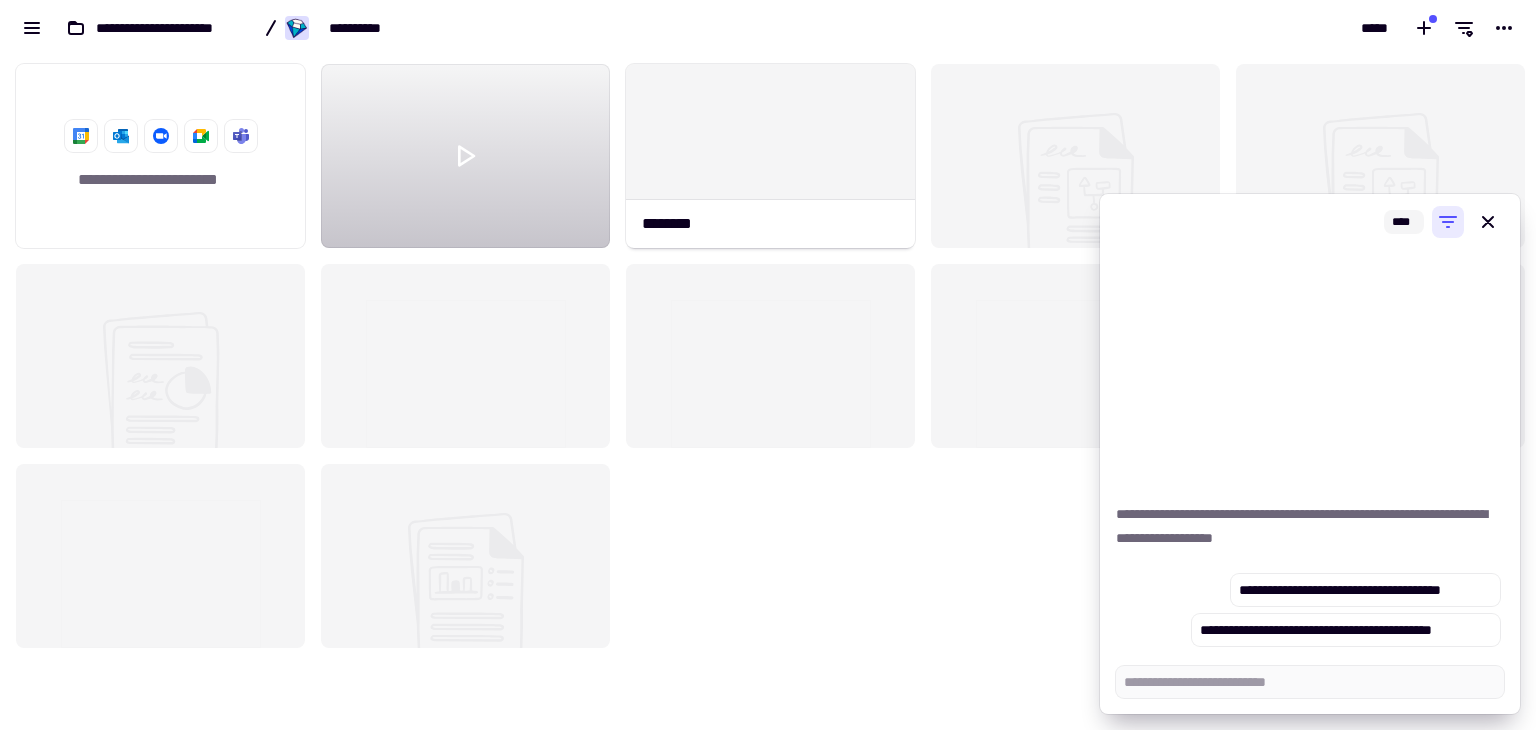 click 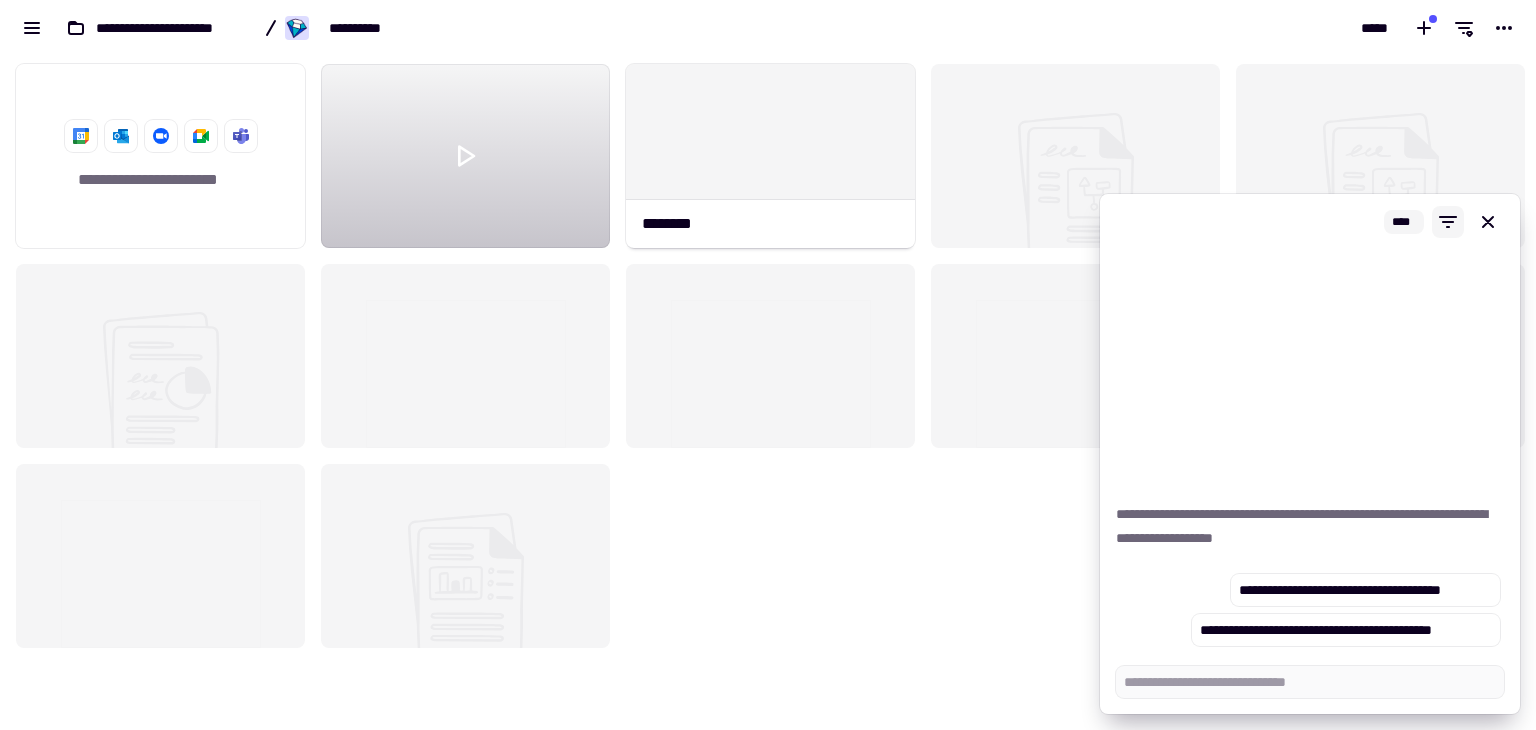 click 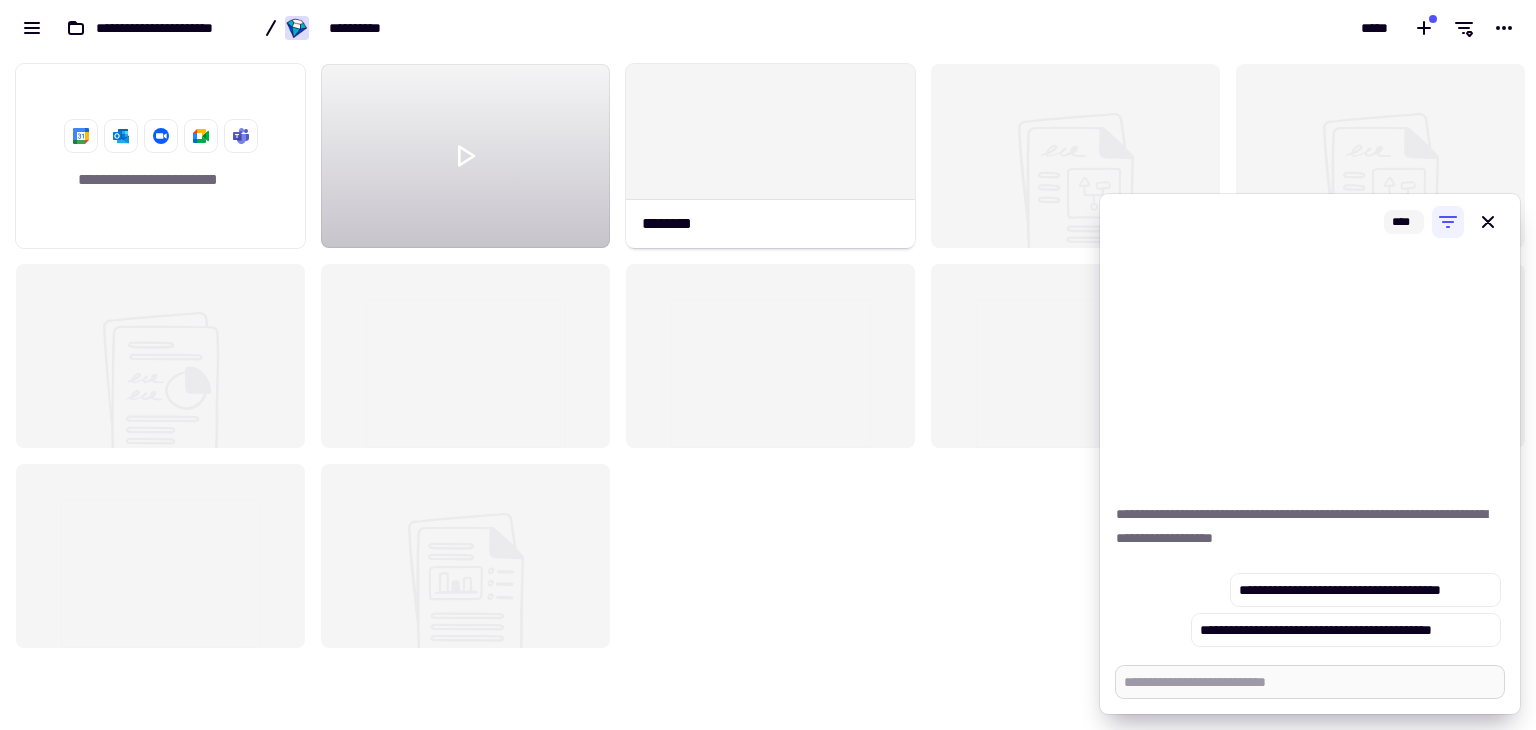 click at bounding box center [1310, 682] 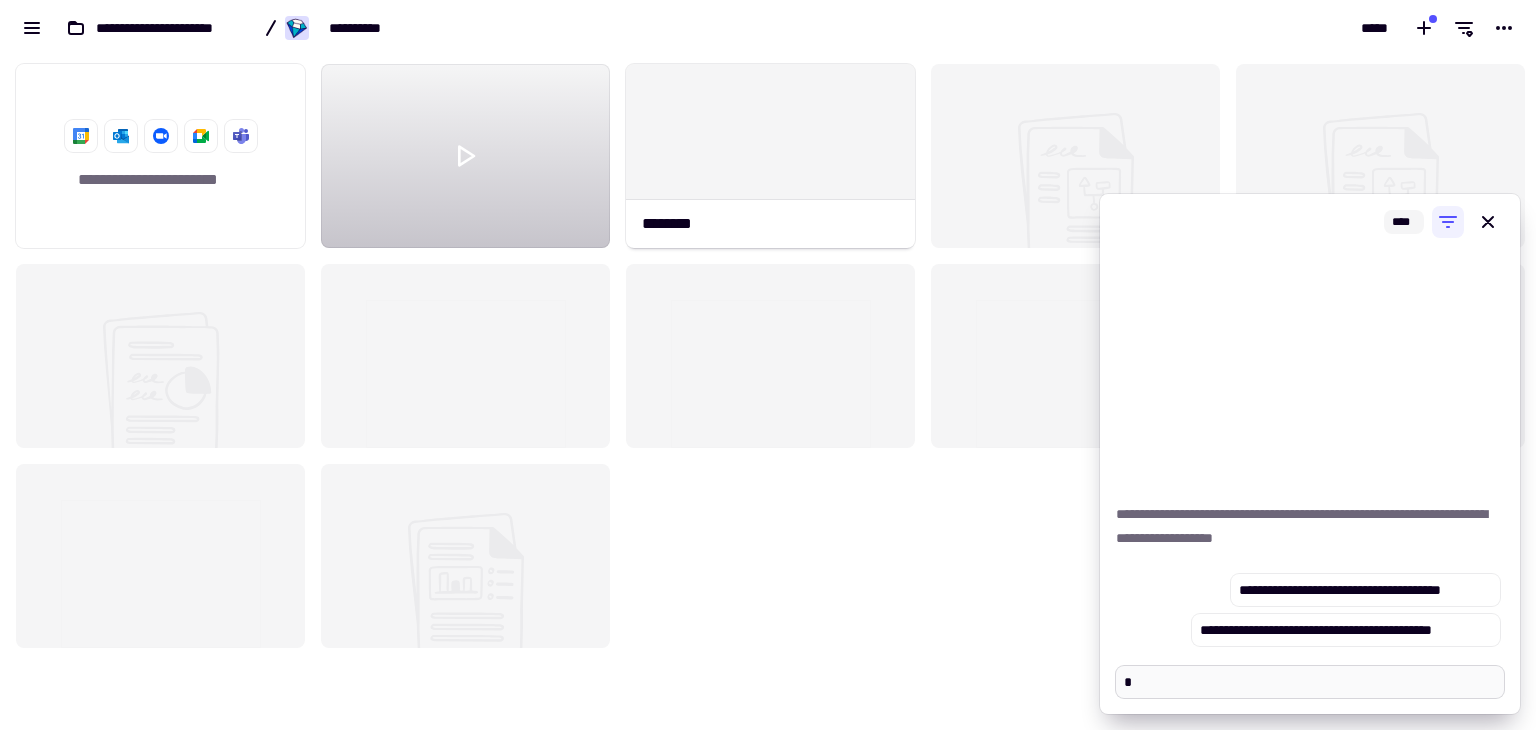 type on "*" 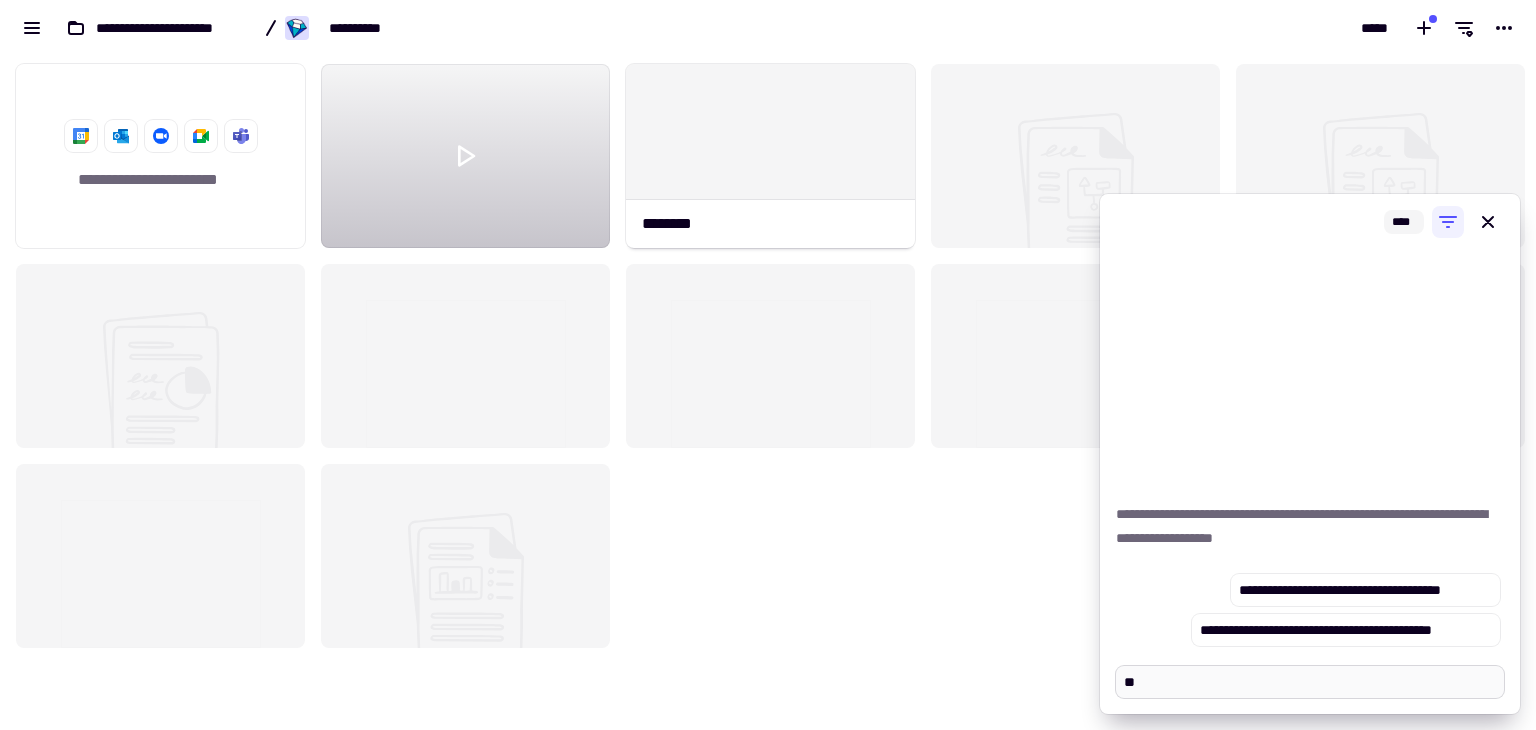 type on "*" 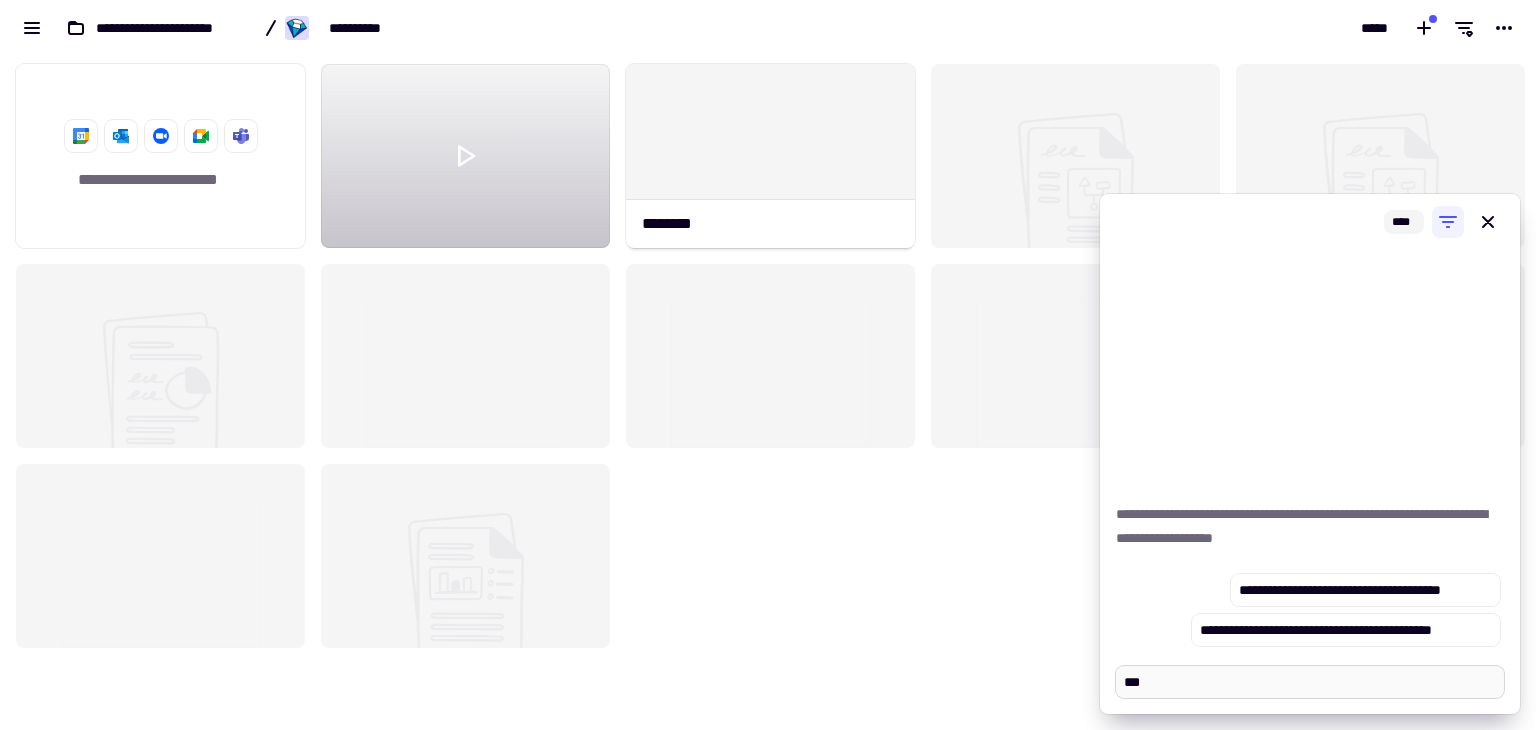 type on "*" 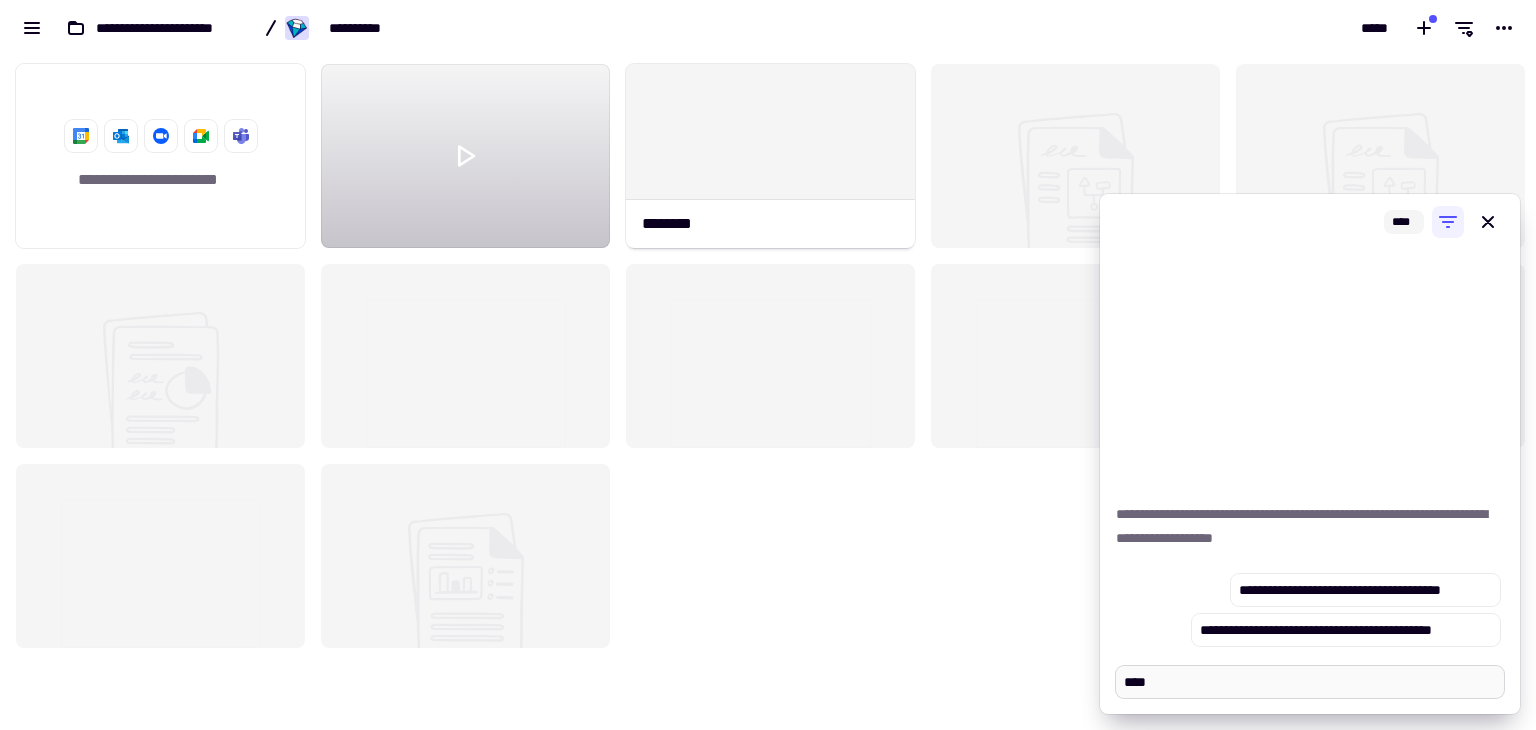type on "*" 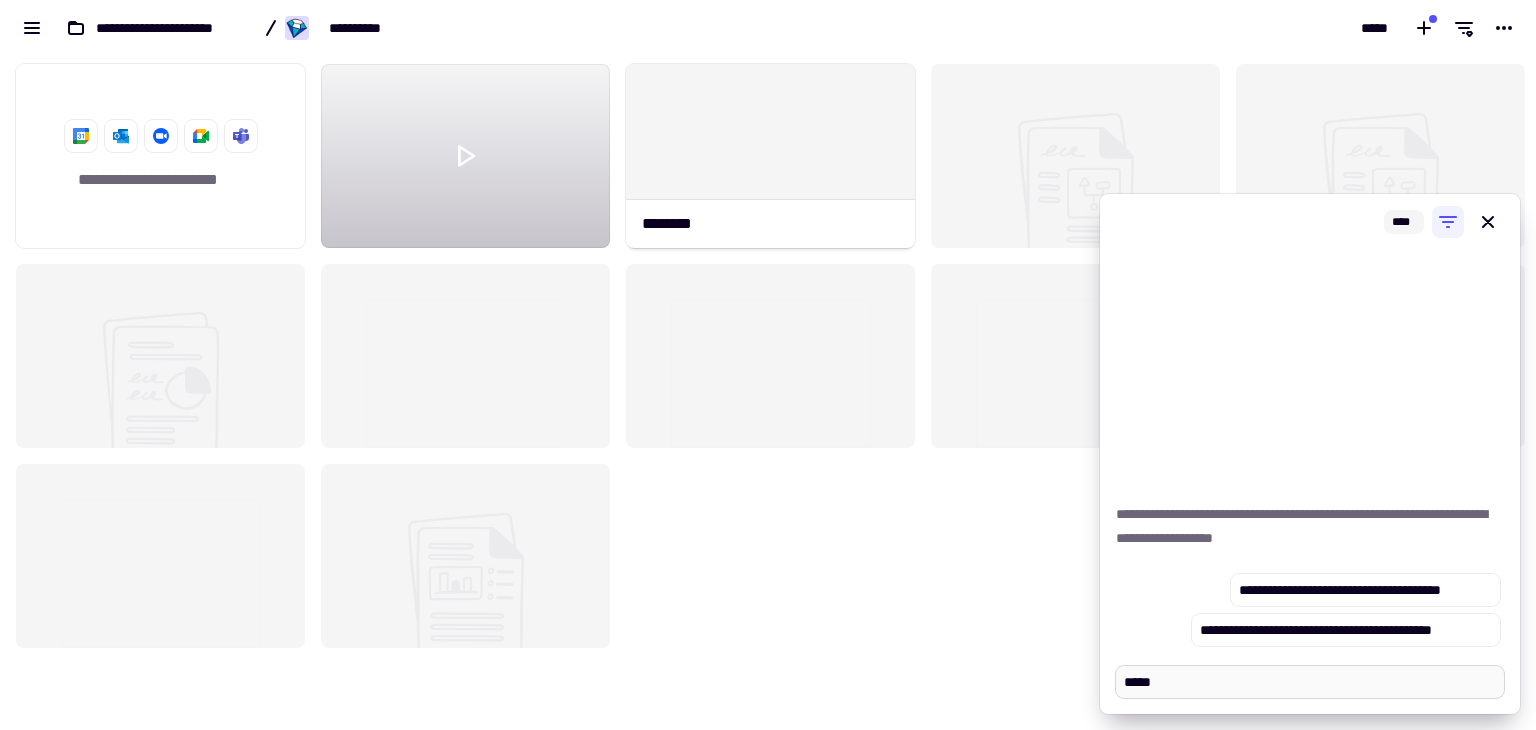type on "*" 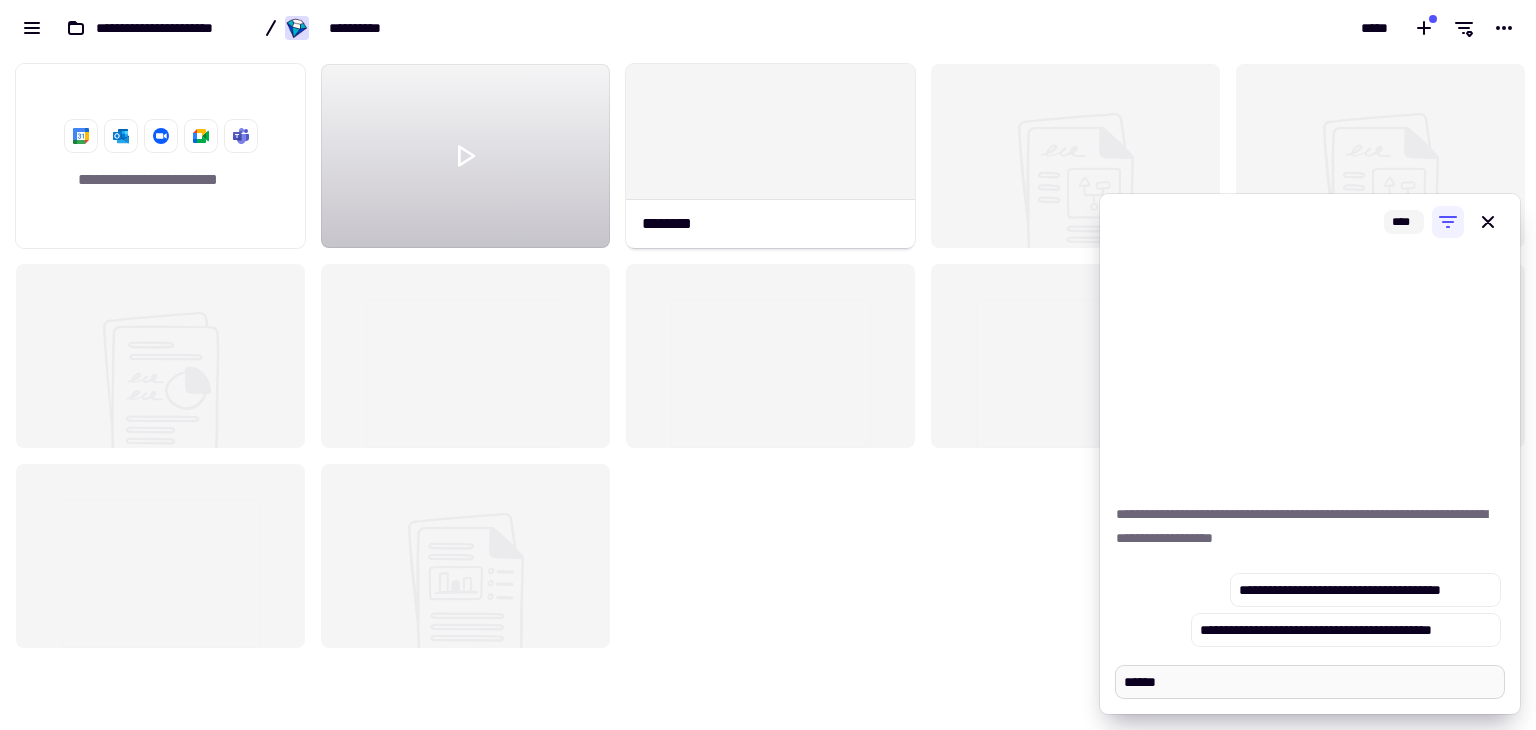 type on "*" 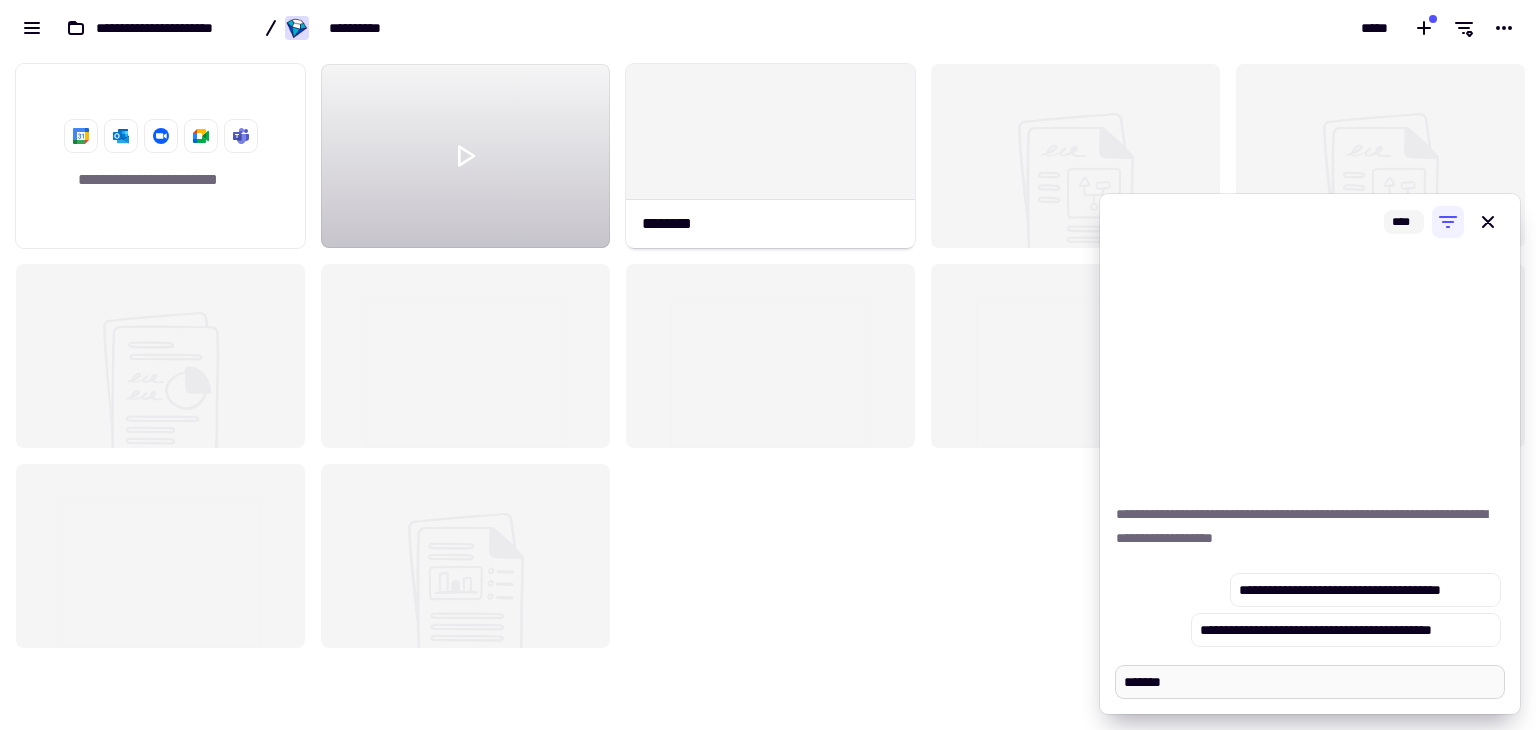 type on "*" 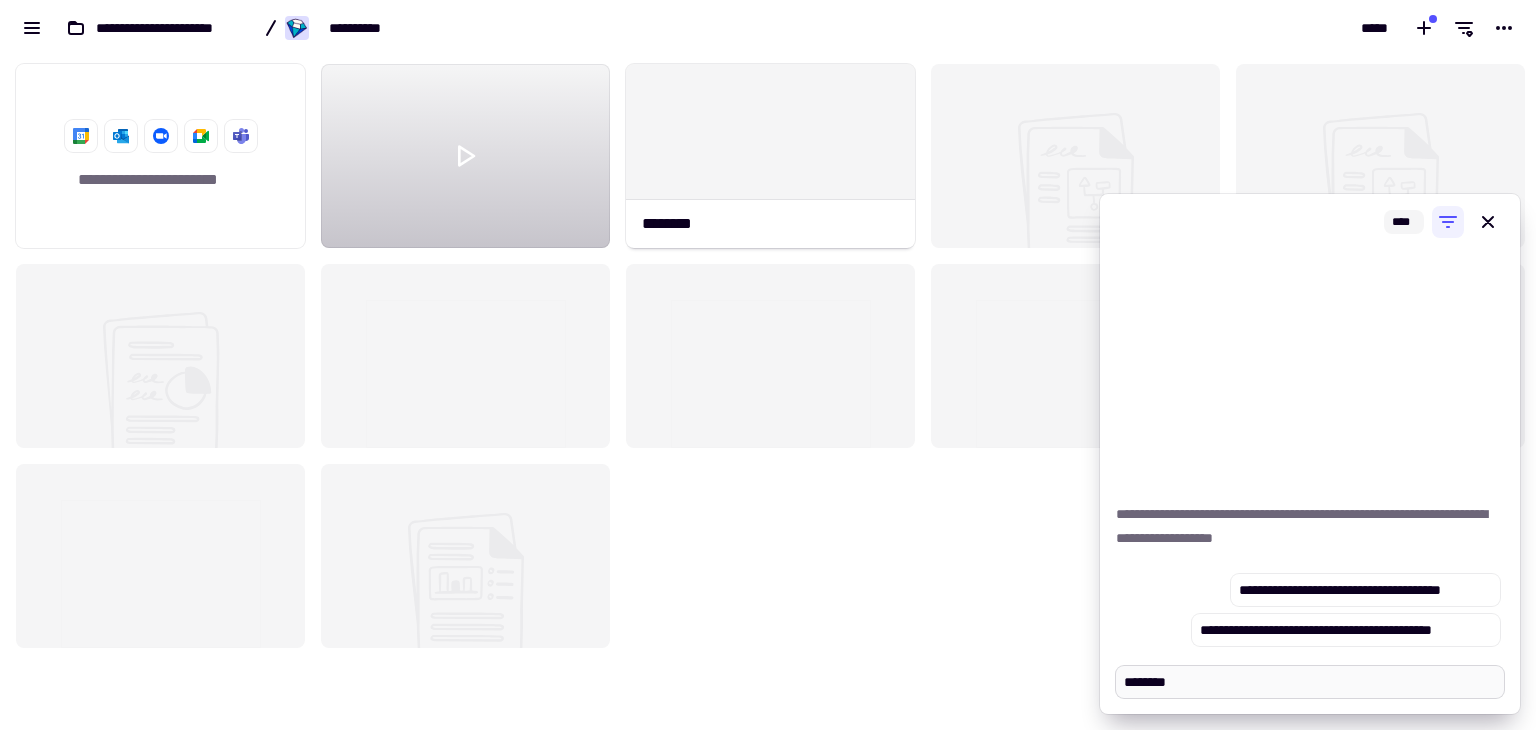 type on "*" 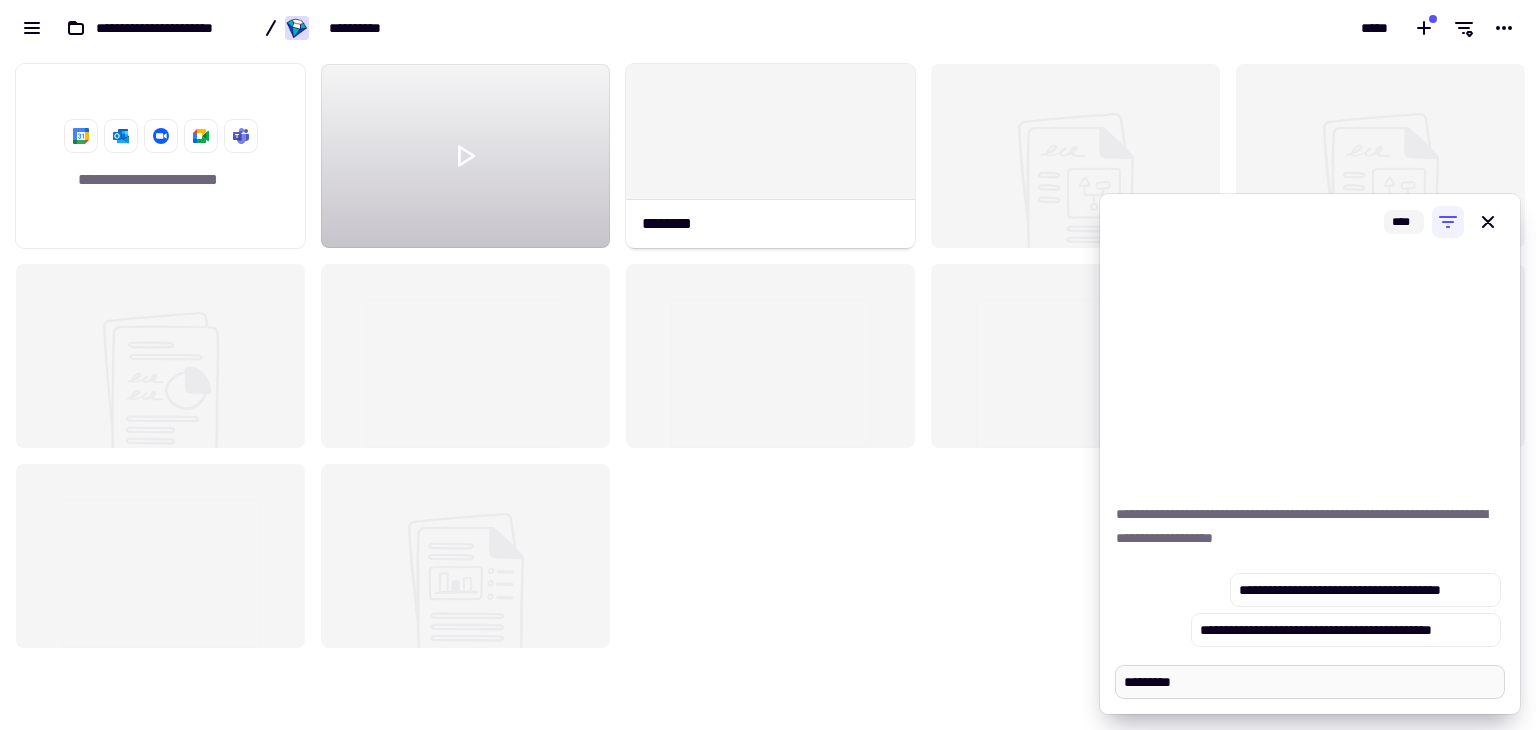 type on "*" 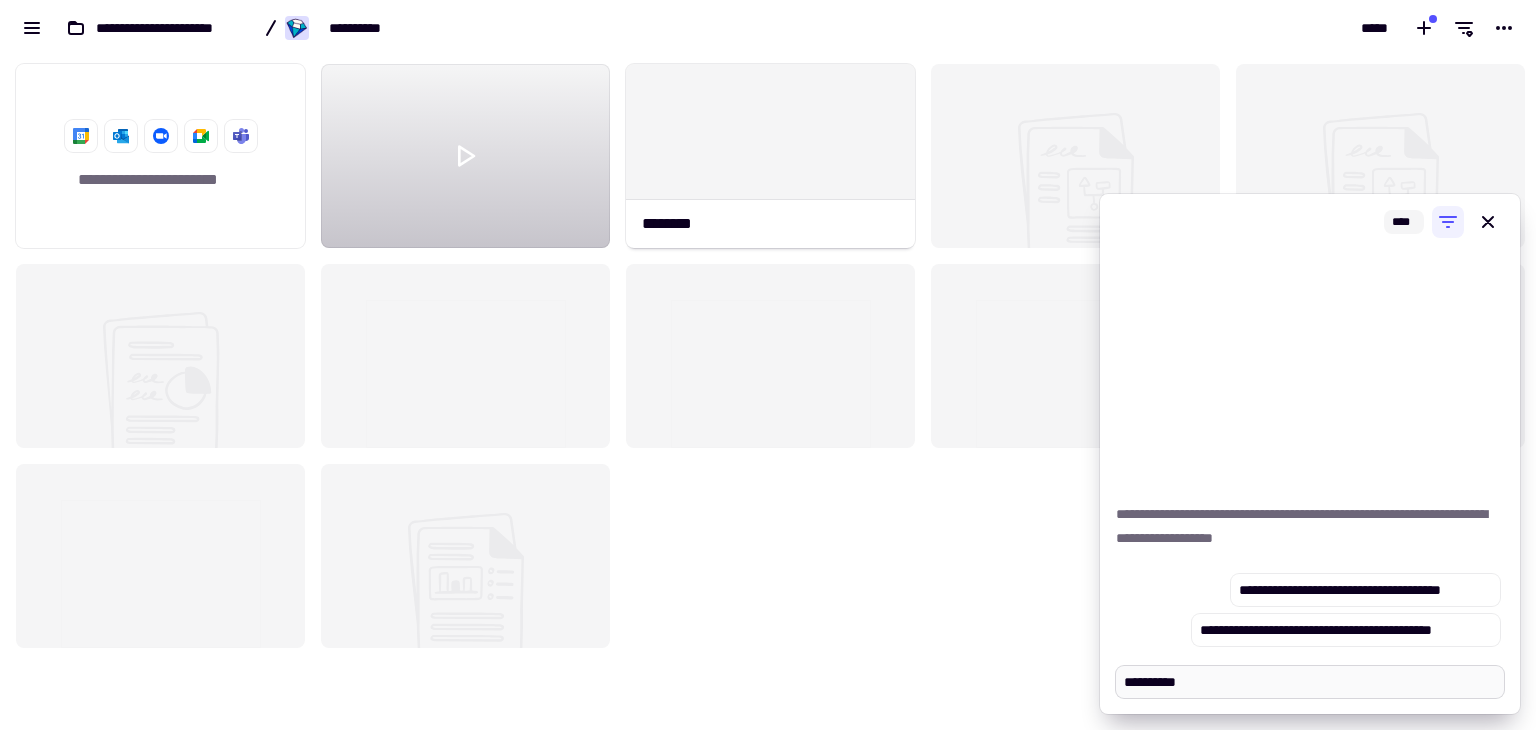 type on "*" 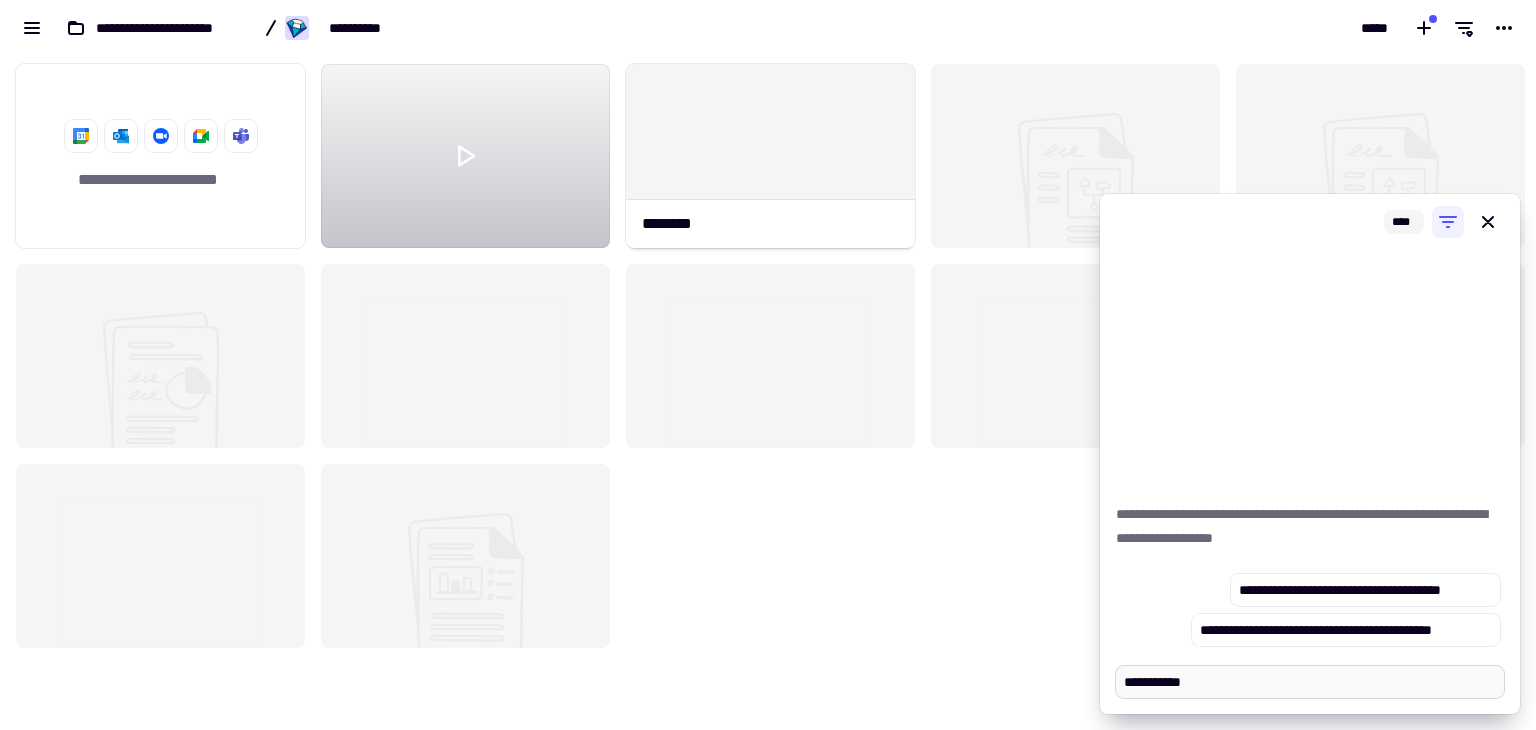 type on "*" 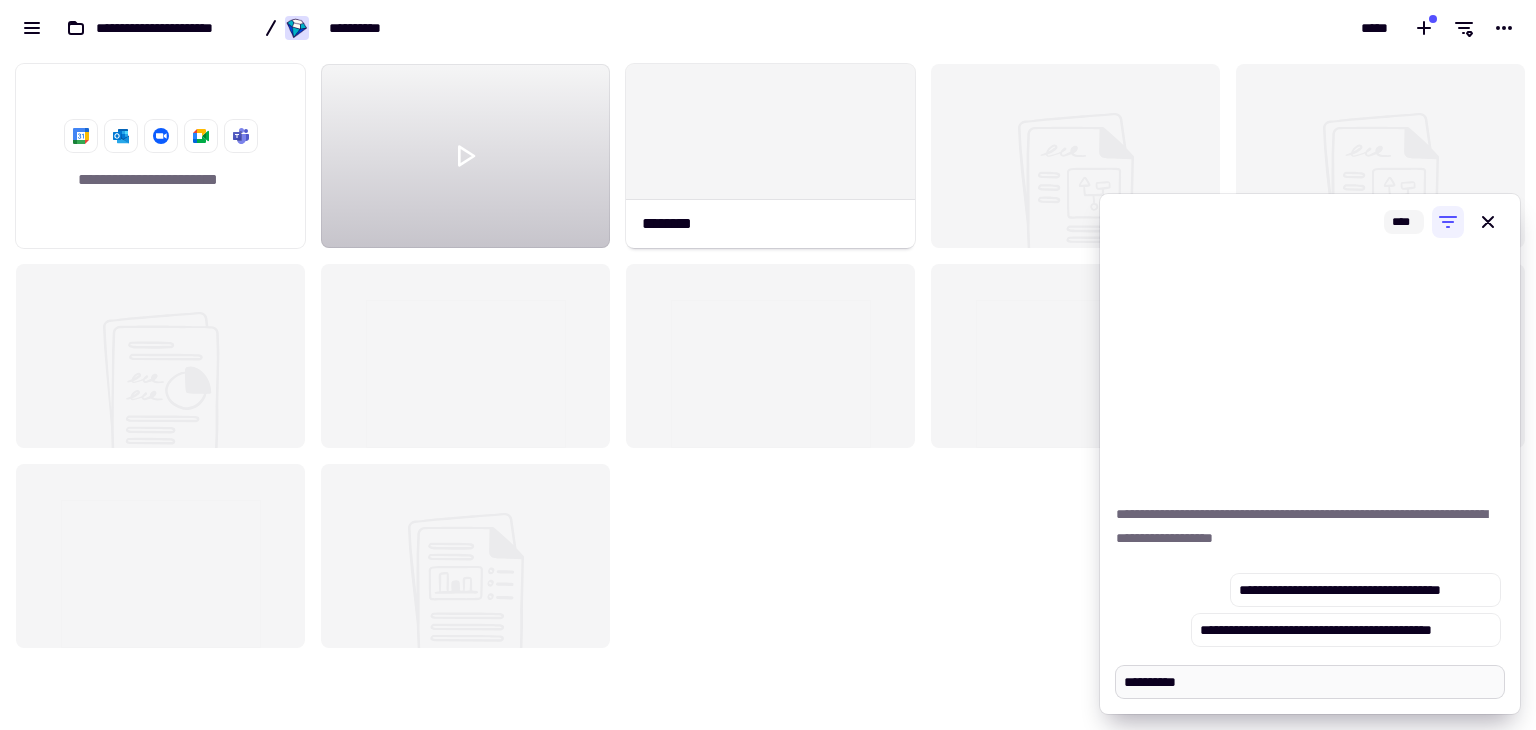 type on "*" 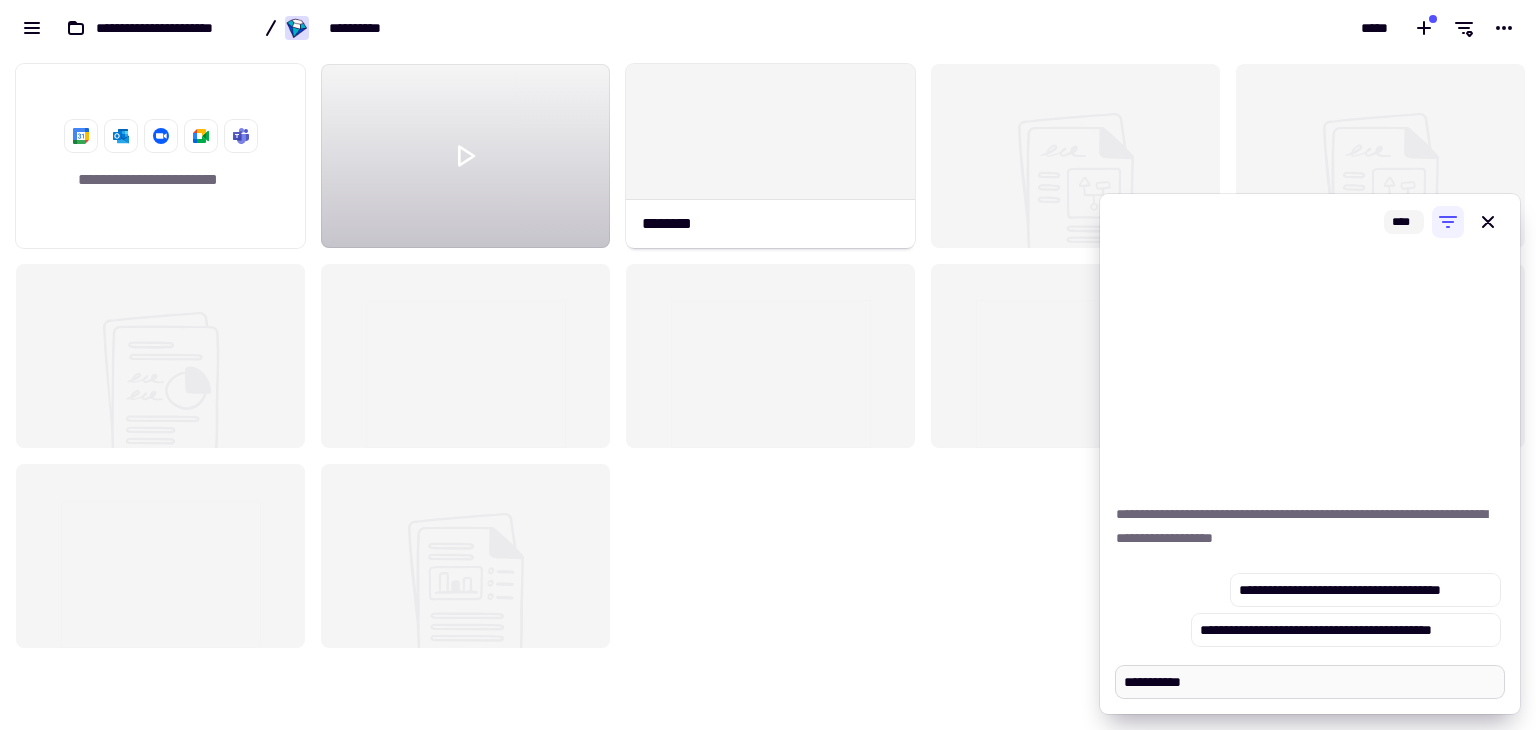 type on "*" 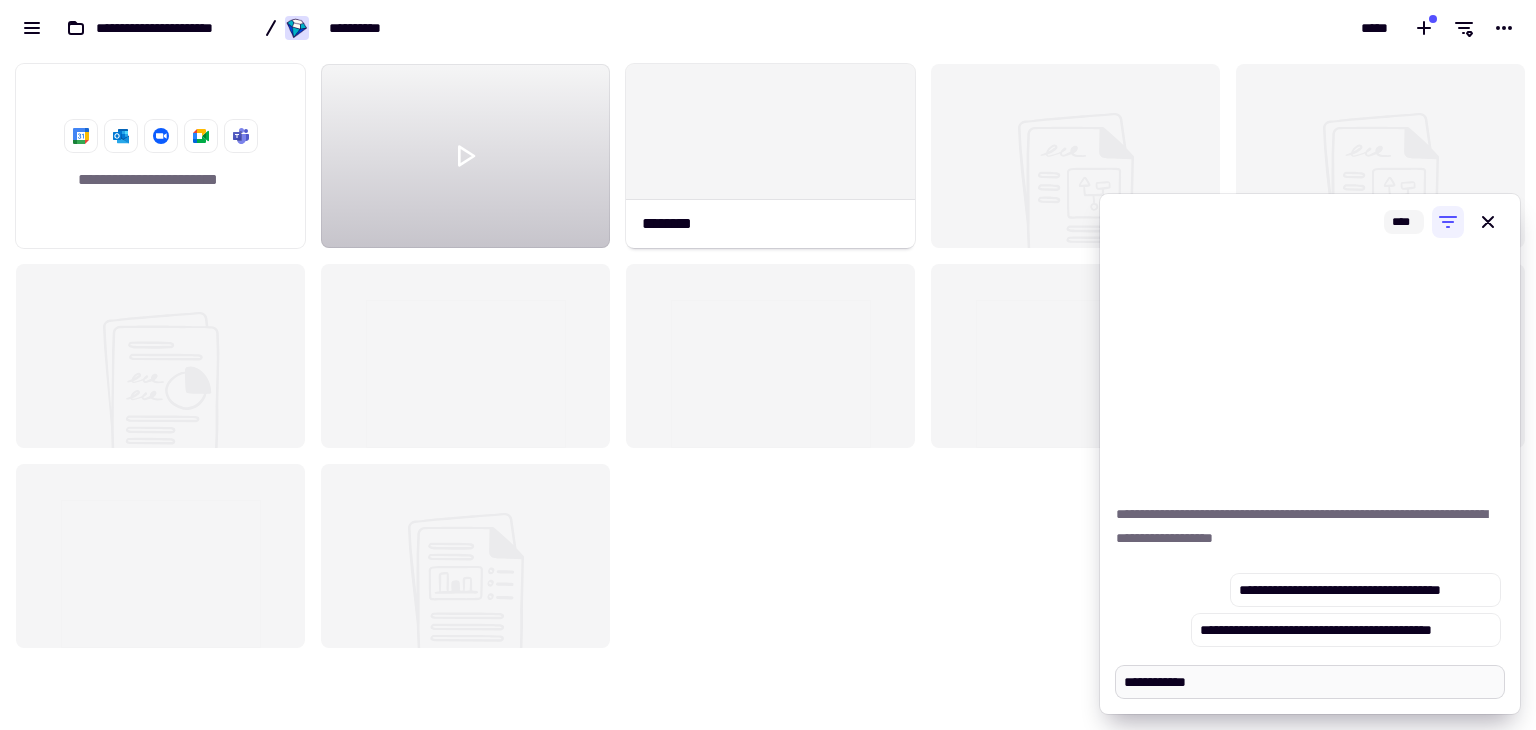 type on "*" 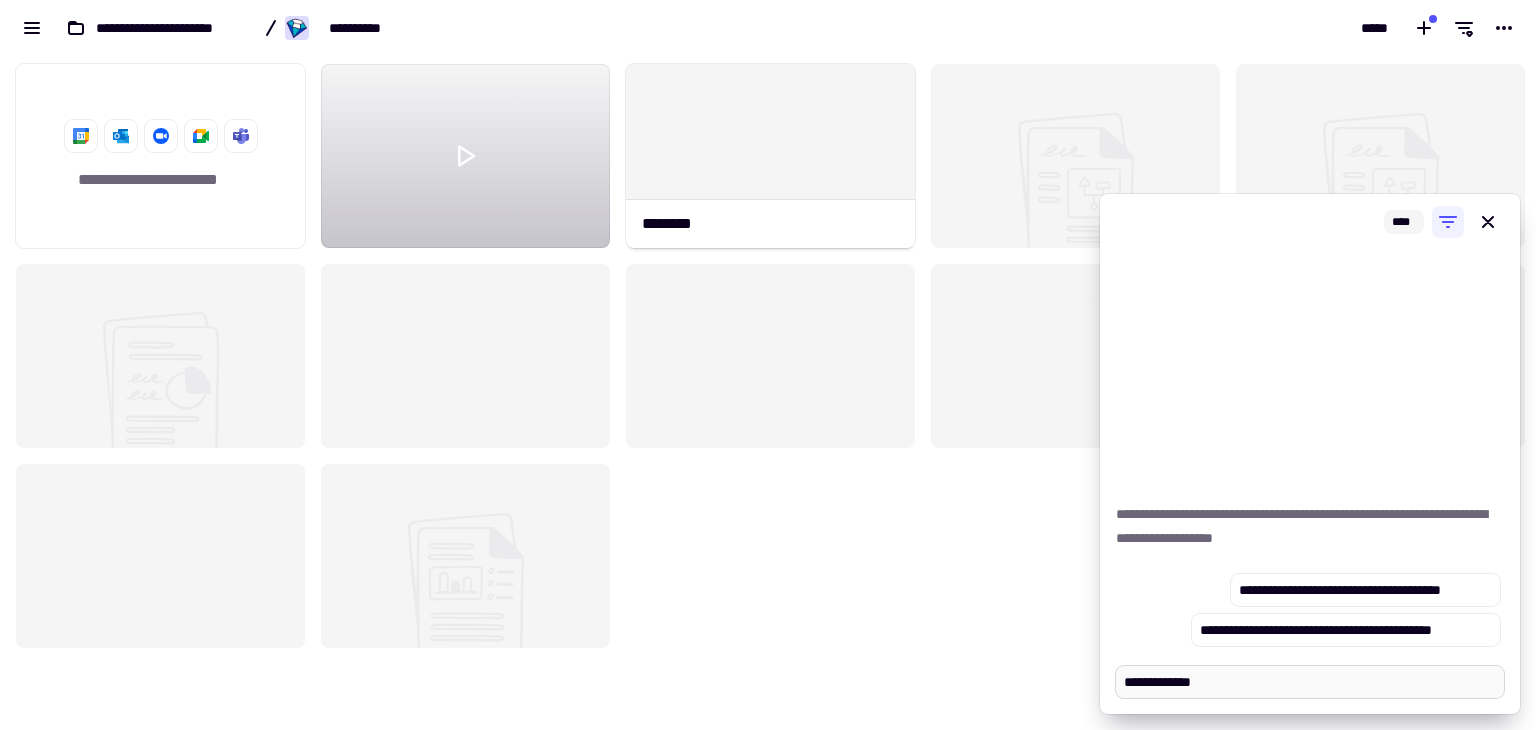 type on "*" 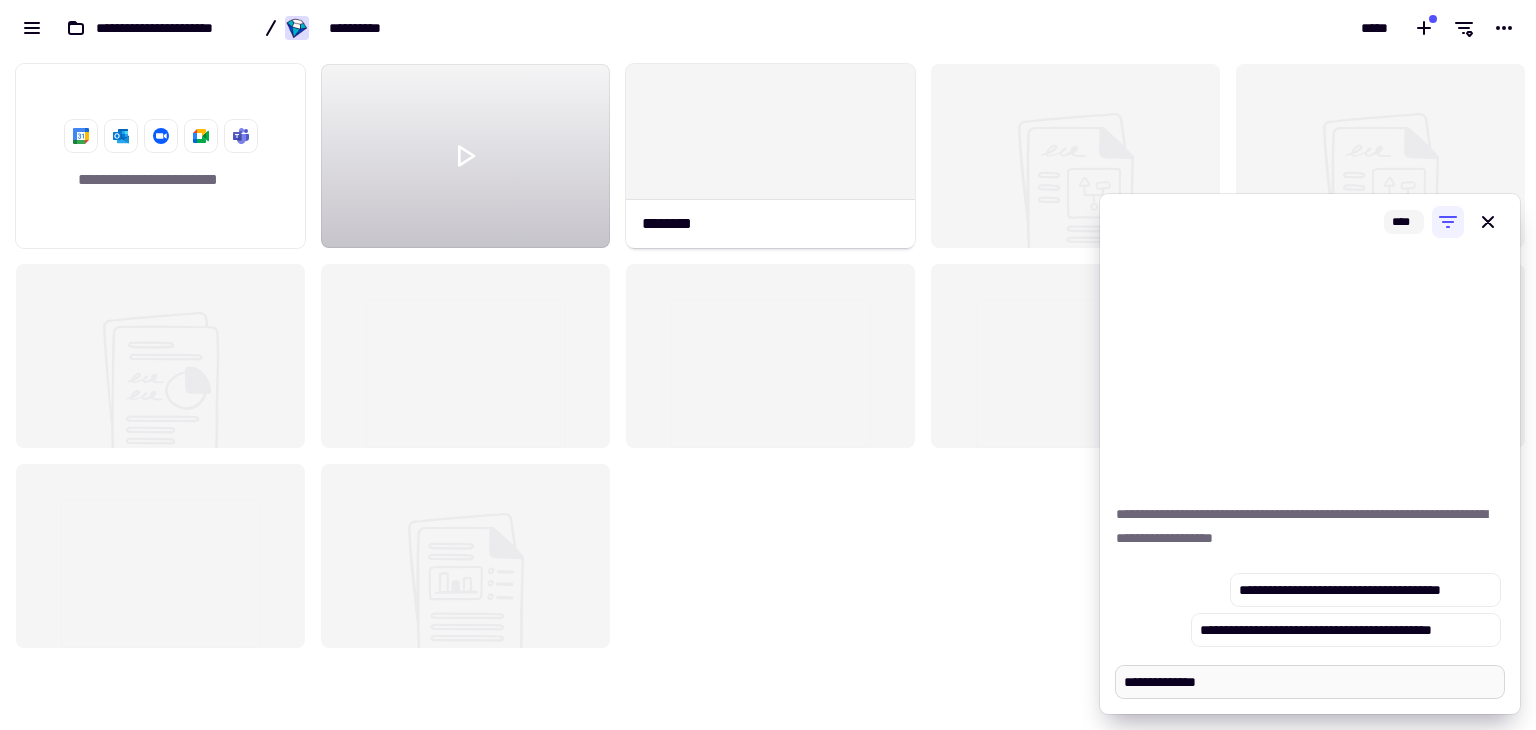 type on "*" 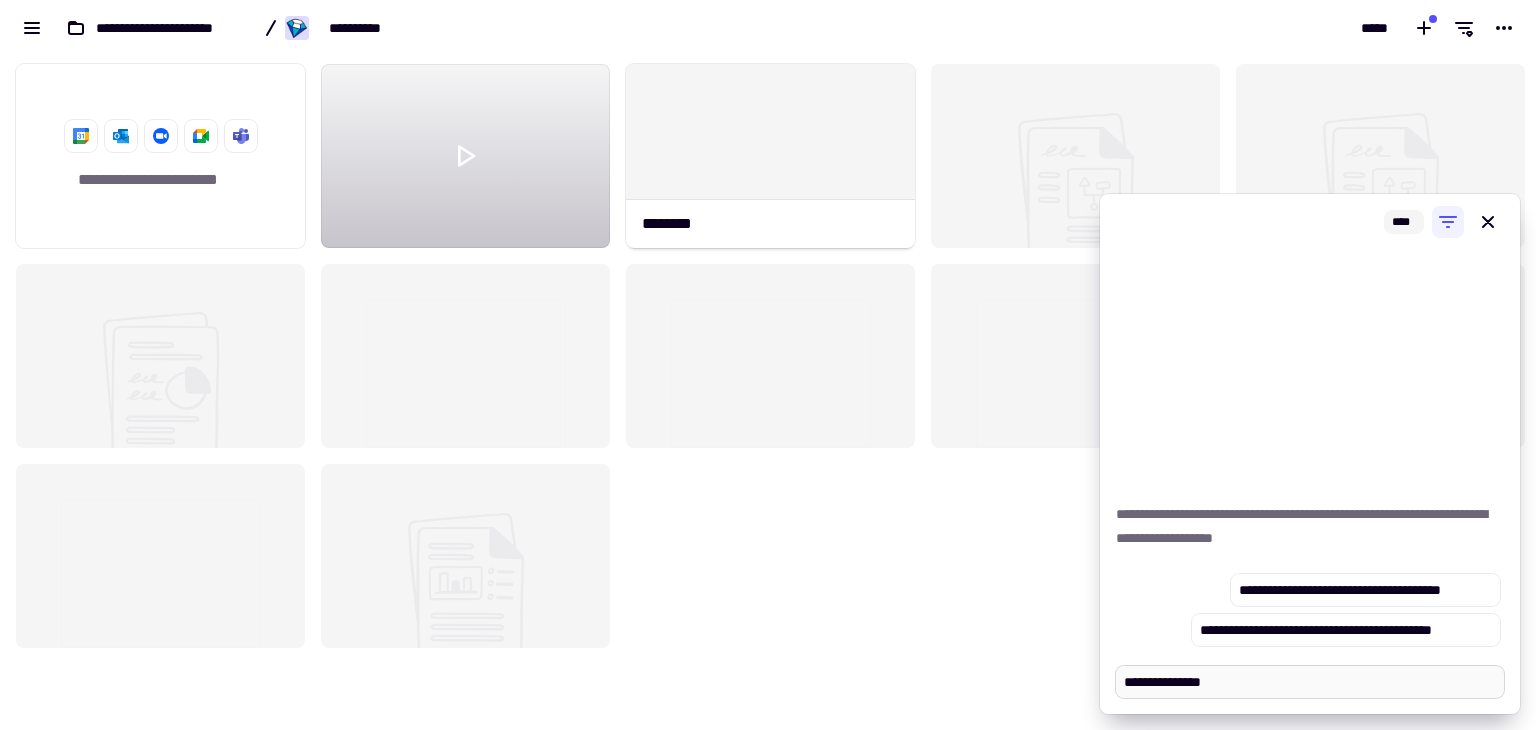 type on "*" 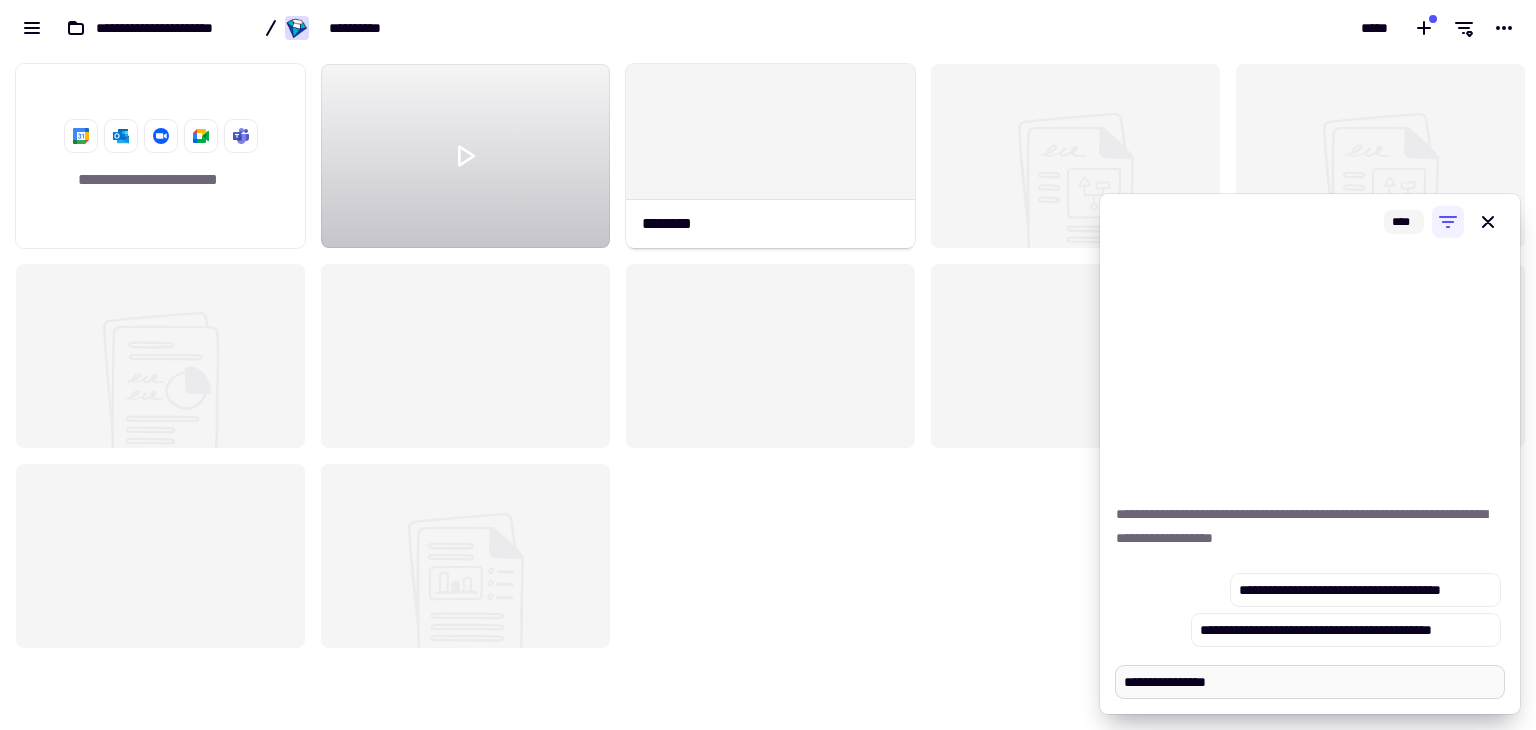 type on "*" 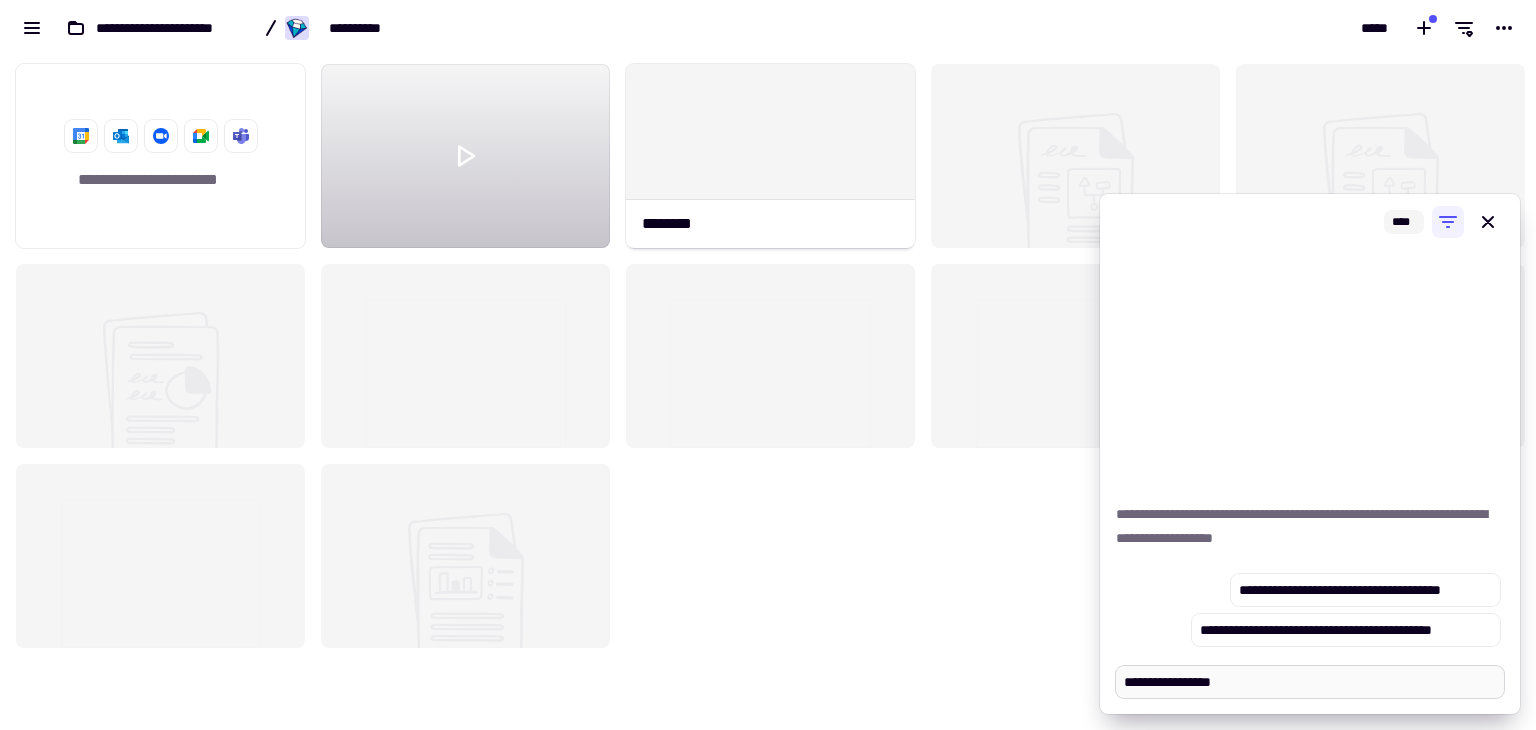 type on "*" 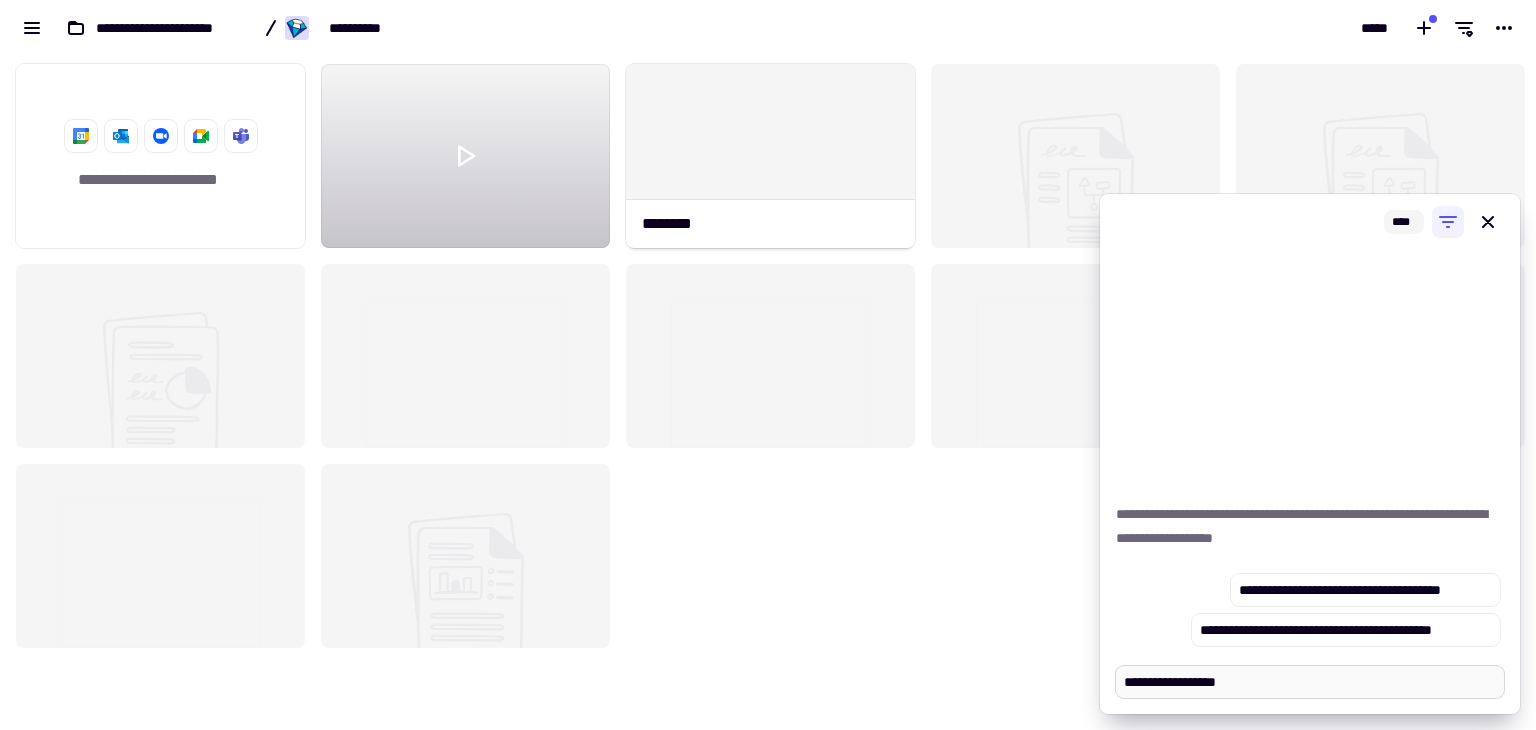 type on "*" 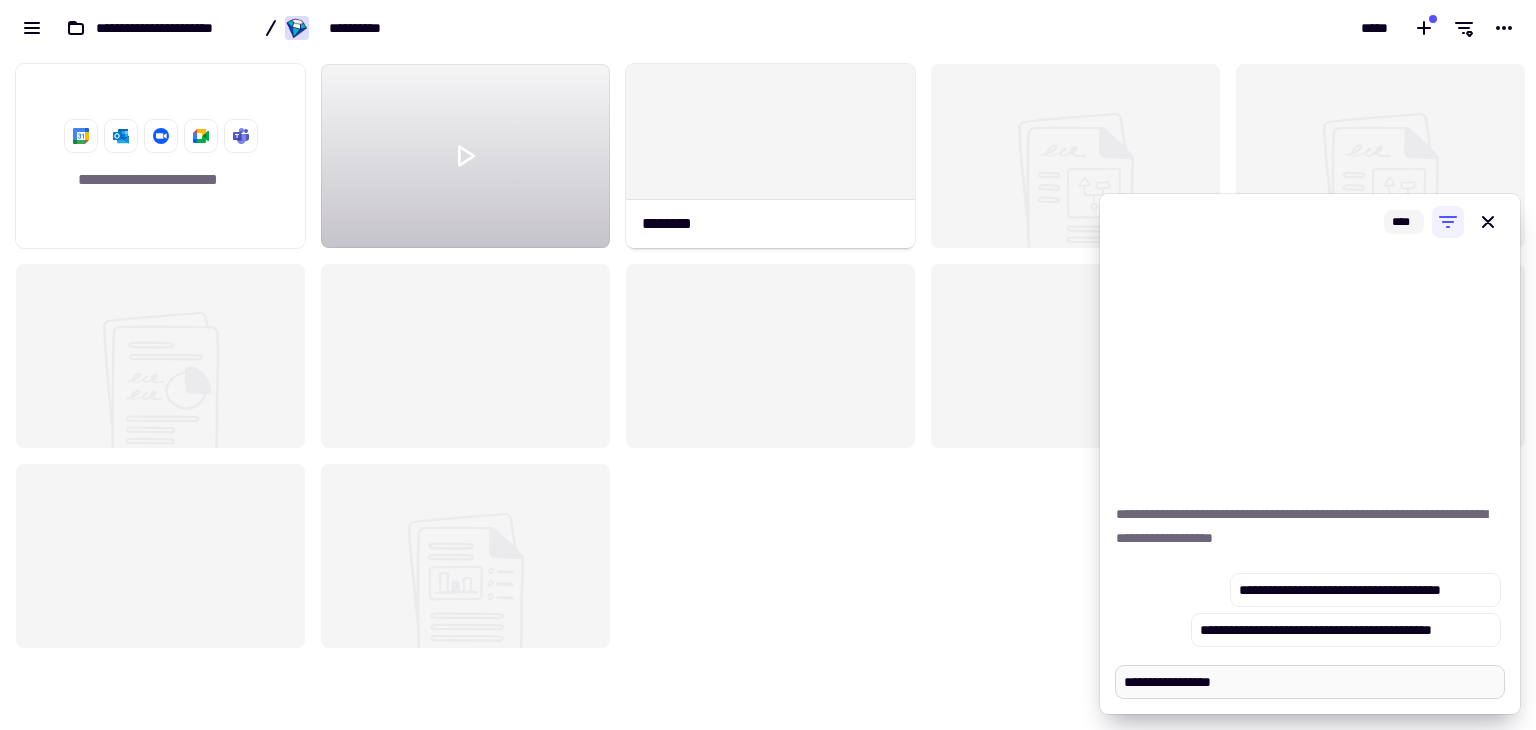 type on "*" 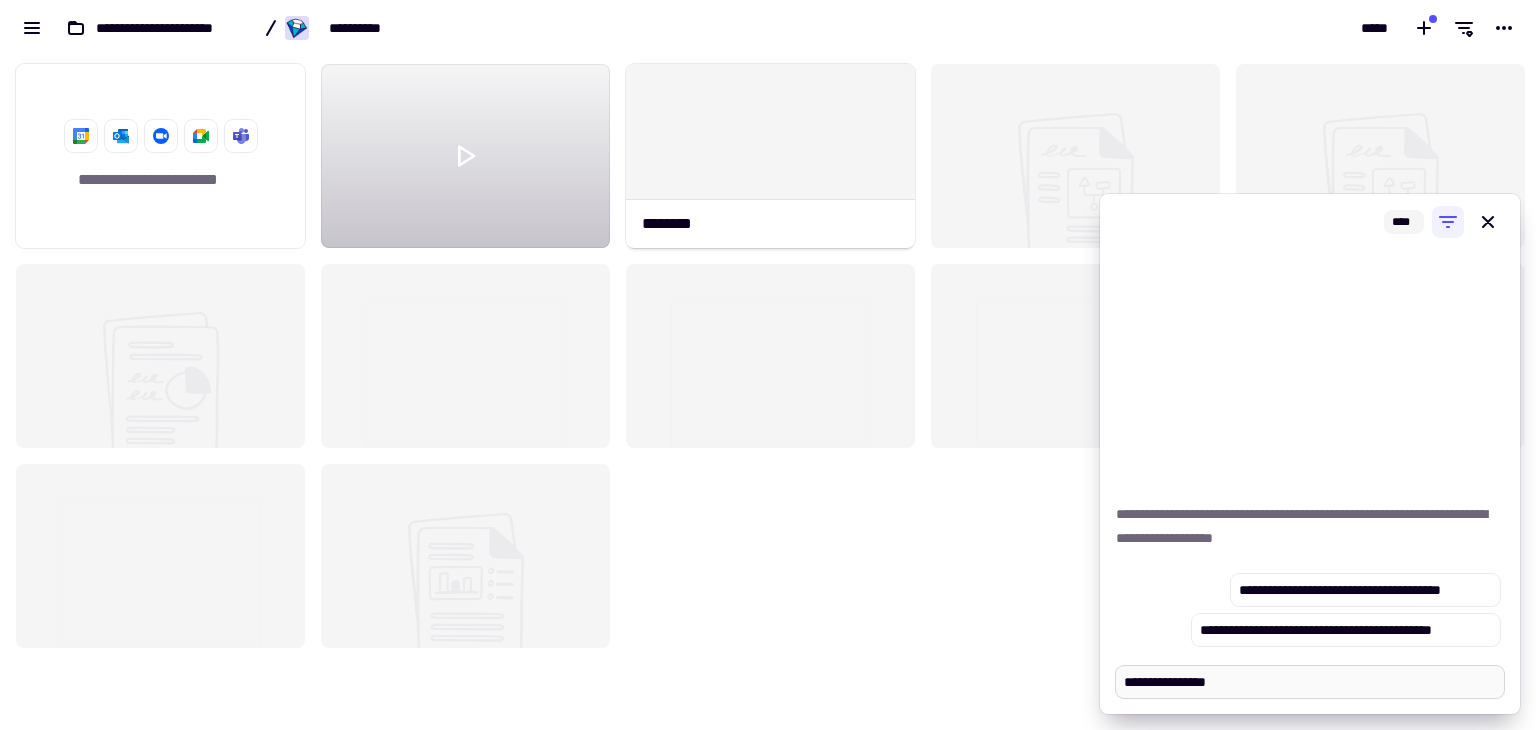 type on "*" 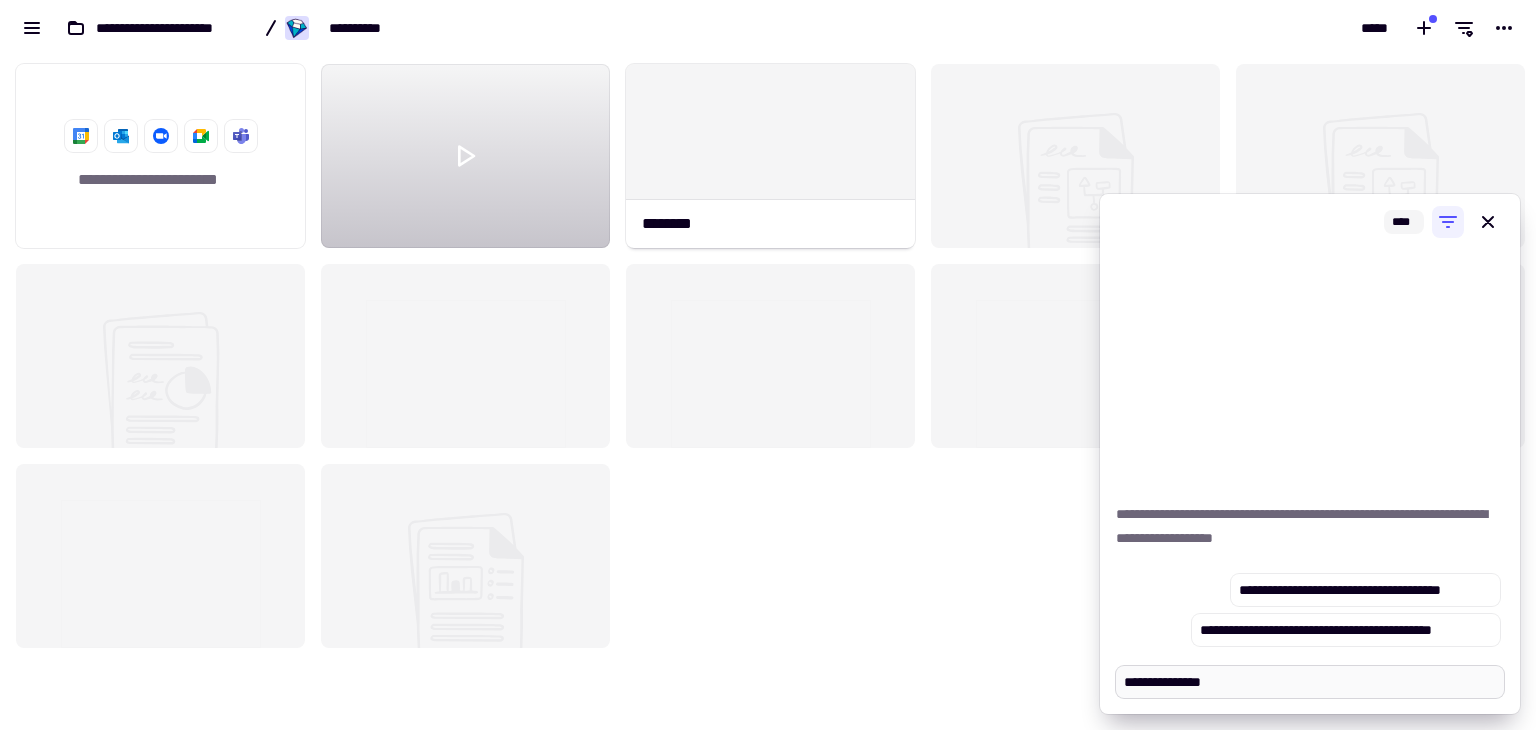 type on "*" 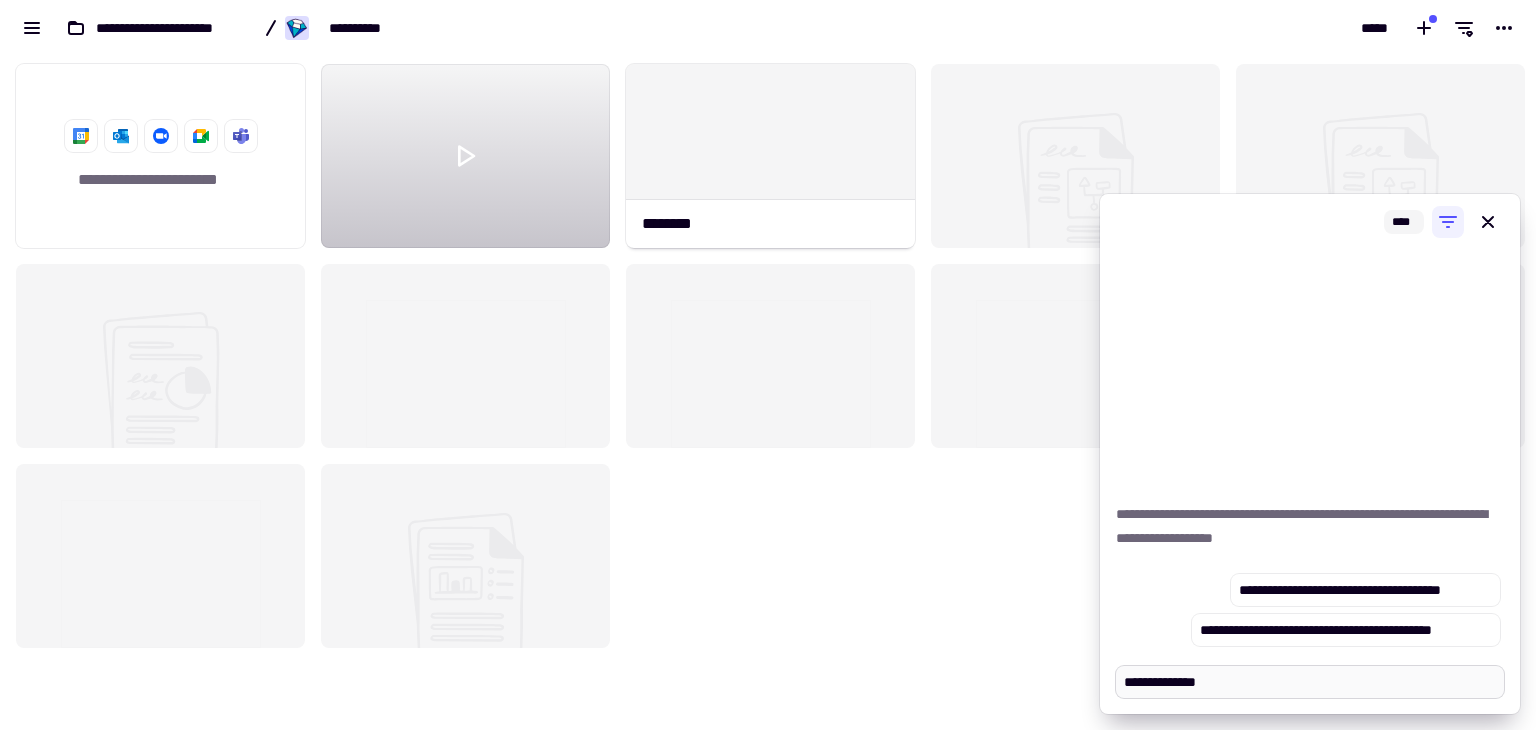 type on "*" 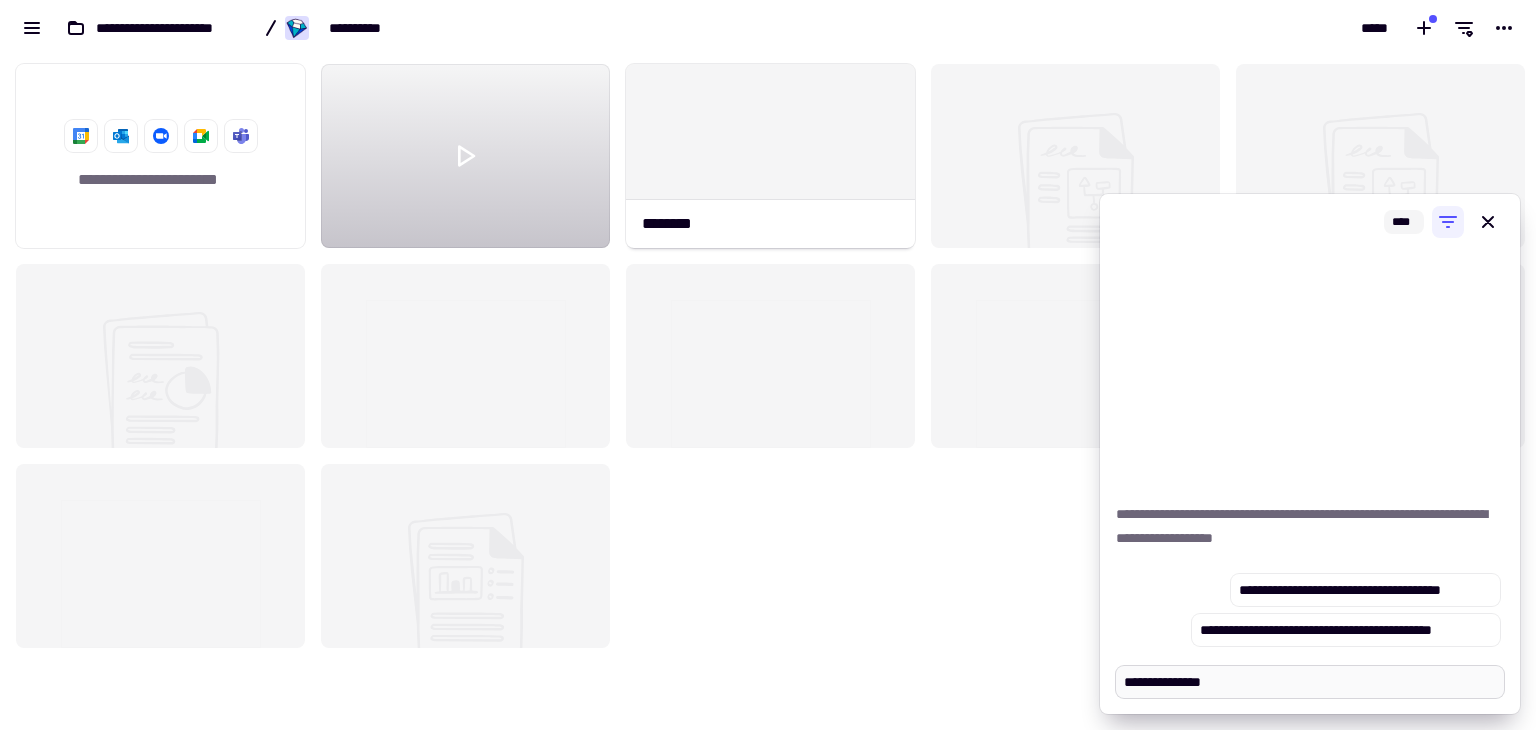 type on "*" 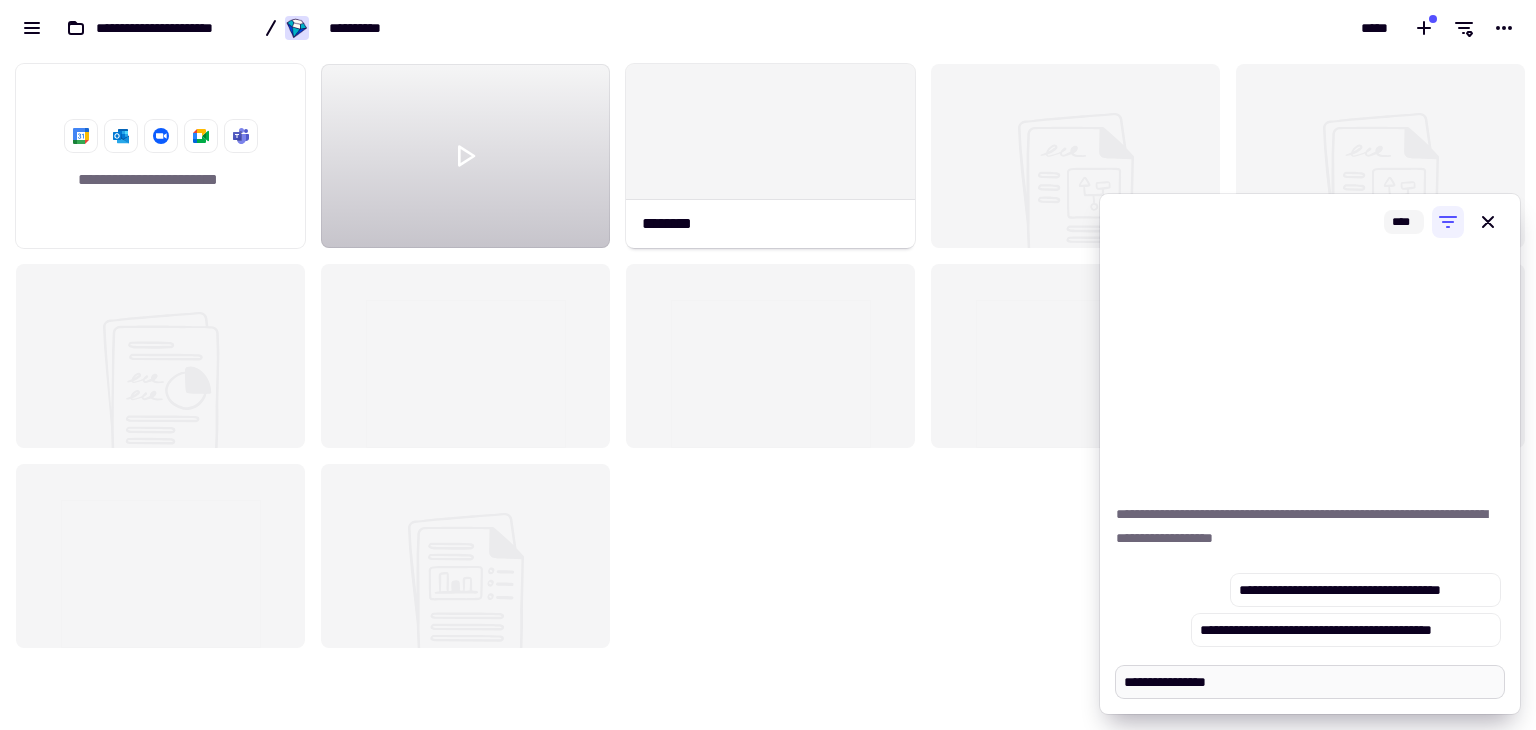 type on "*" 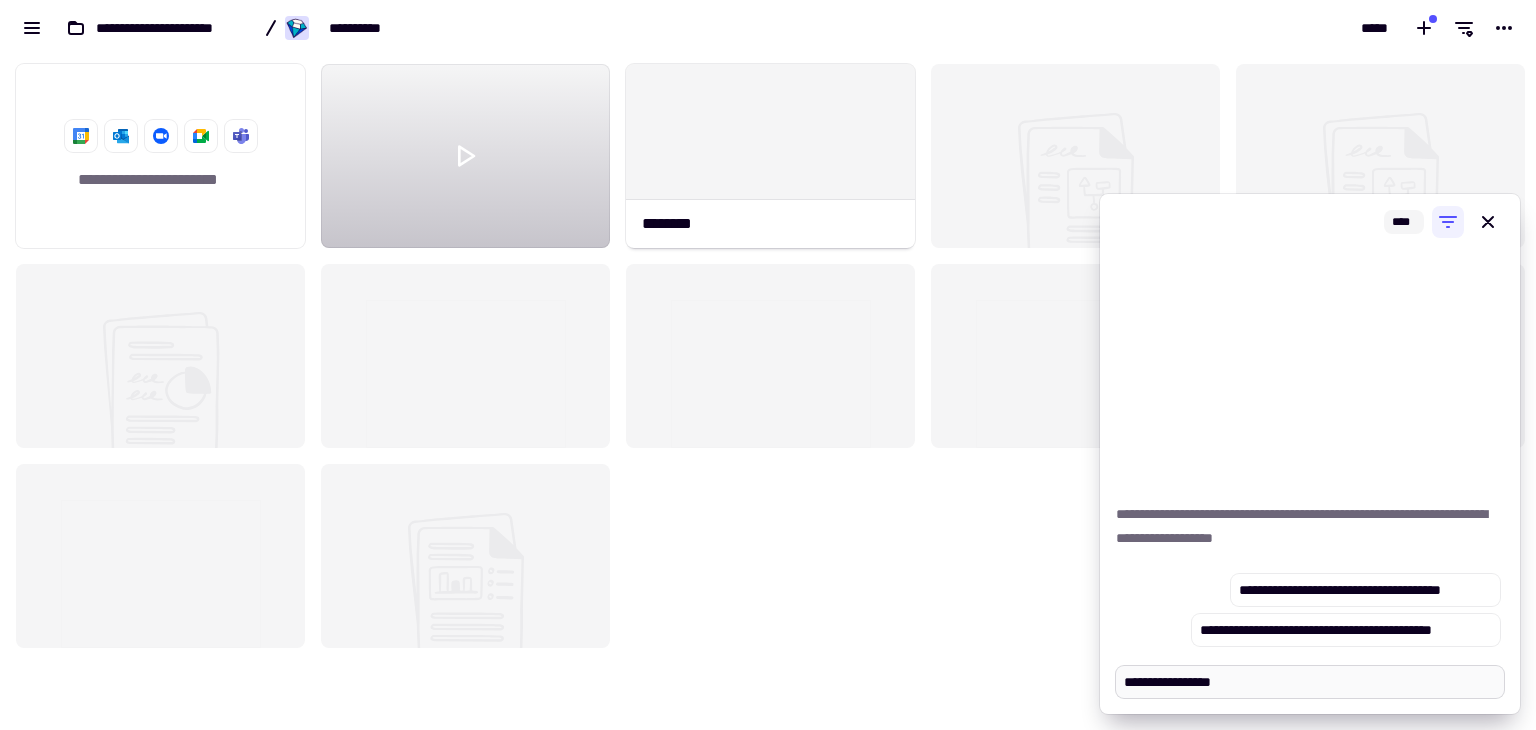 type on "*" 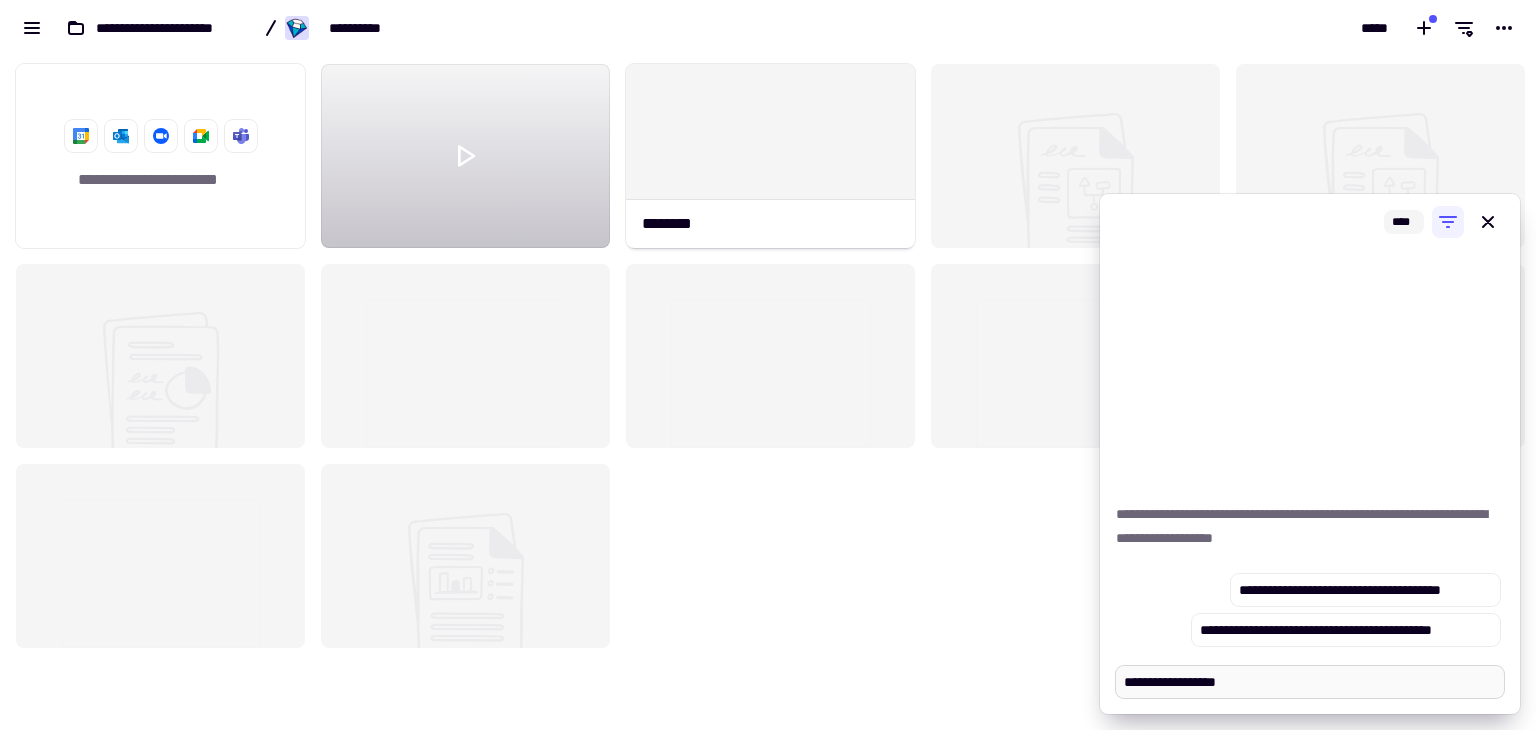 type on "*" 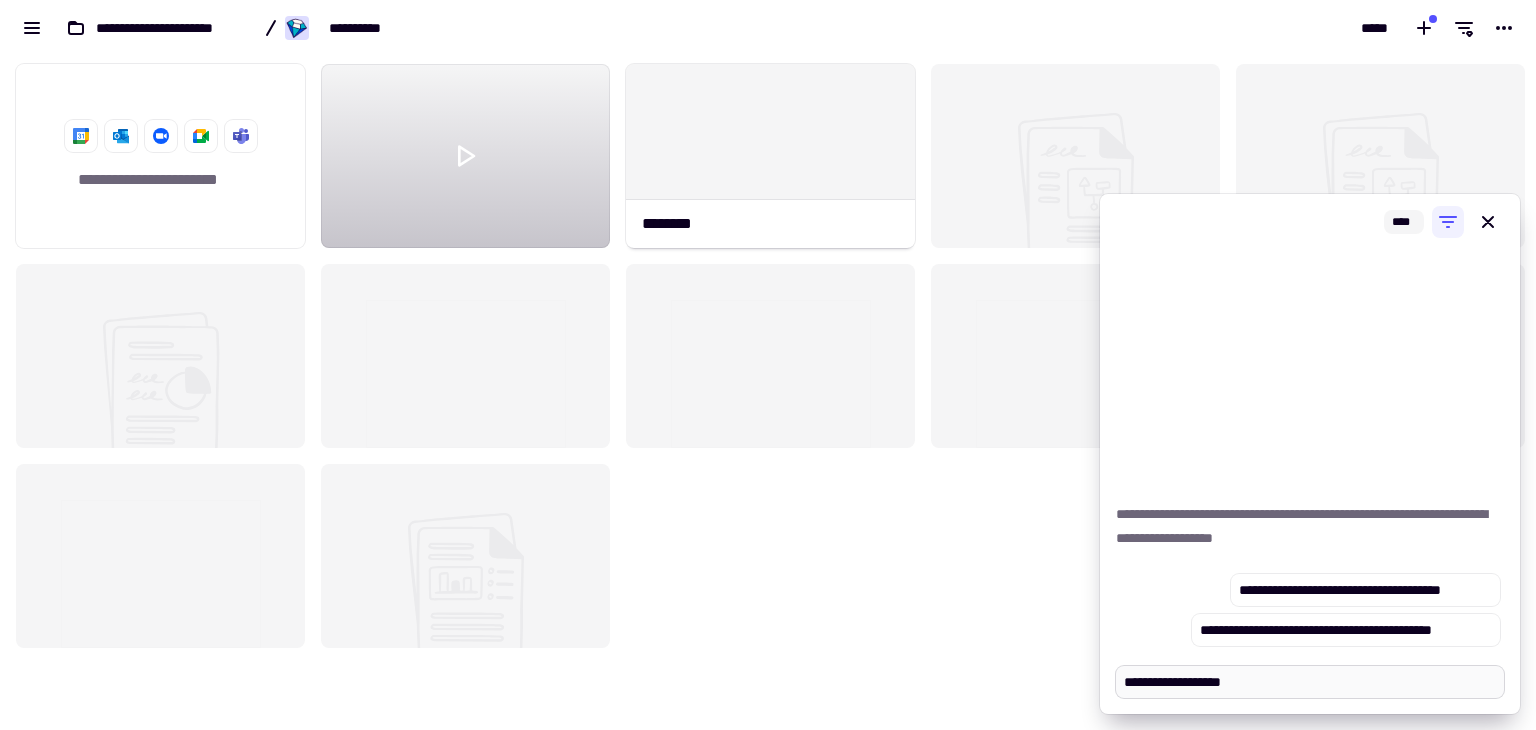 type on "*" 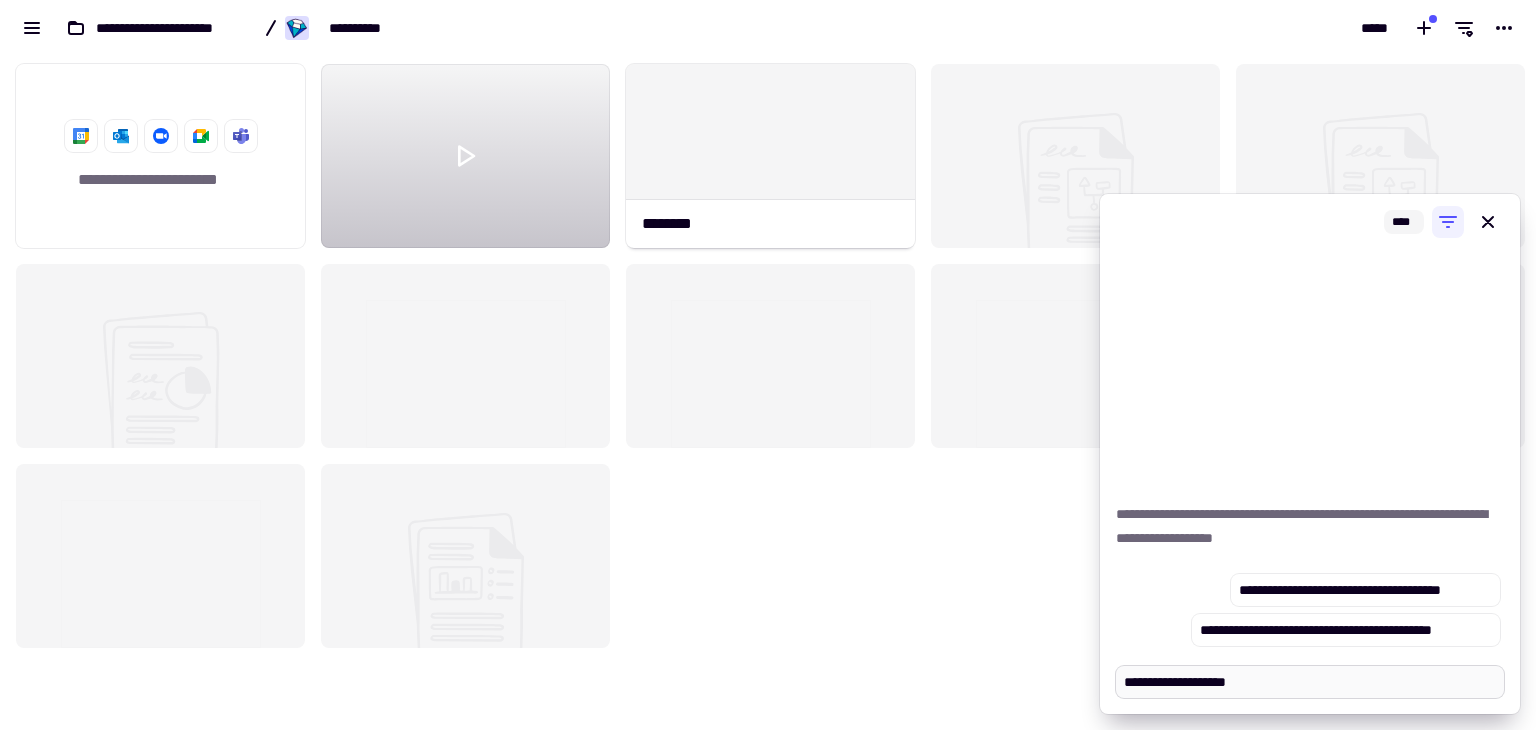 type on "*" 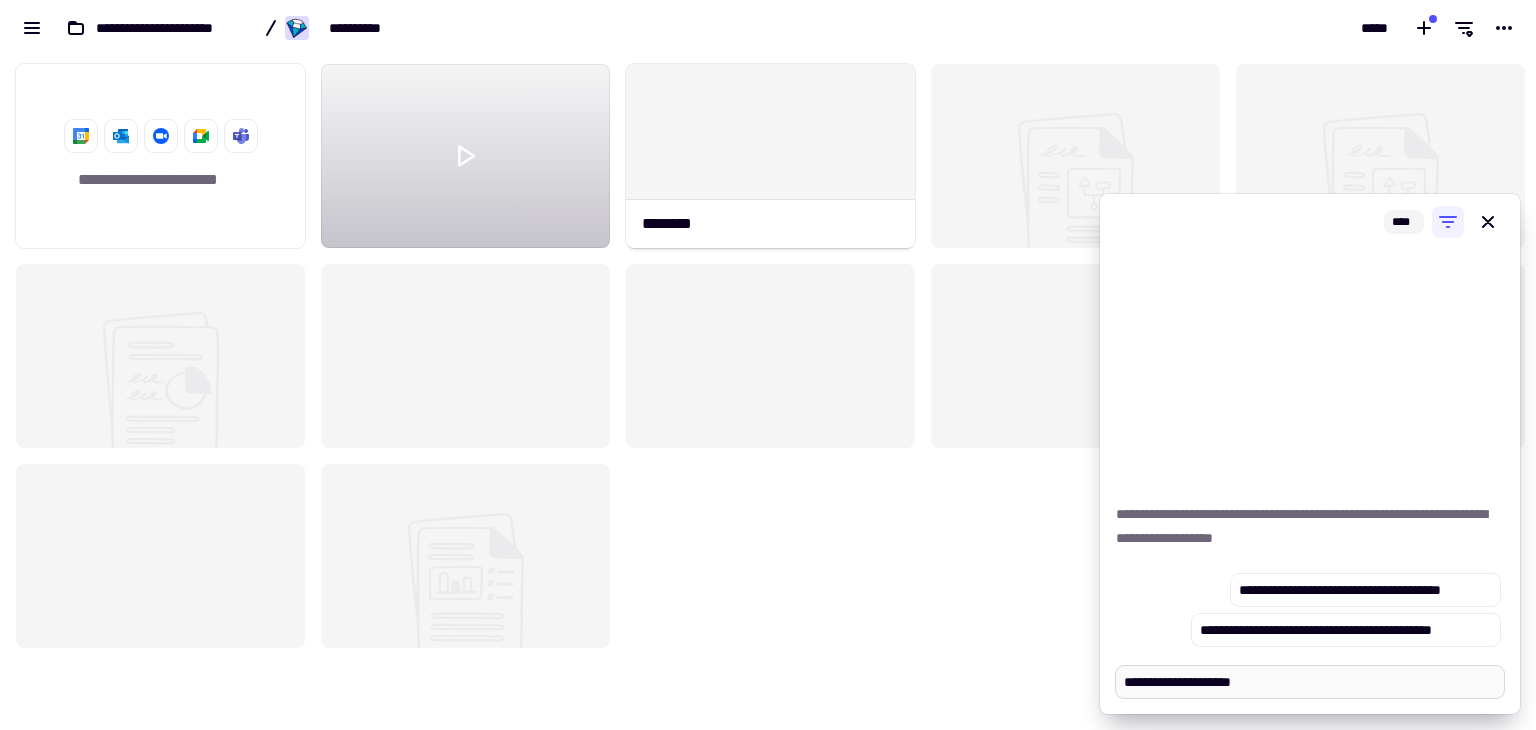 type on "*" 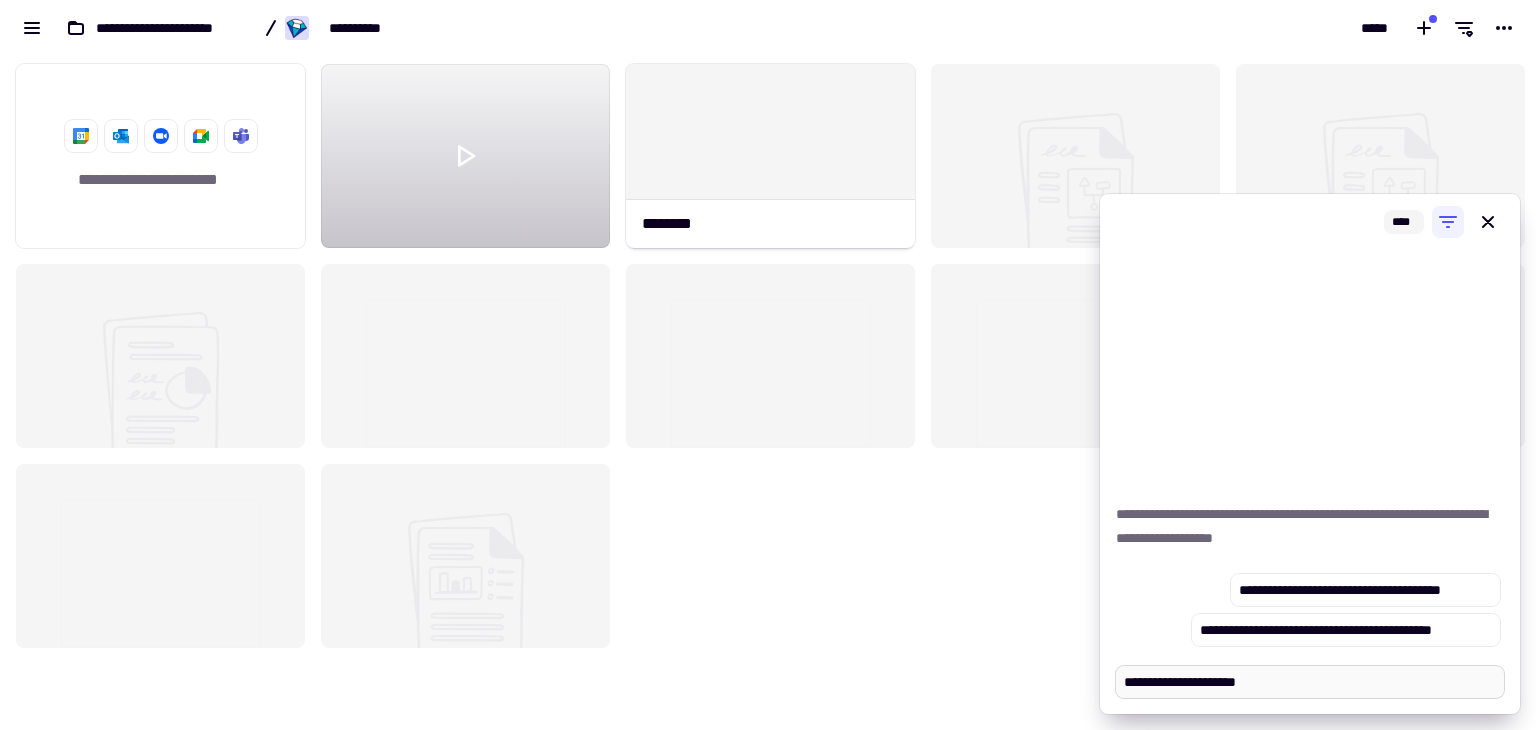 type on "*" 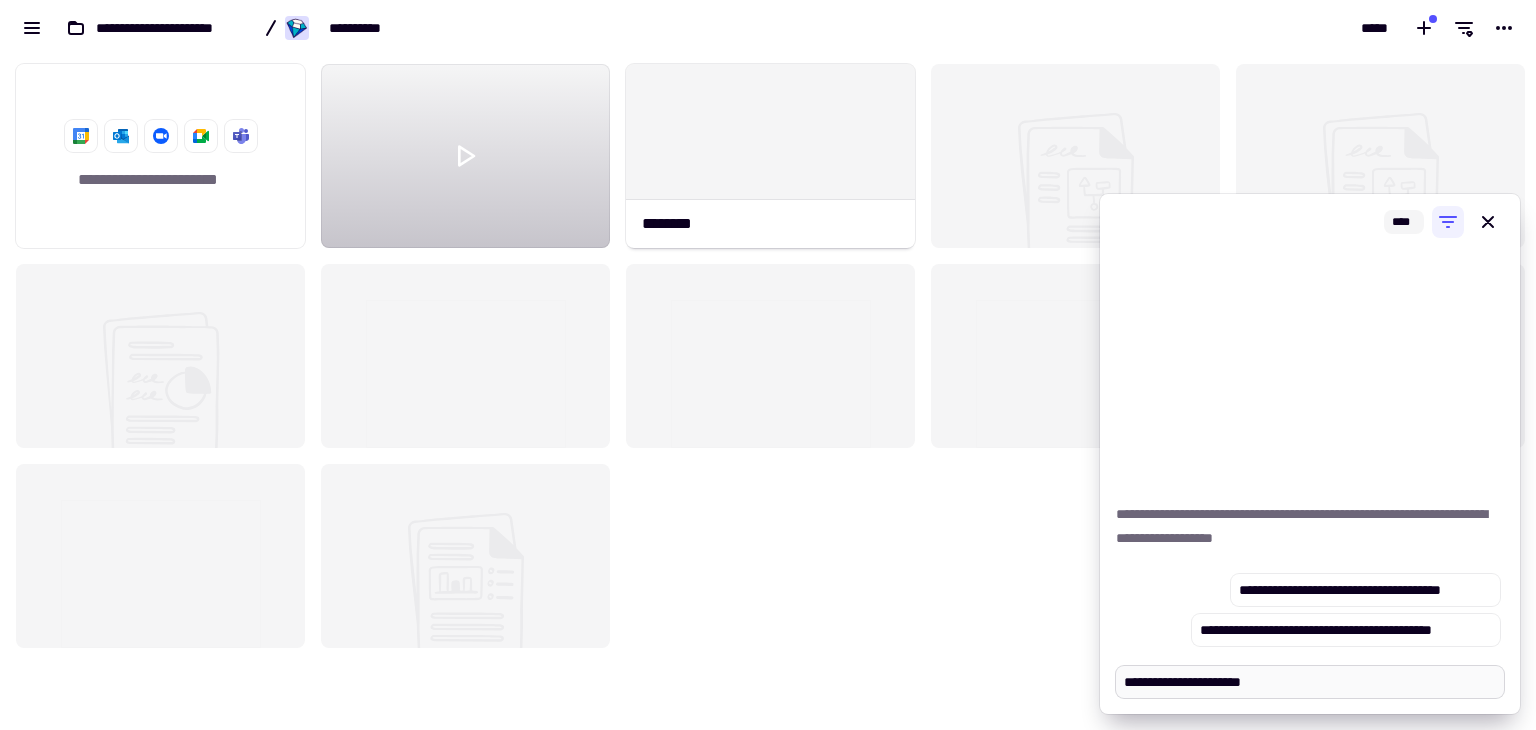 type on "*" 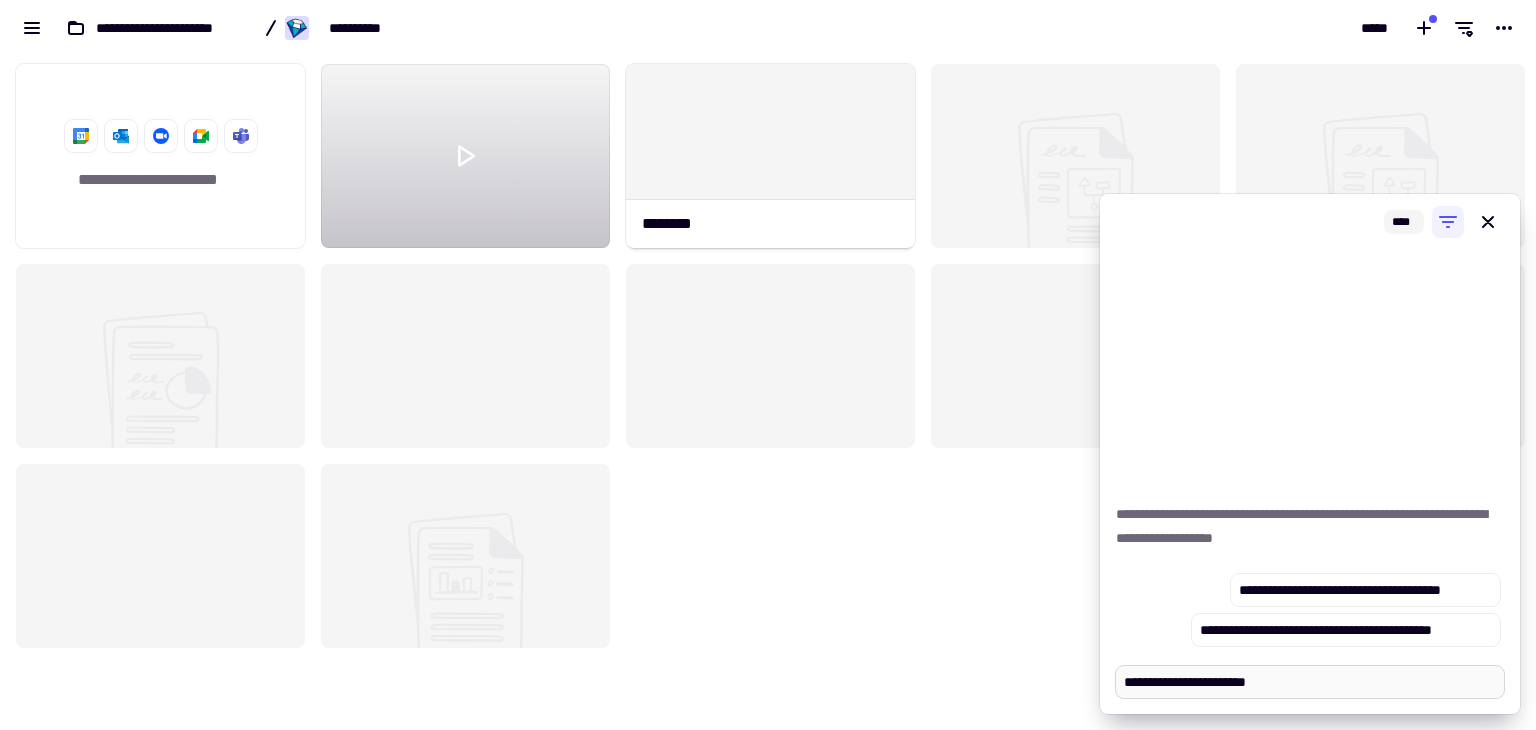 type on "*" 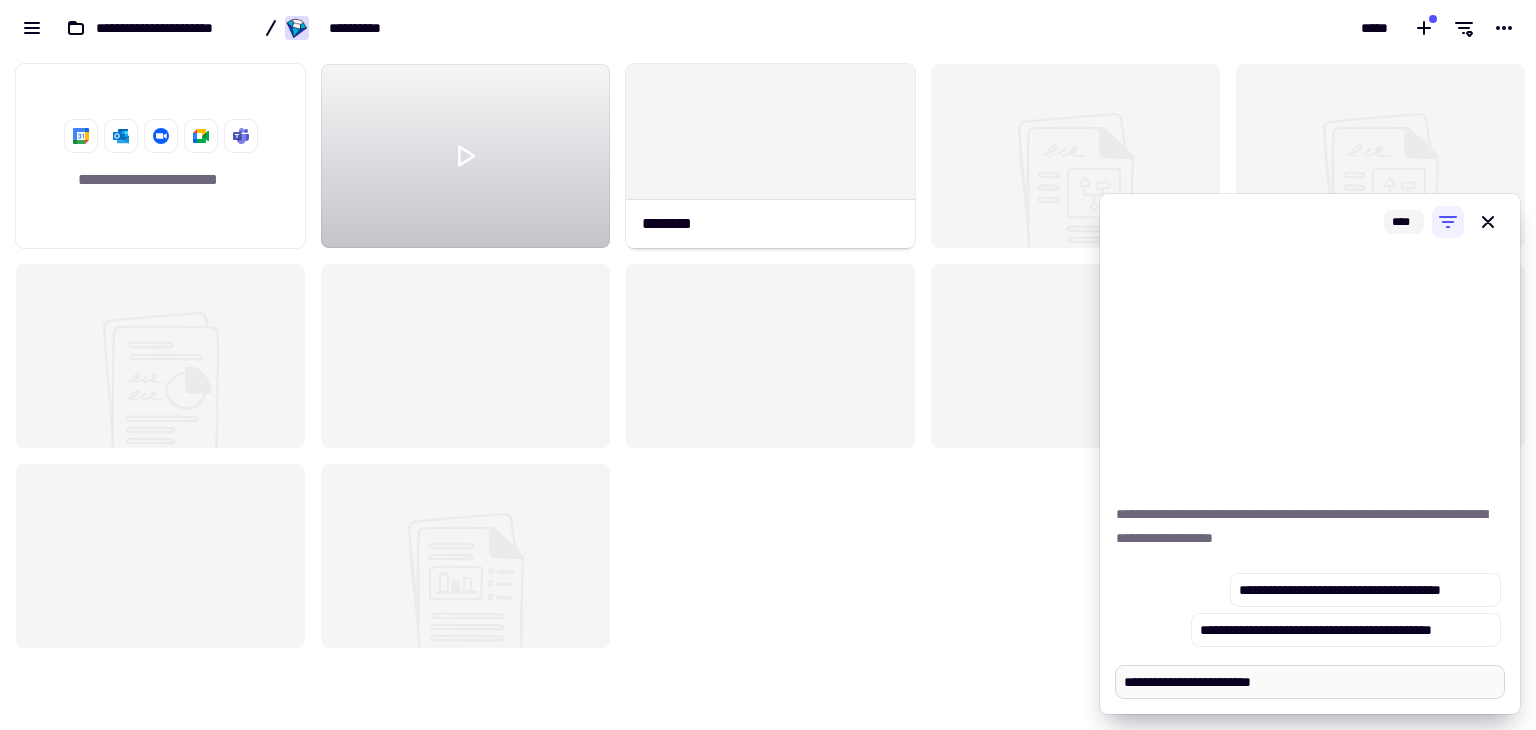 type on "**********" 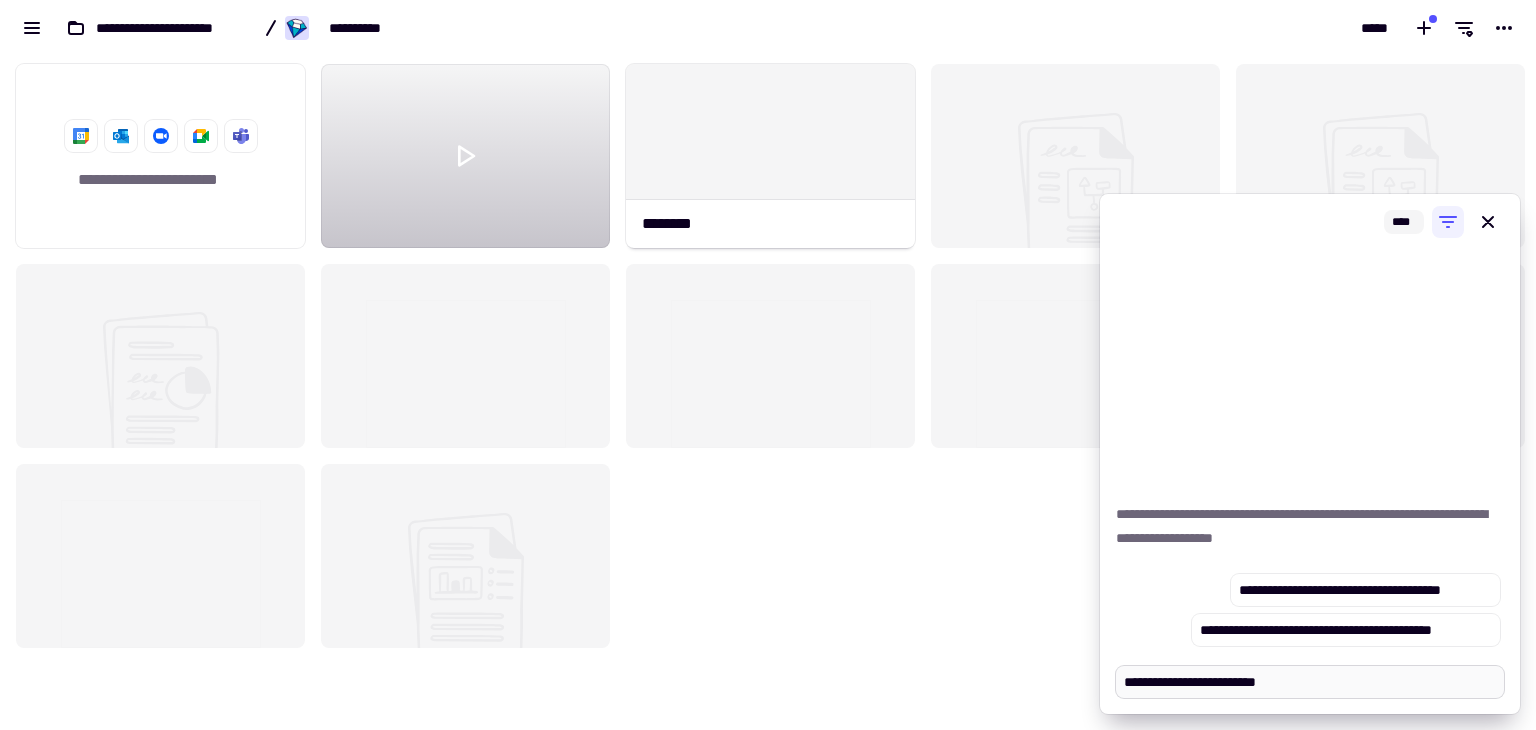 type on "*" 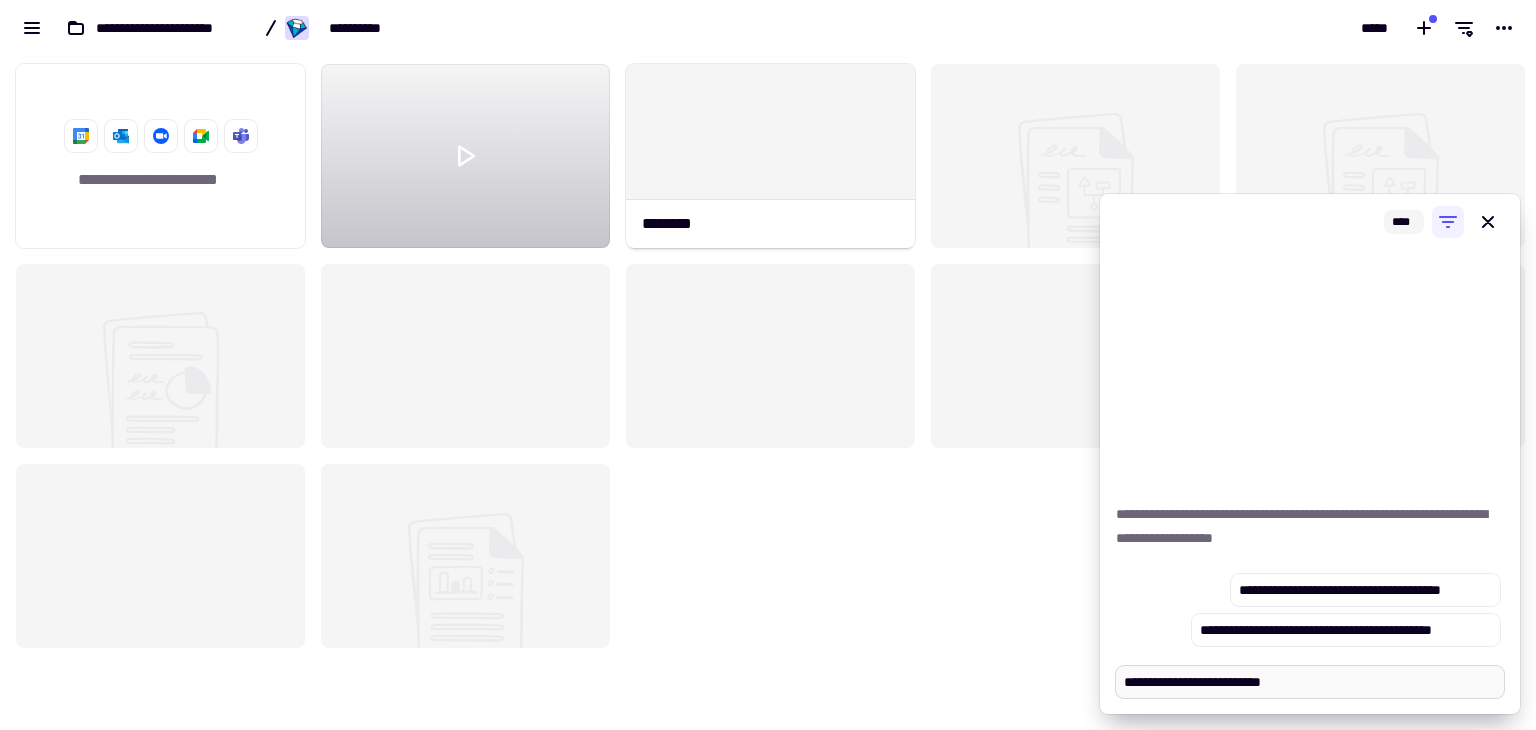 type on "*" 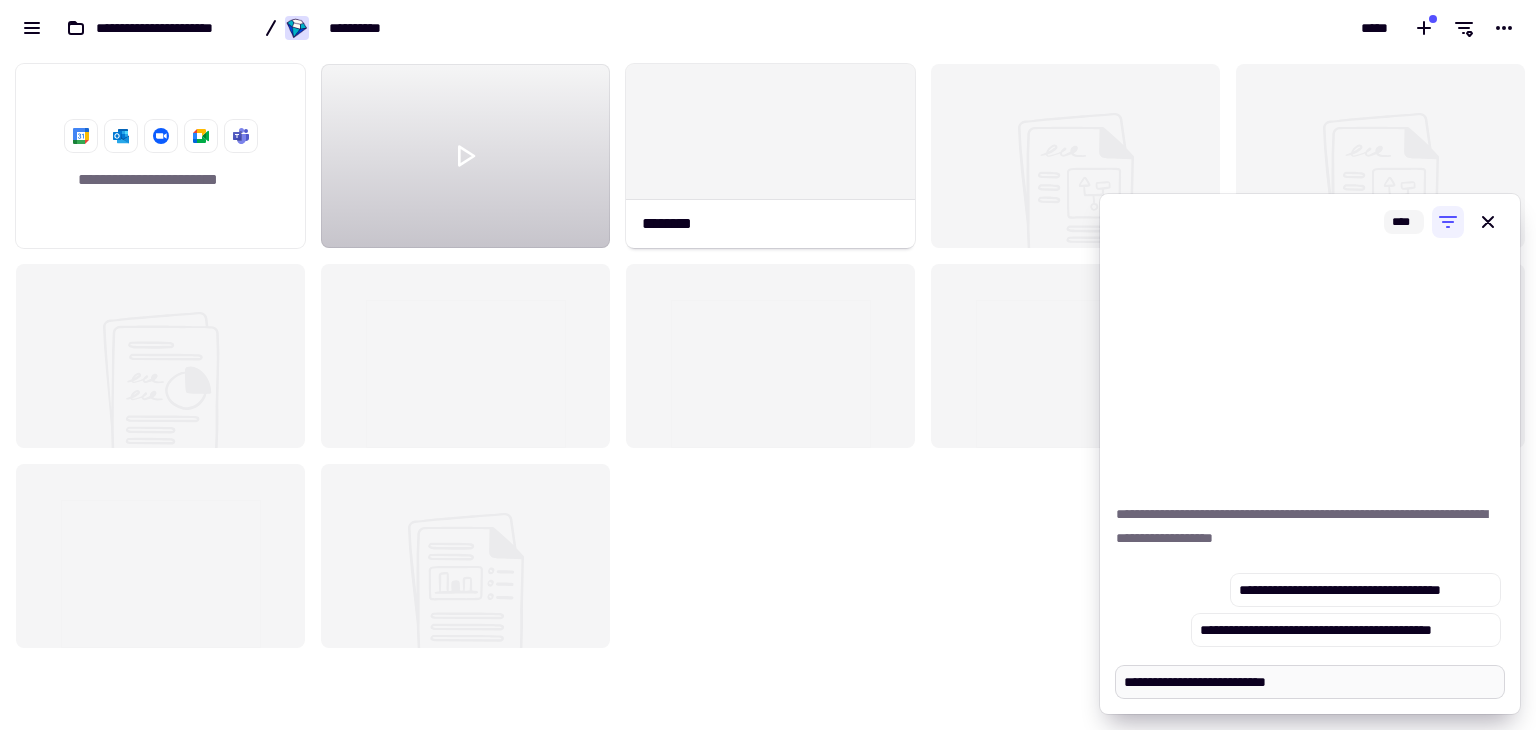 type on "*" 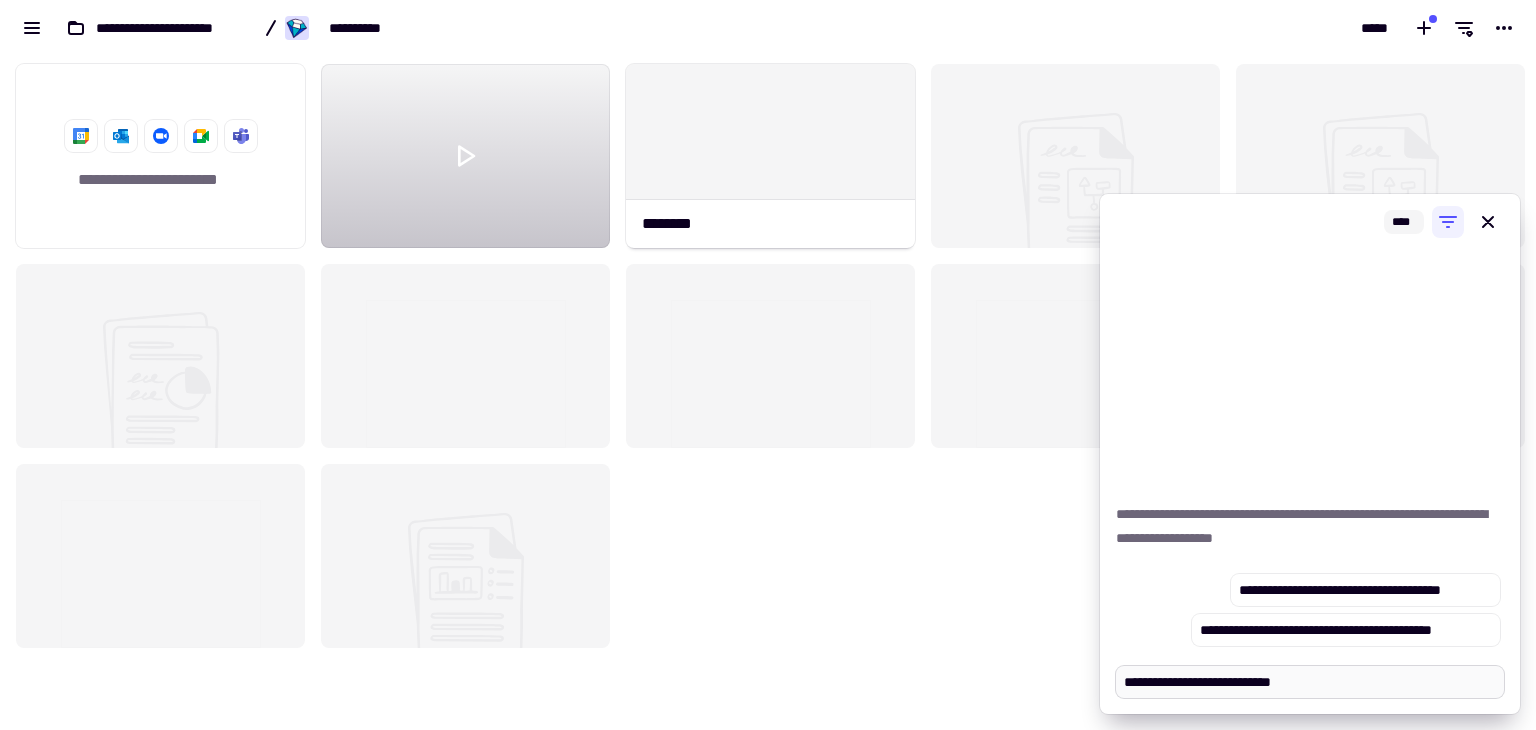 type on "*" 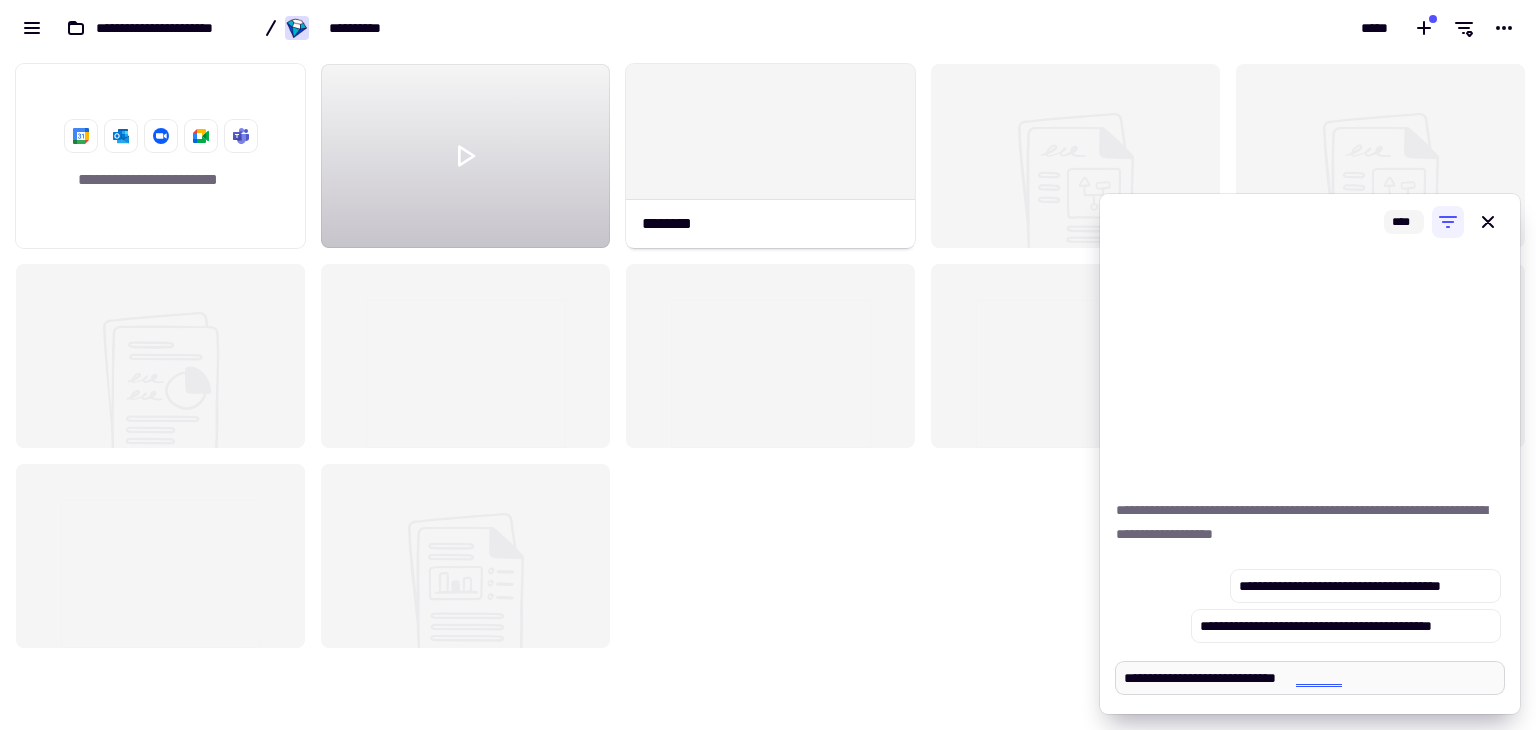 paste on "**********" 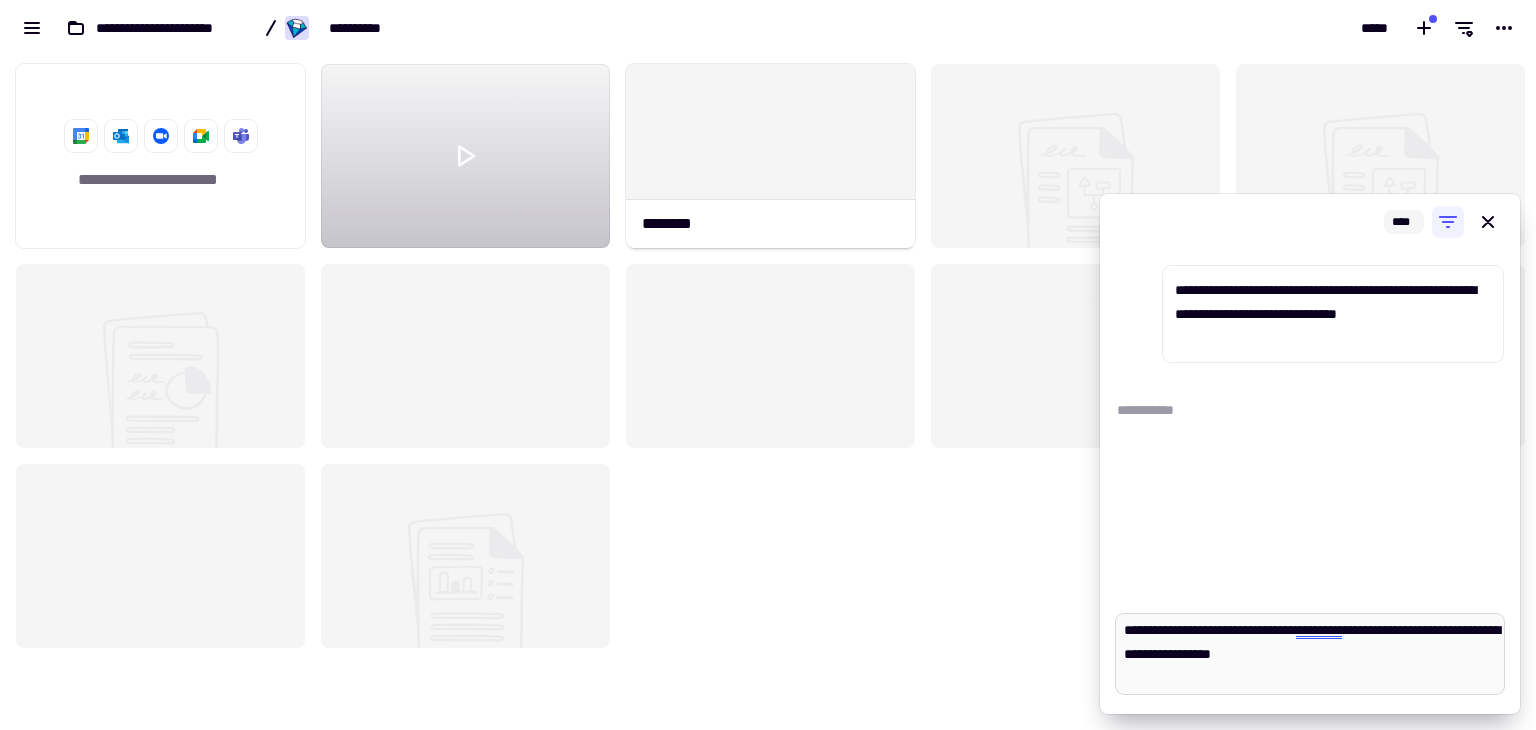 type on "*" 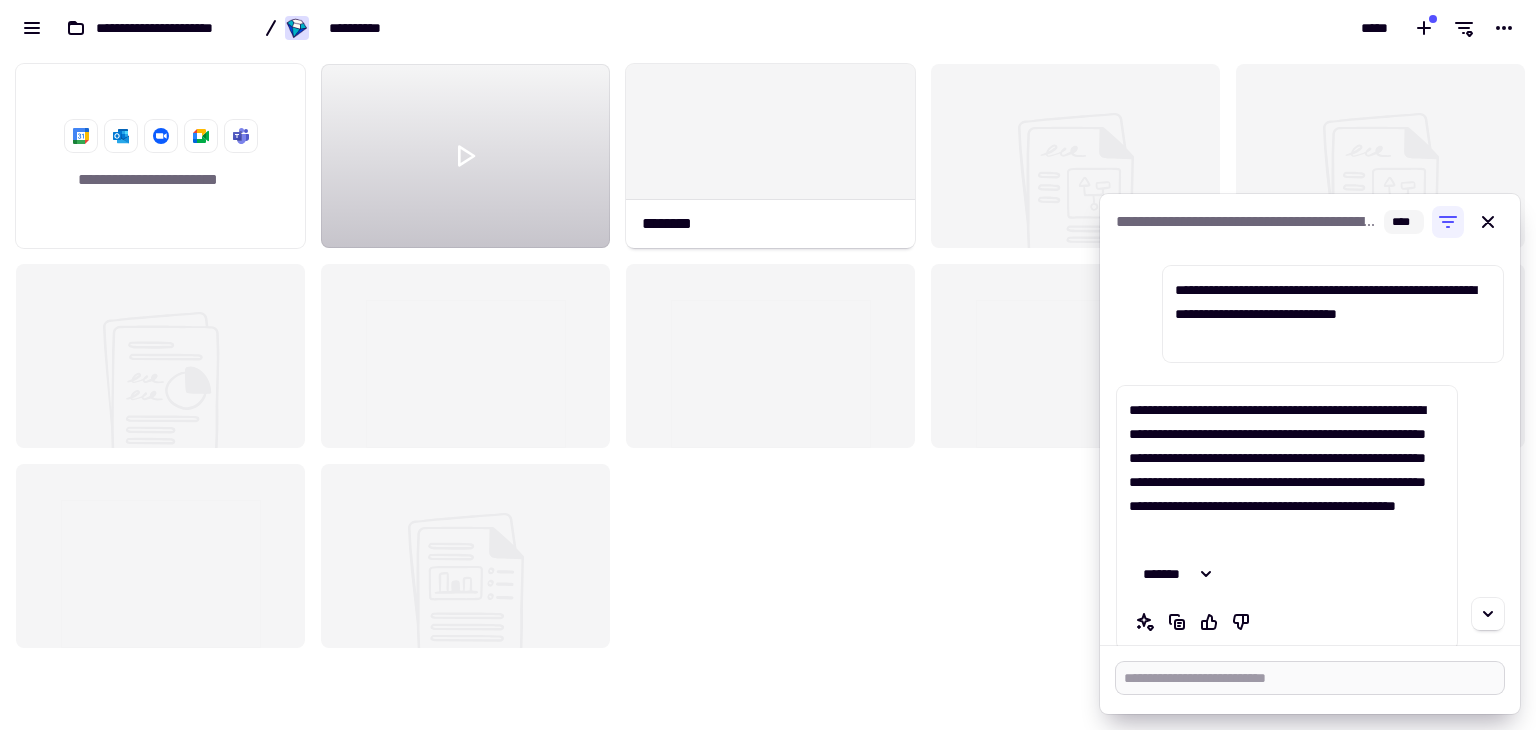 paste on "**********" 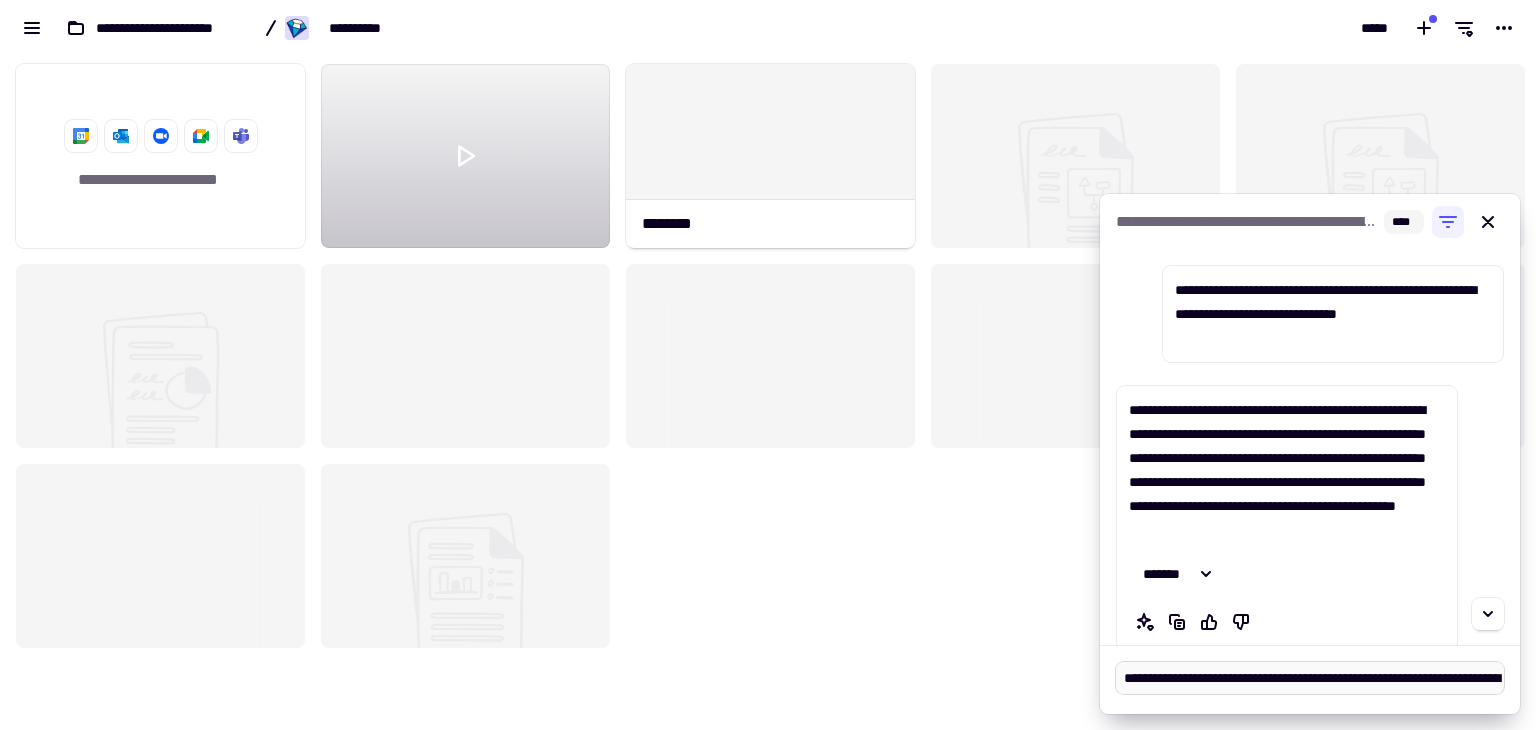 scroll, scrollTop: 8296, scrollLeft: 0, axis: vertical 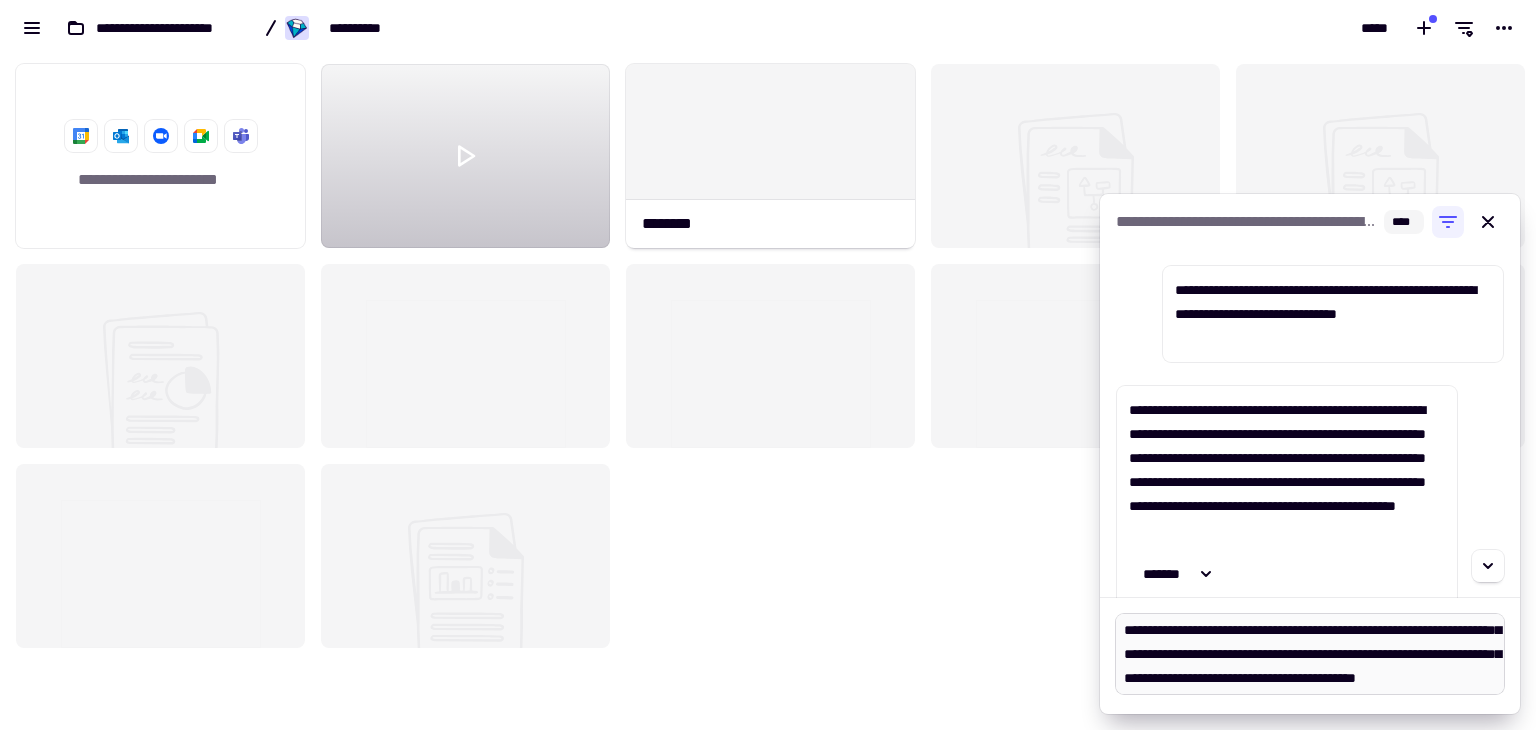 type on "*" 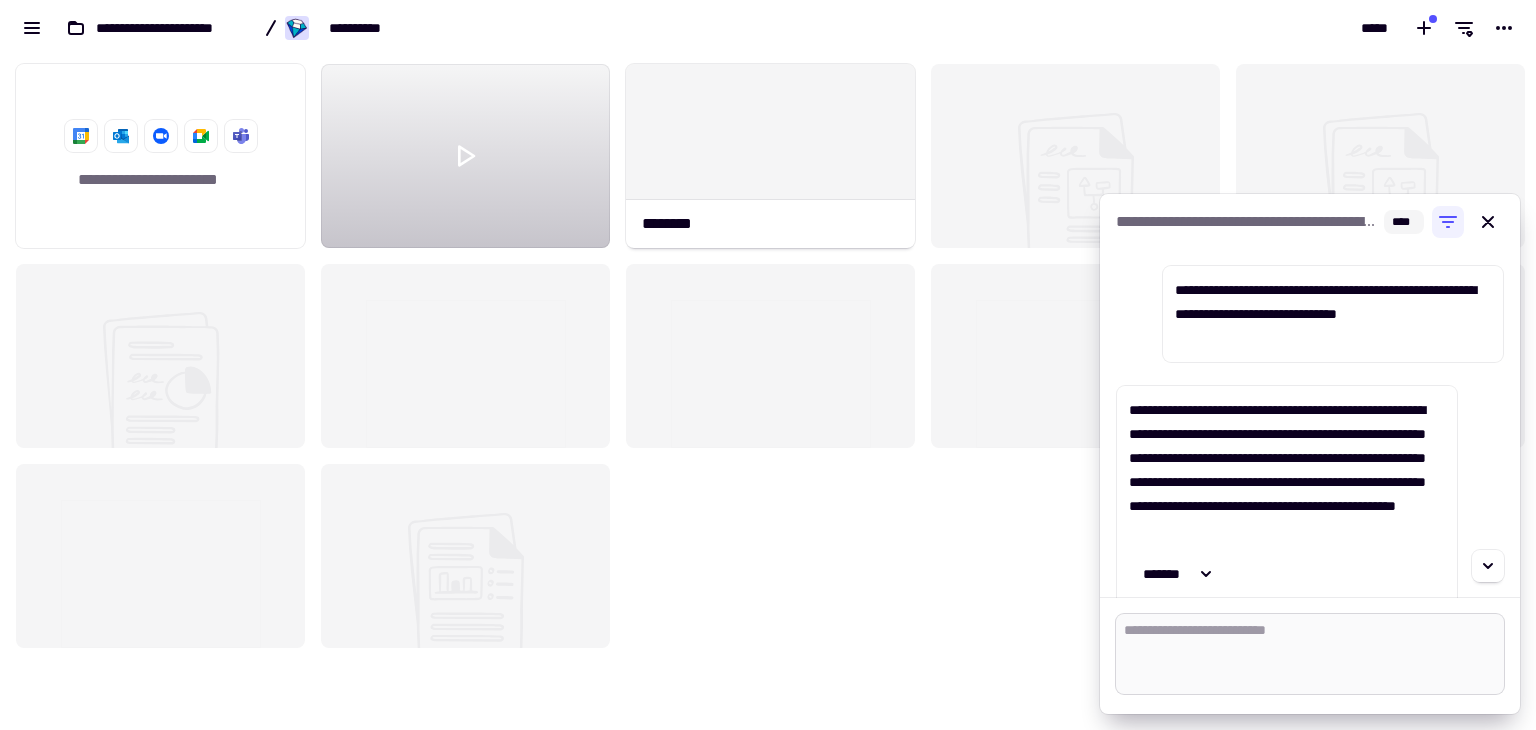 scroll, scrollTop: 0, scrollLeft: 0, axis: both 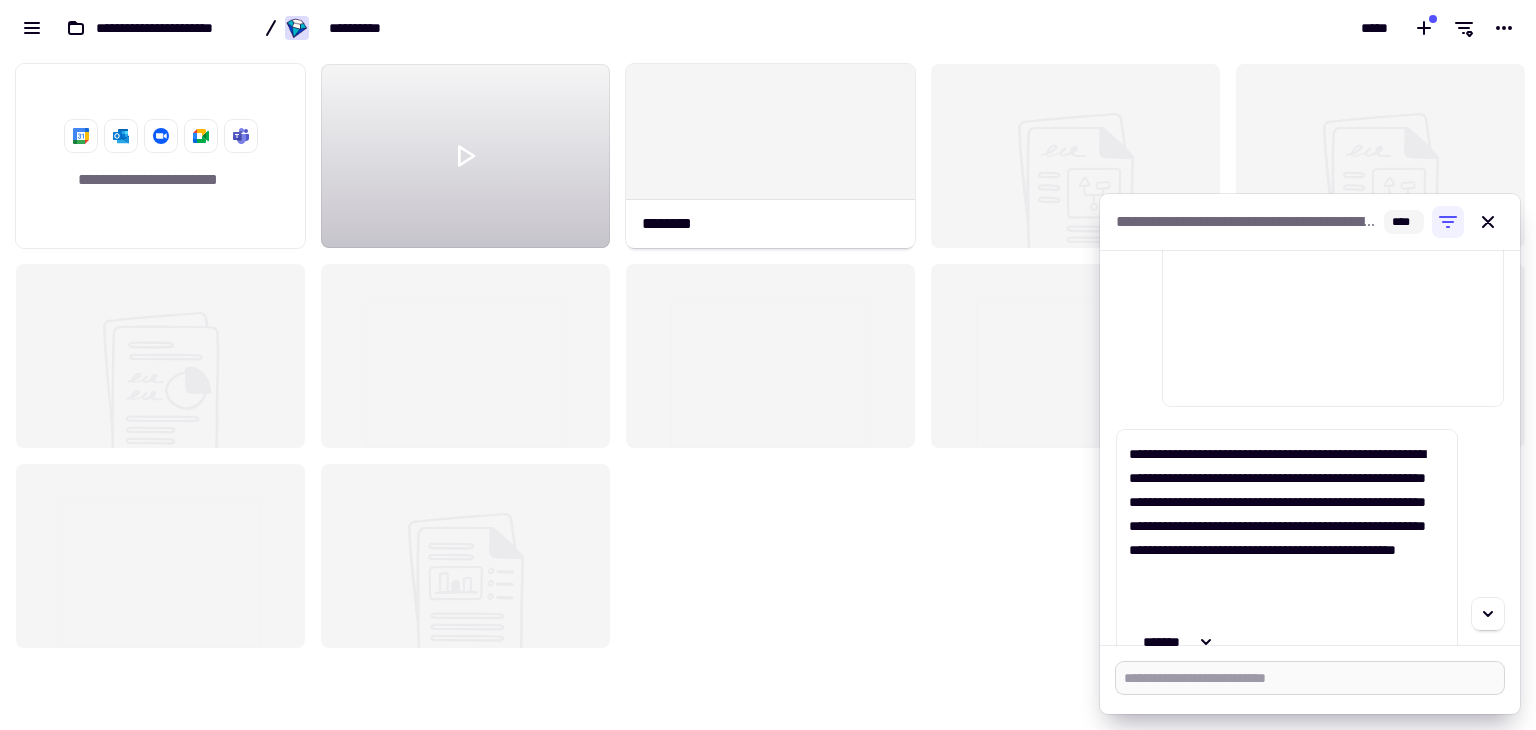 click at bounding box center (1310, 678) 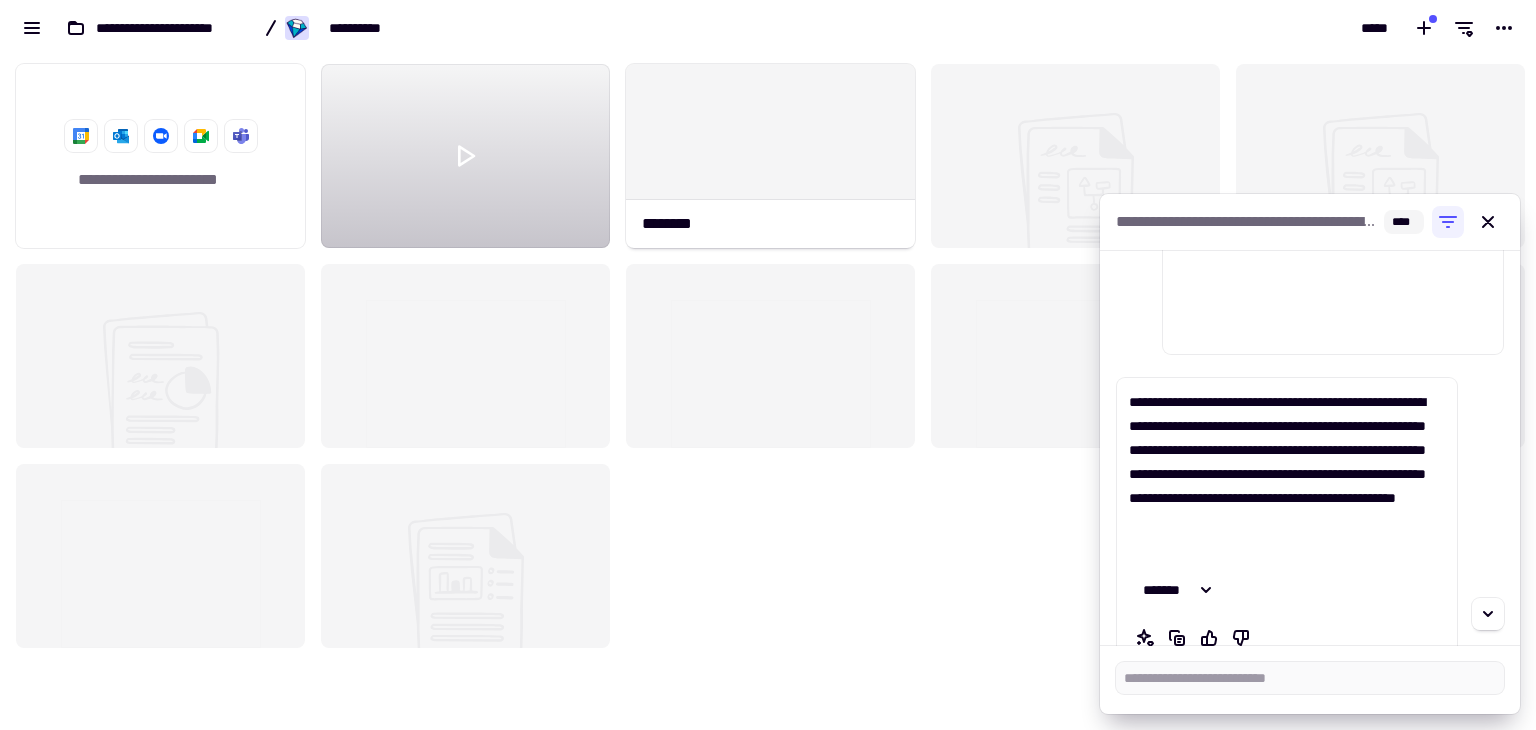 scroll, scrollTop: 8812, scrollLeft: 0, axis: vertical 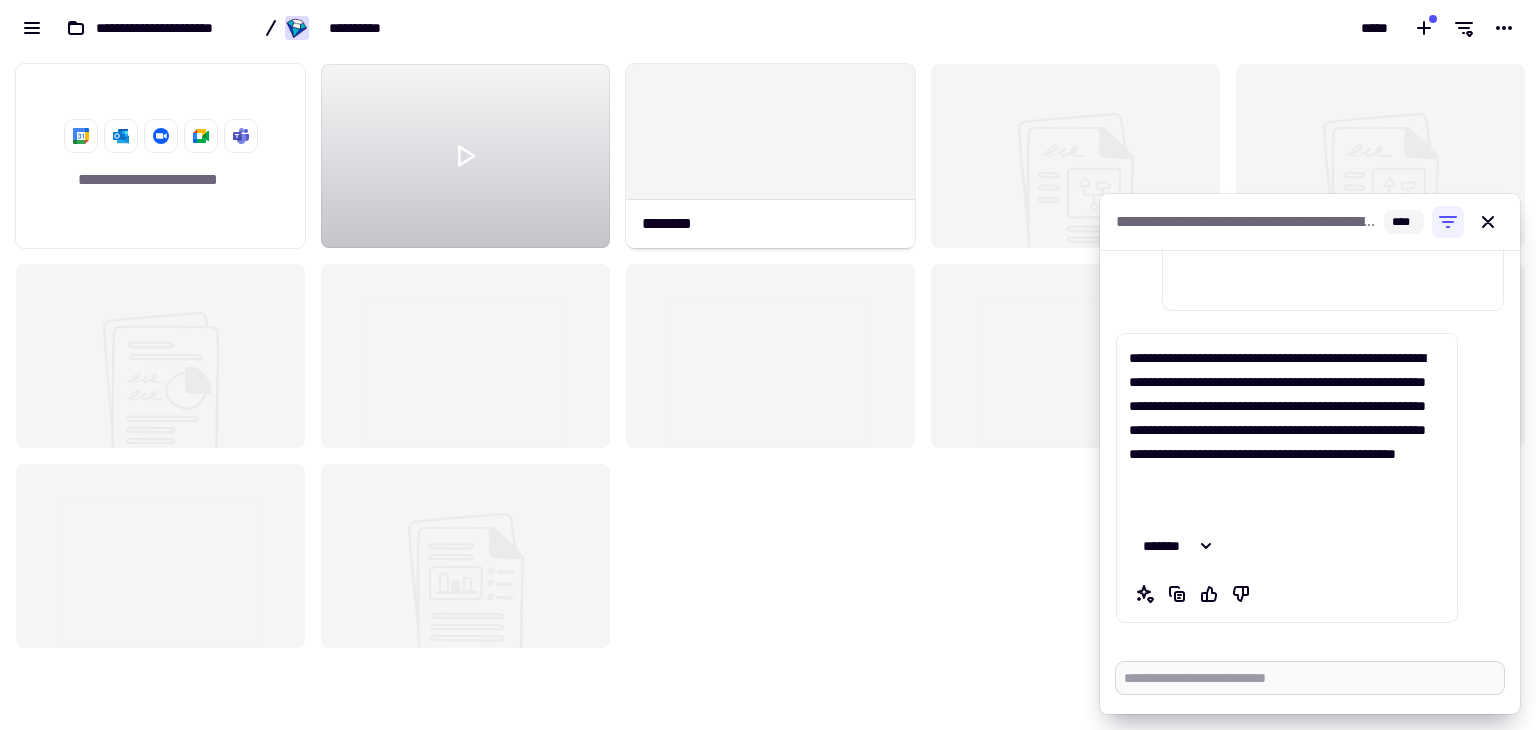 click at bounding box center (1310, 678) 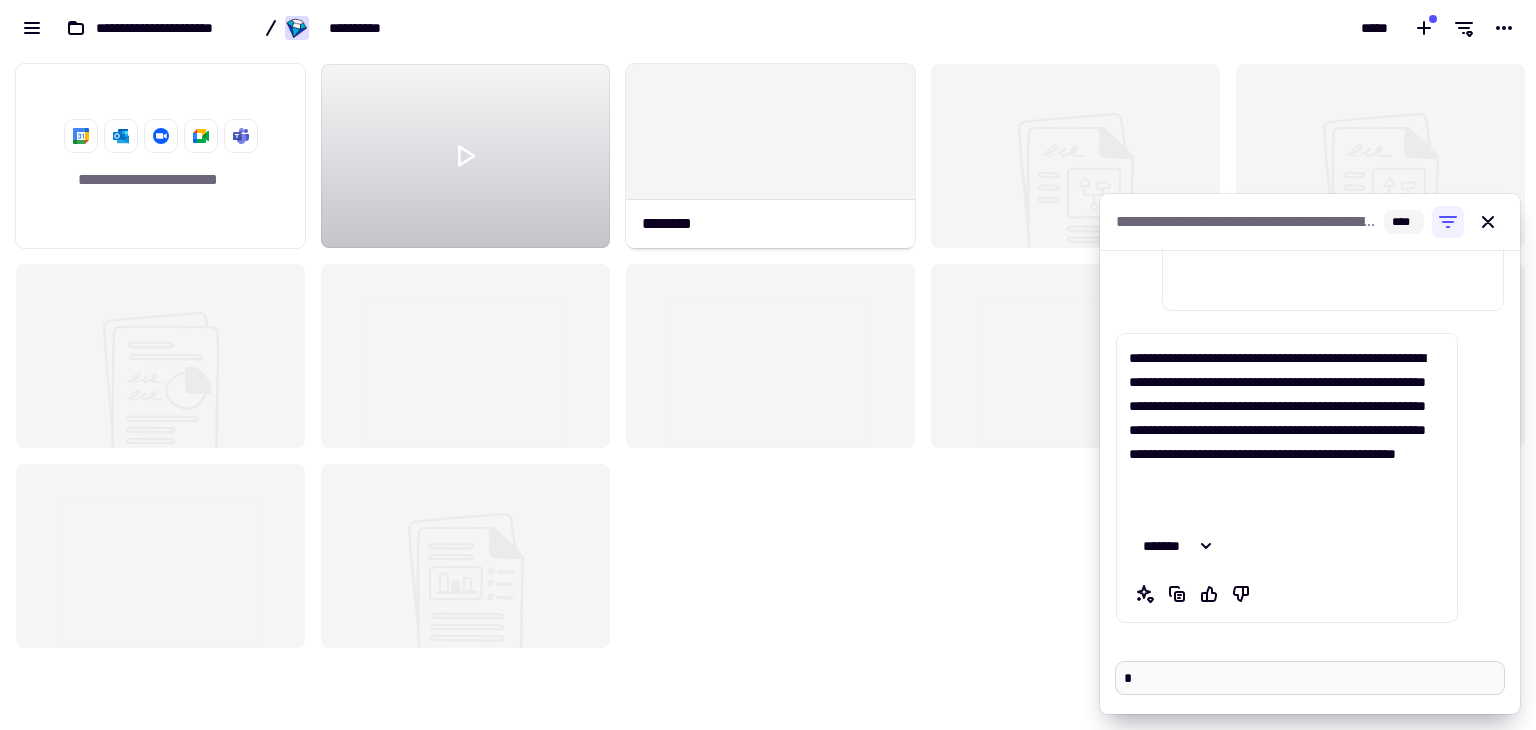 type on "*" 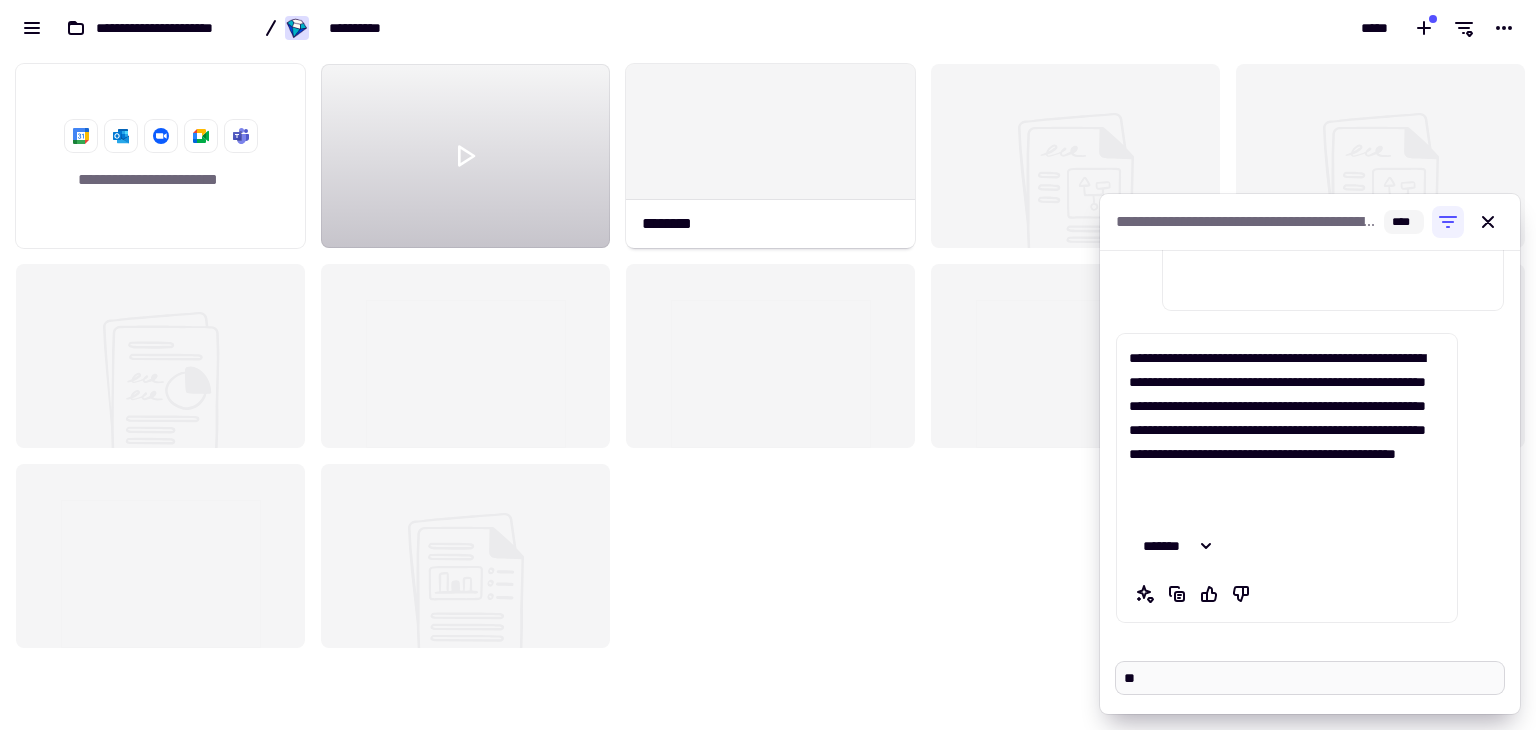 type on "*" 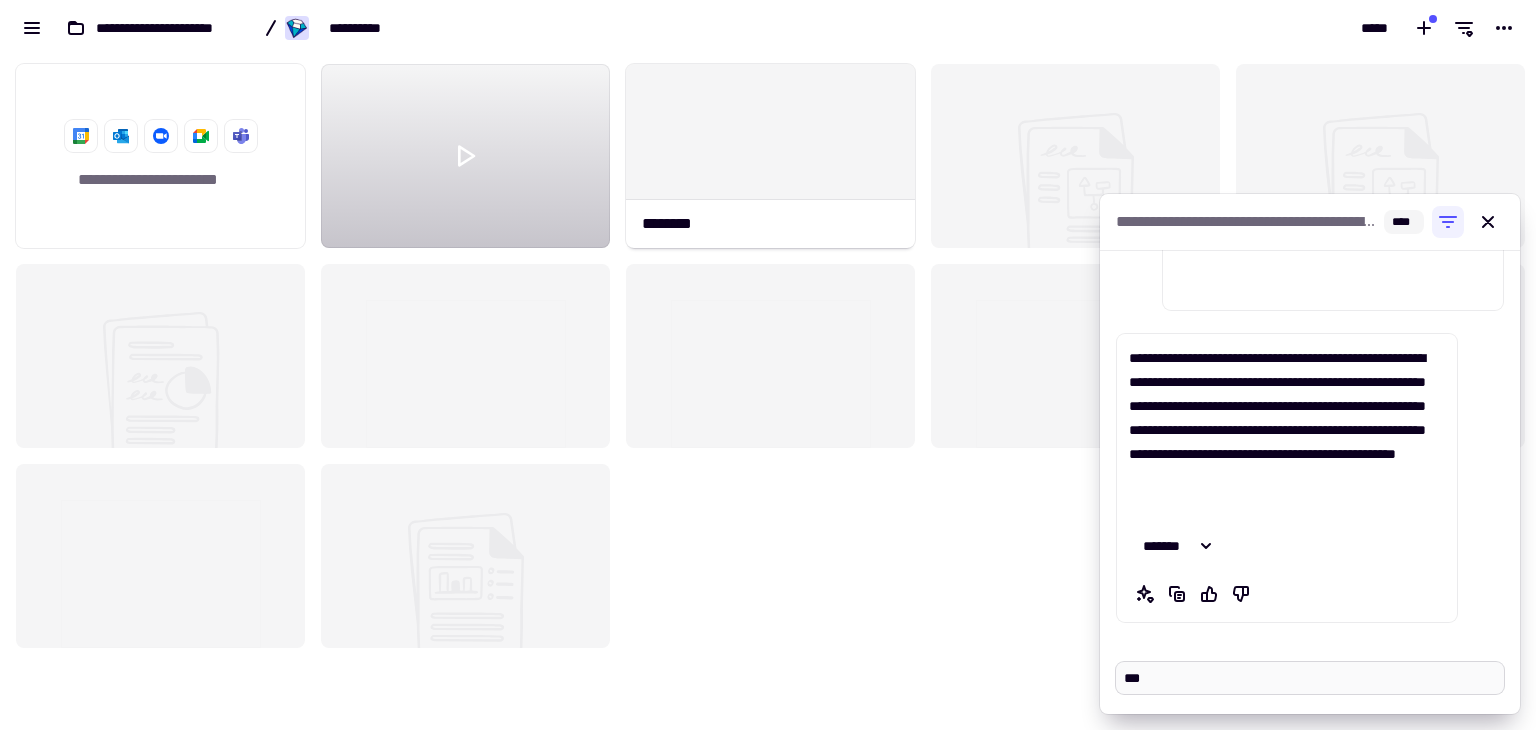 type on "*" 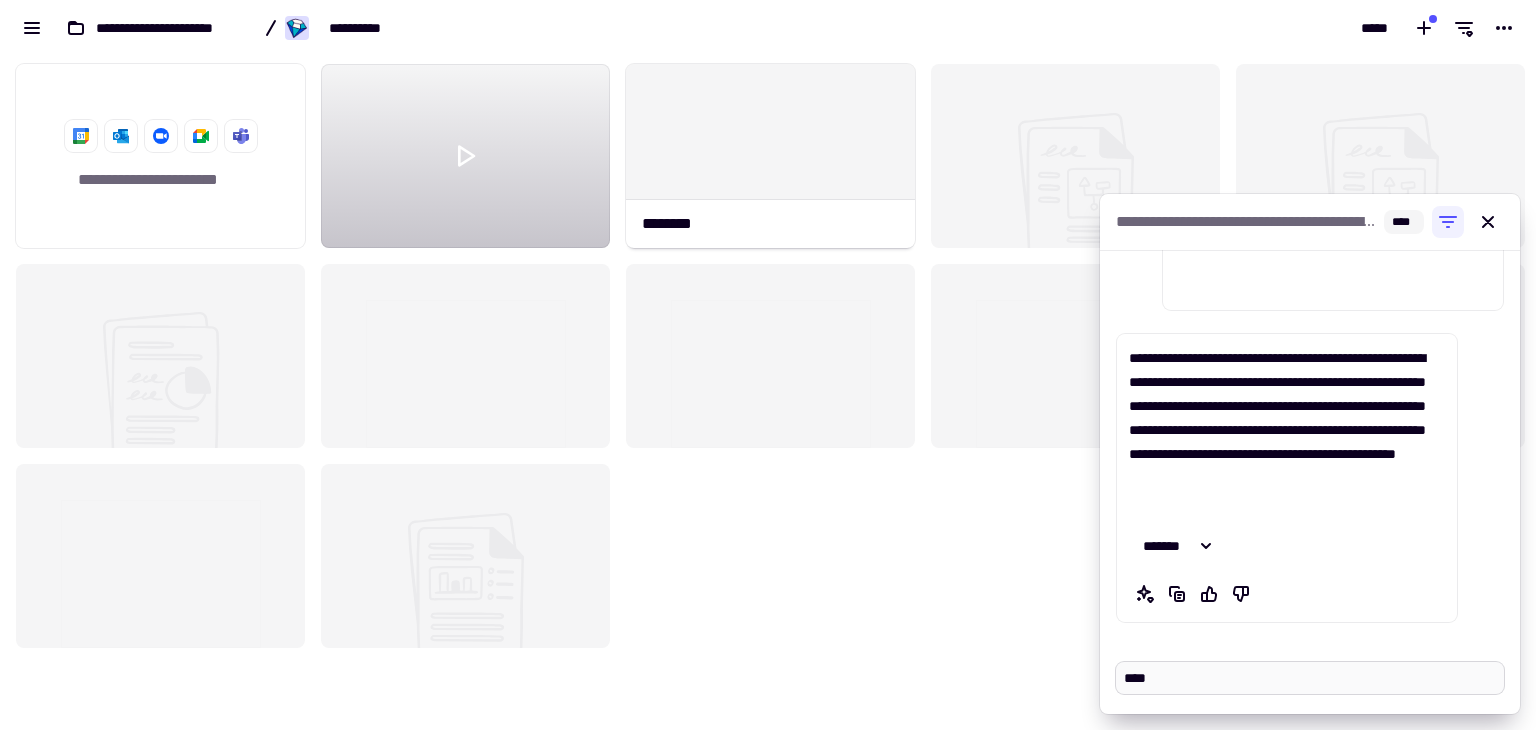 type on "*" 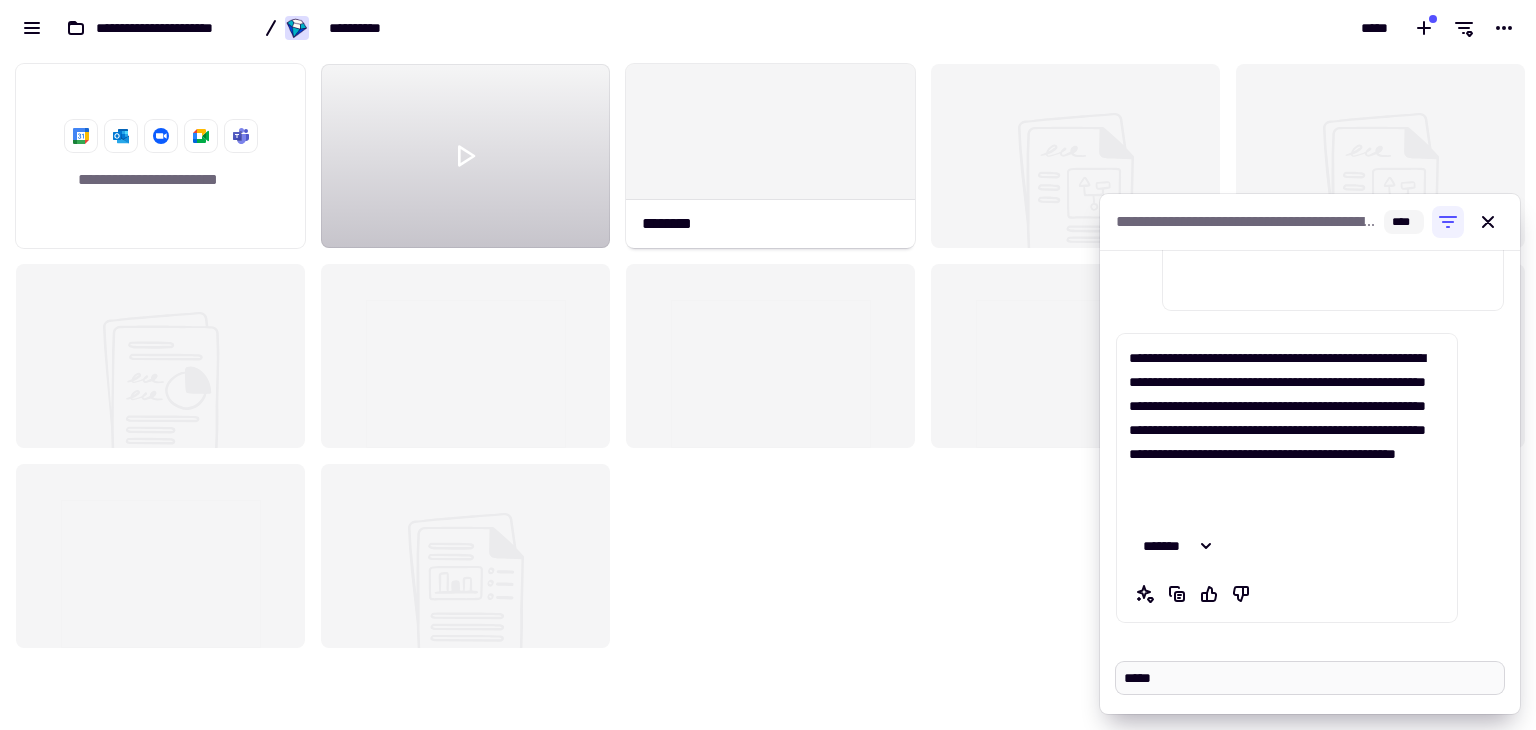 type on "*" 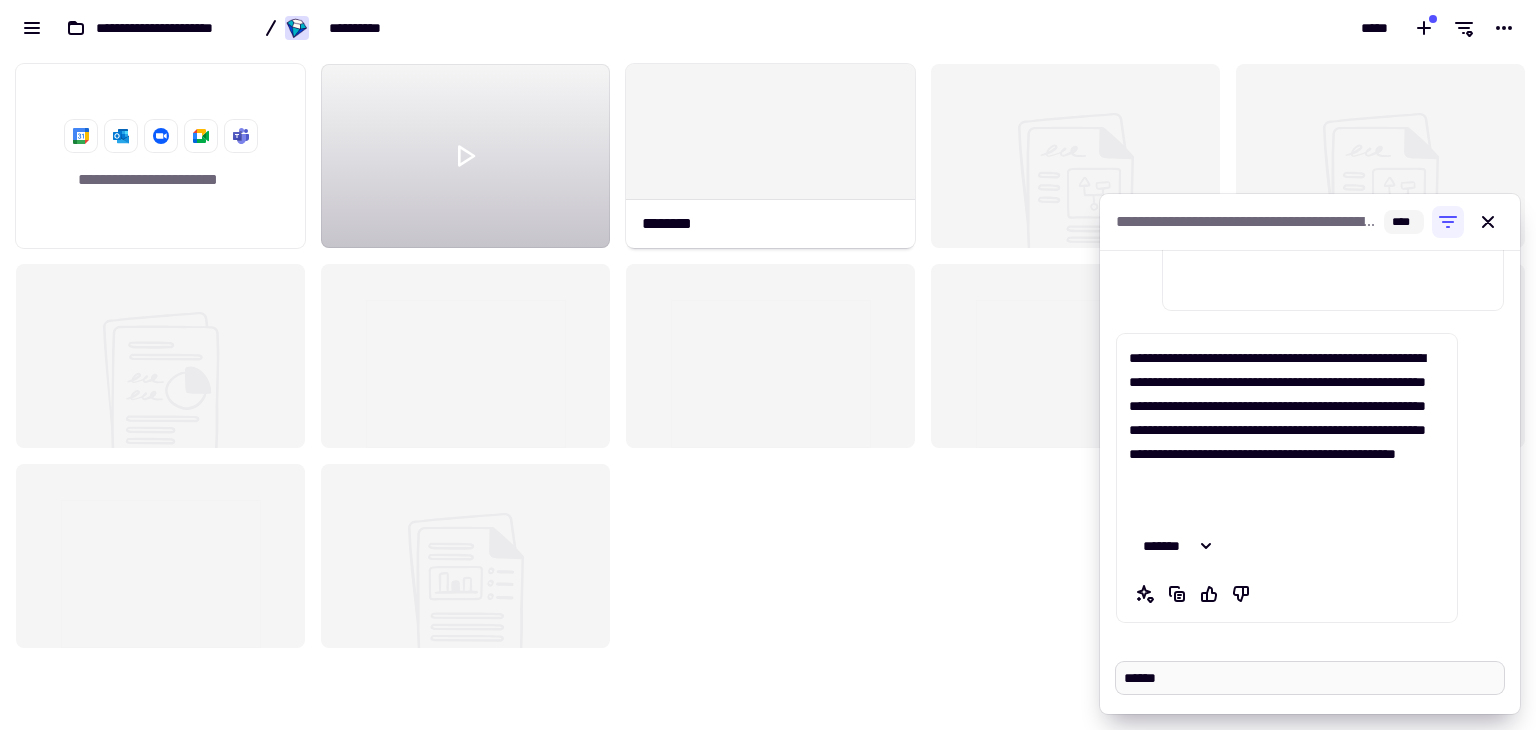 type on "*" 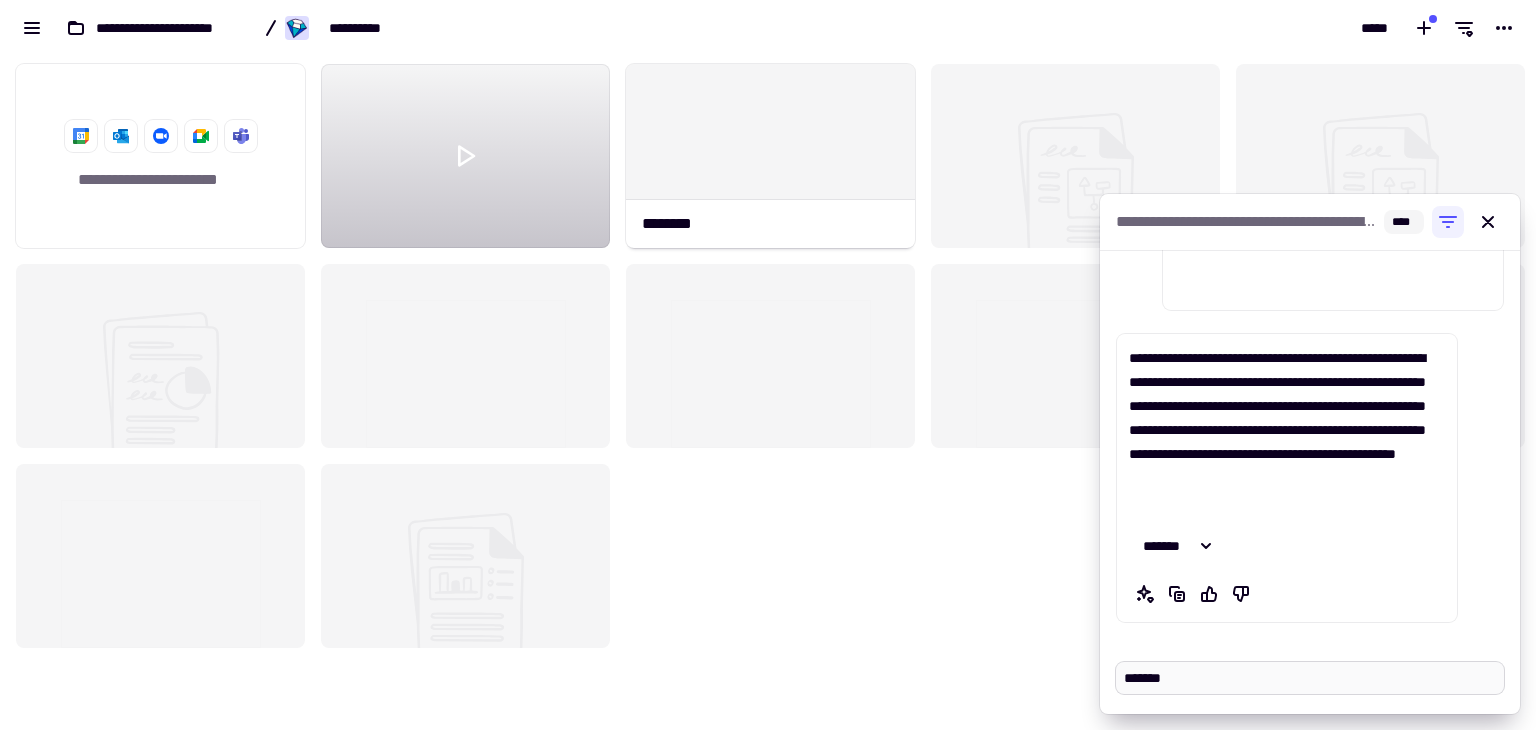 type on "*" 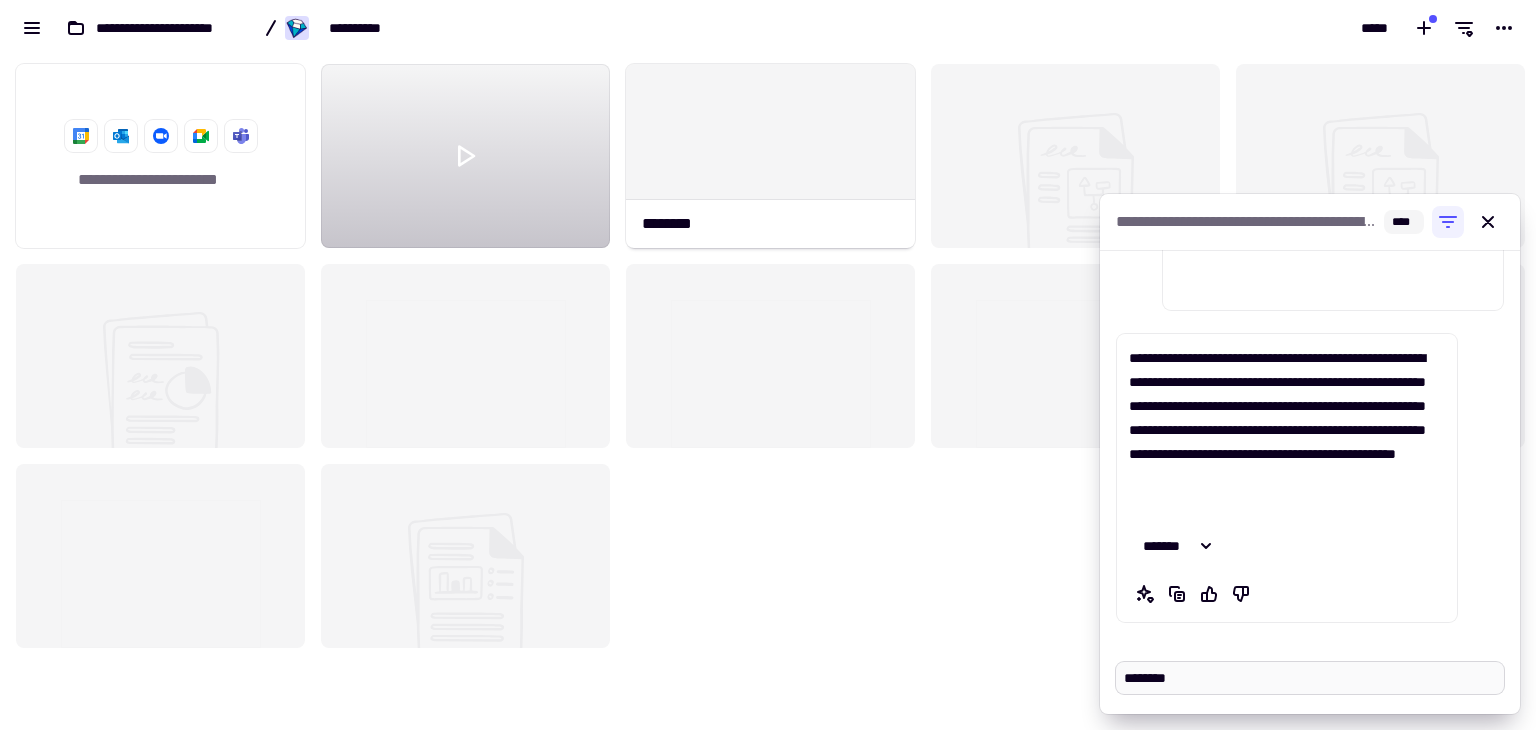 type on "*" 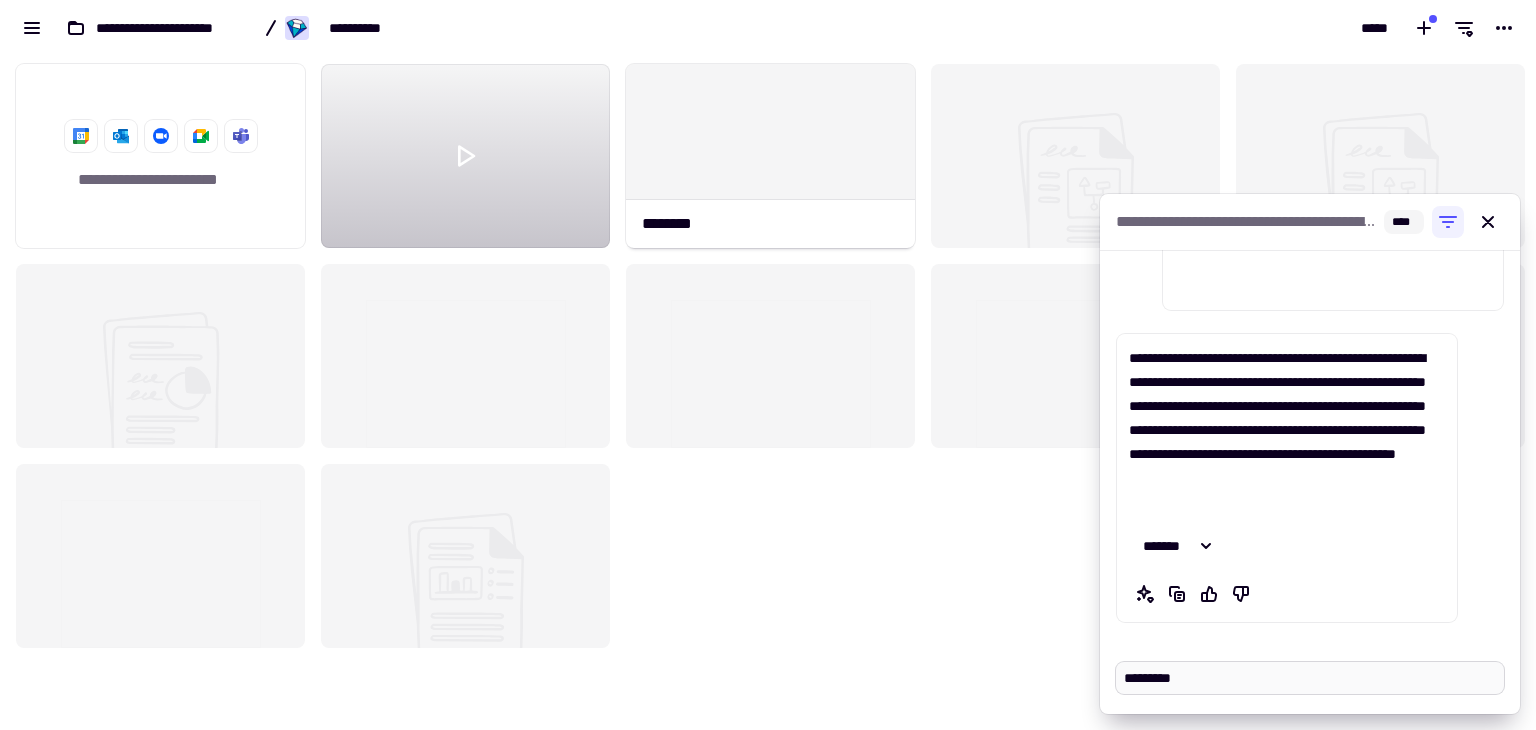 type on "*" 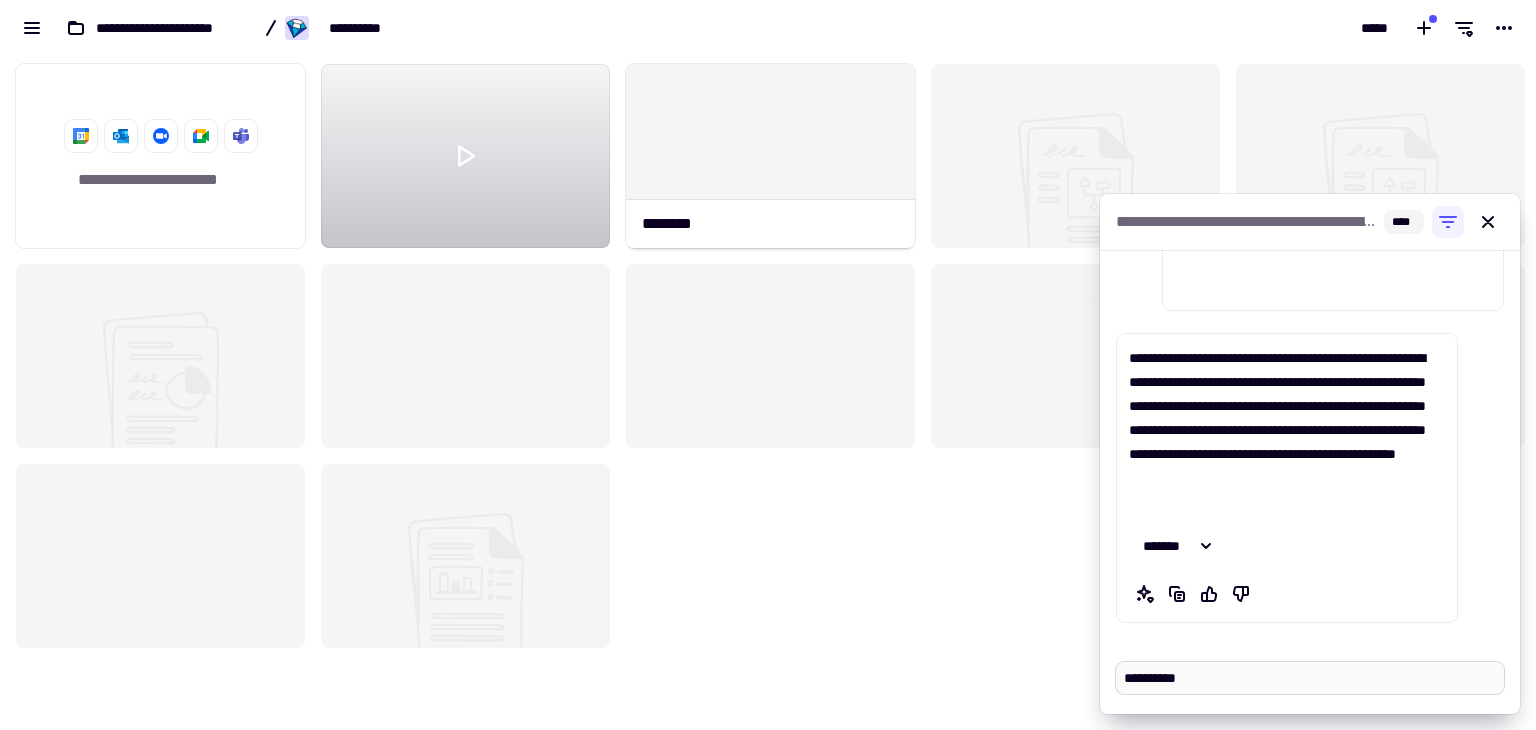 type on "*" 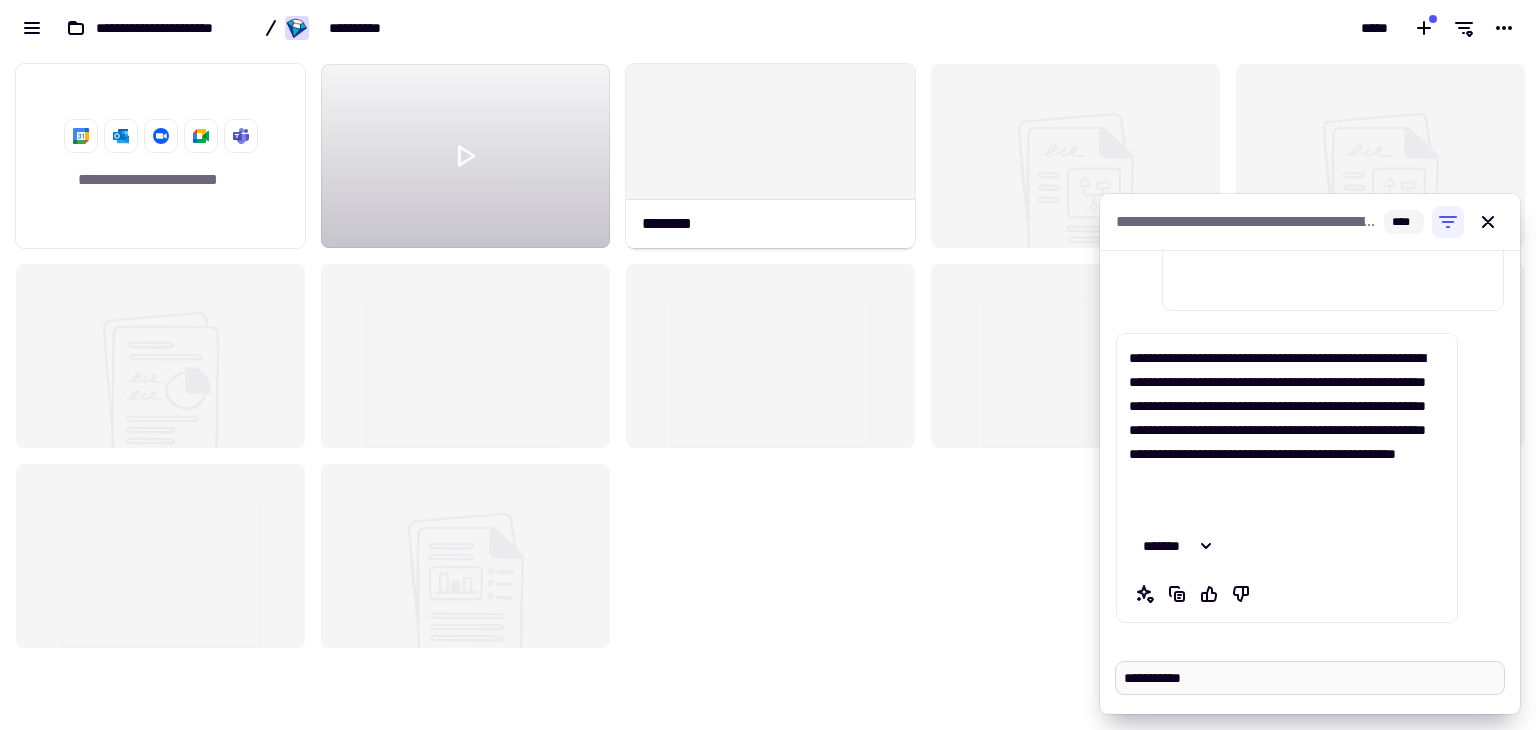type on "*" 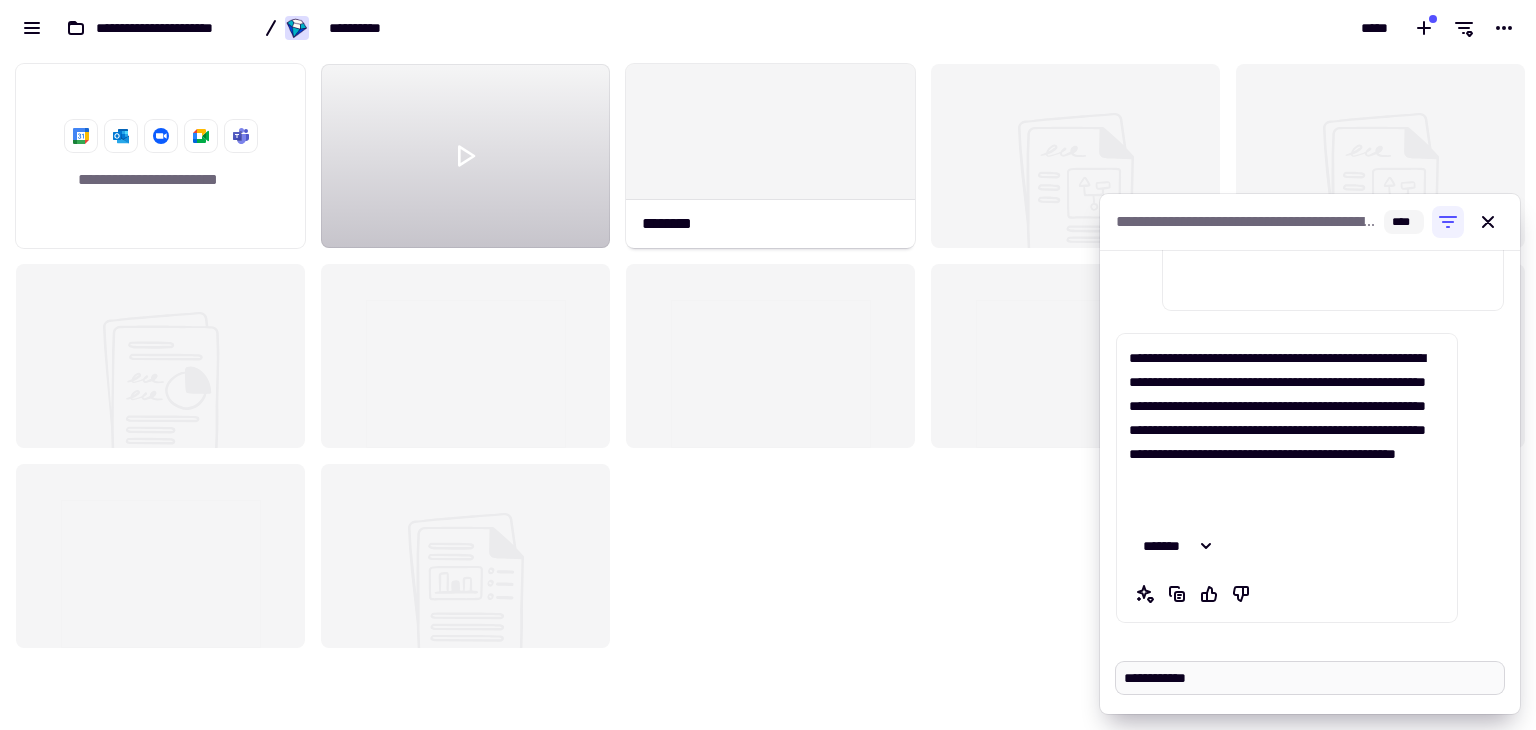 type on "*" 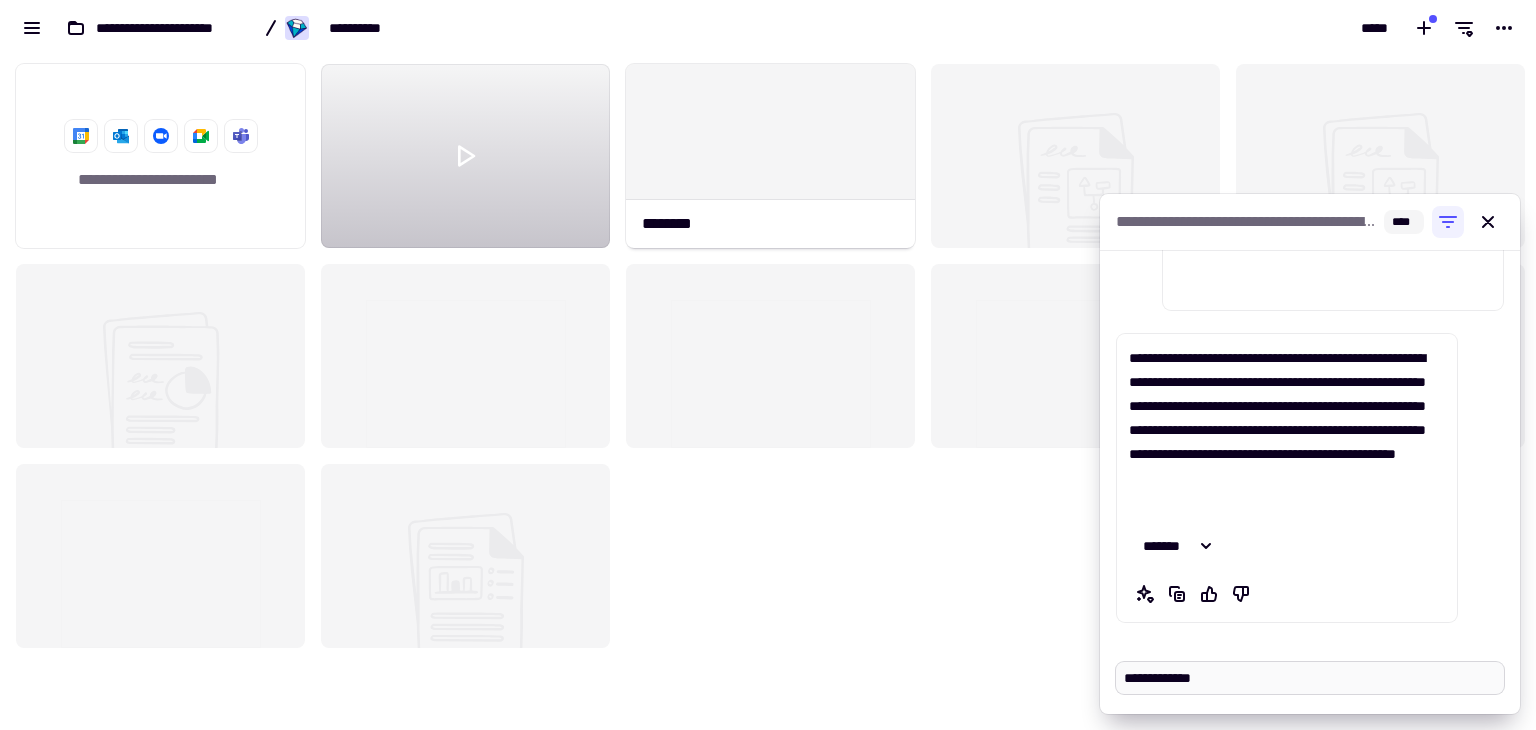 type on "*" 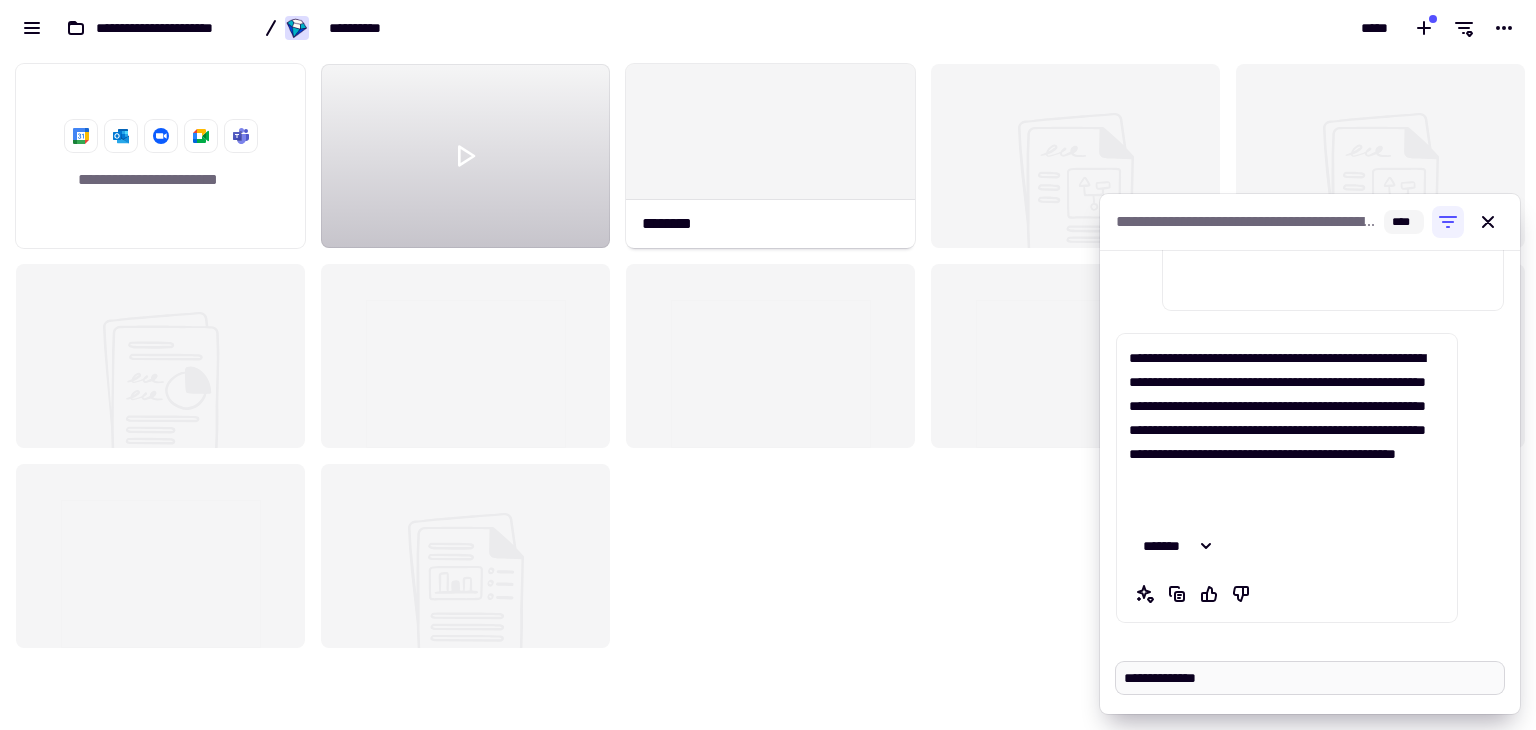 type on "*" 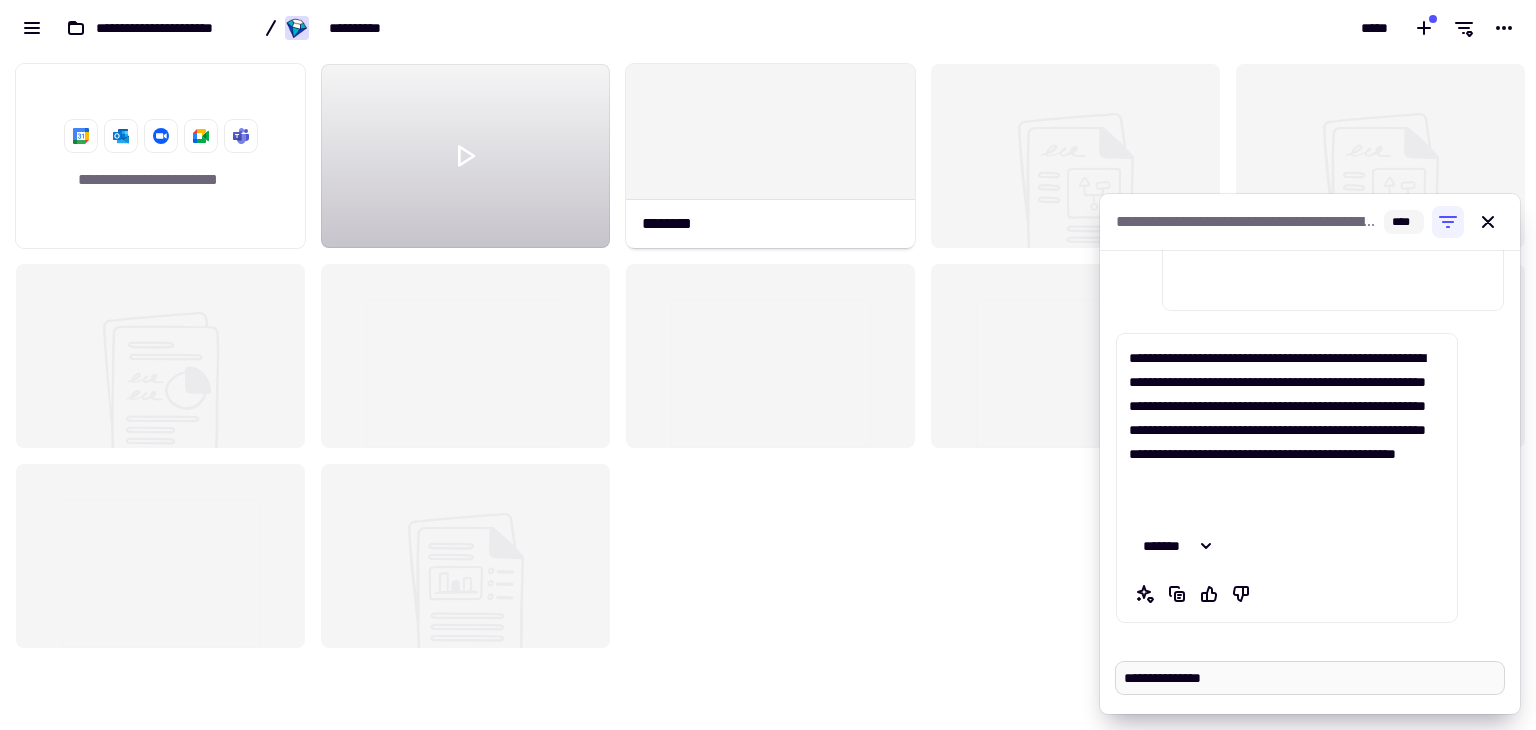 type on "*" 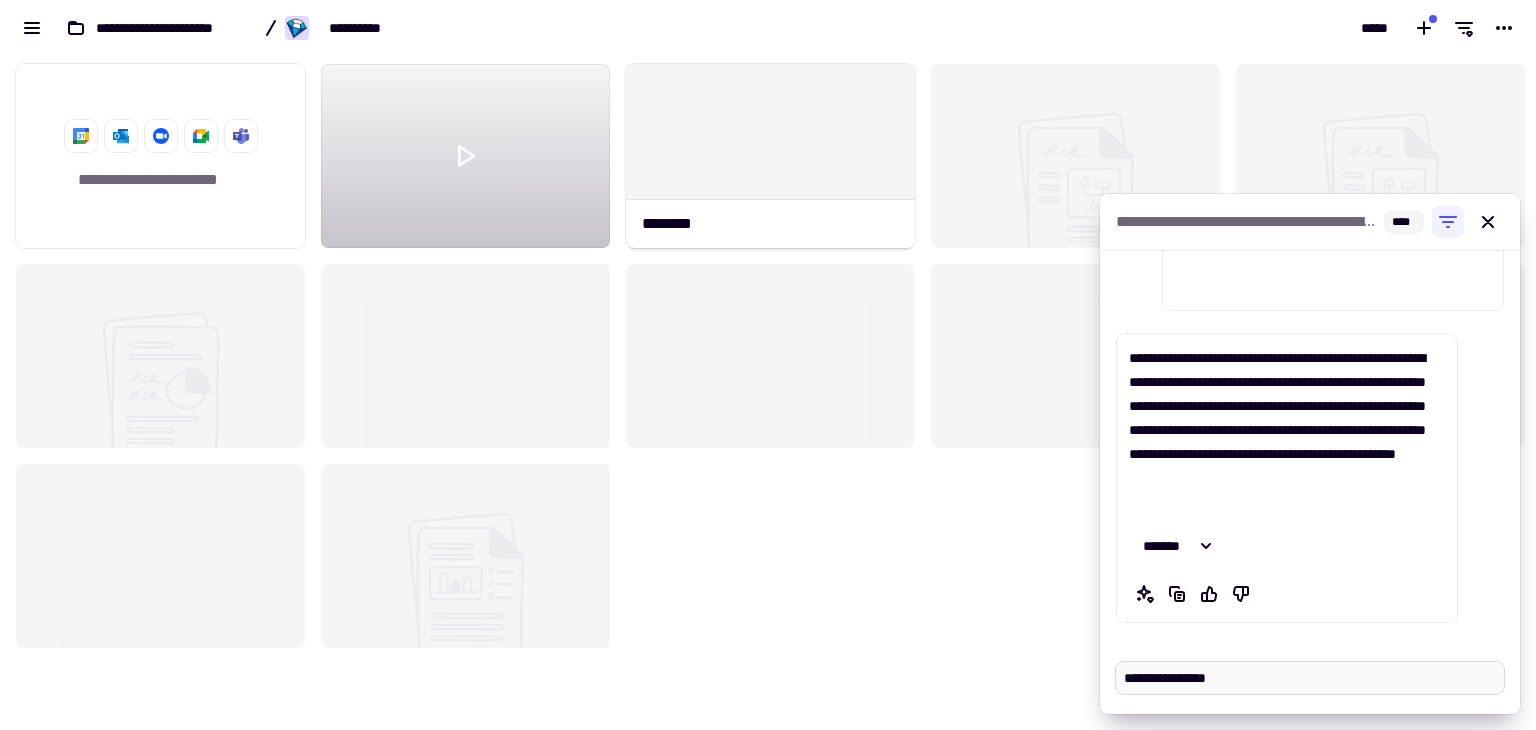 type on "*" 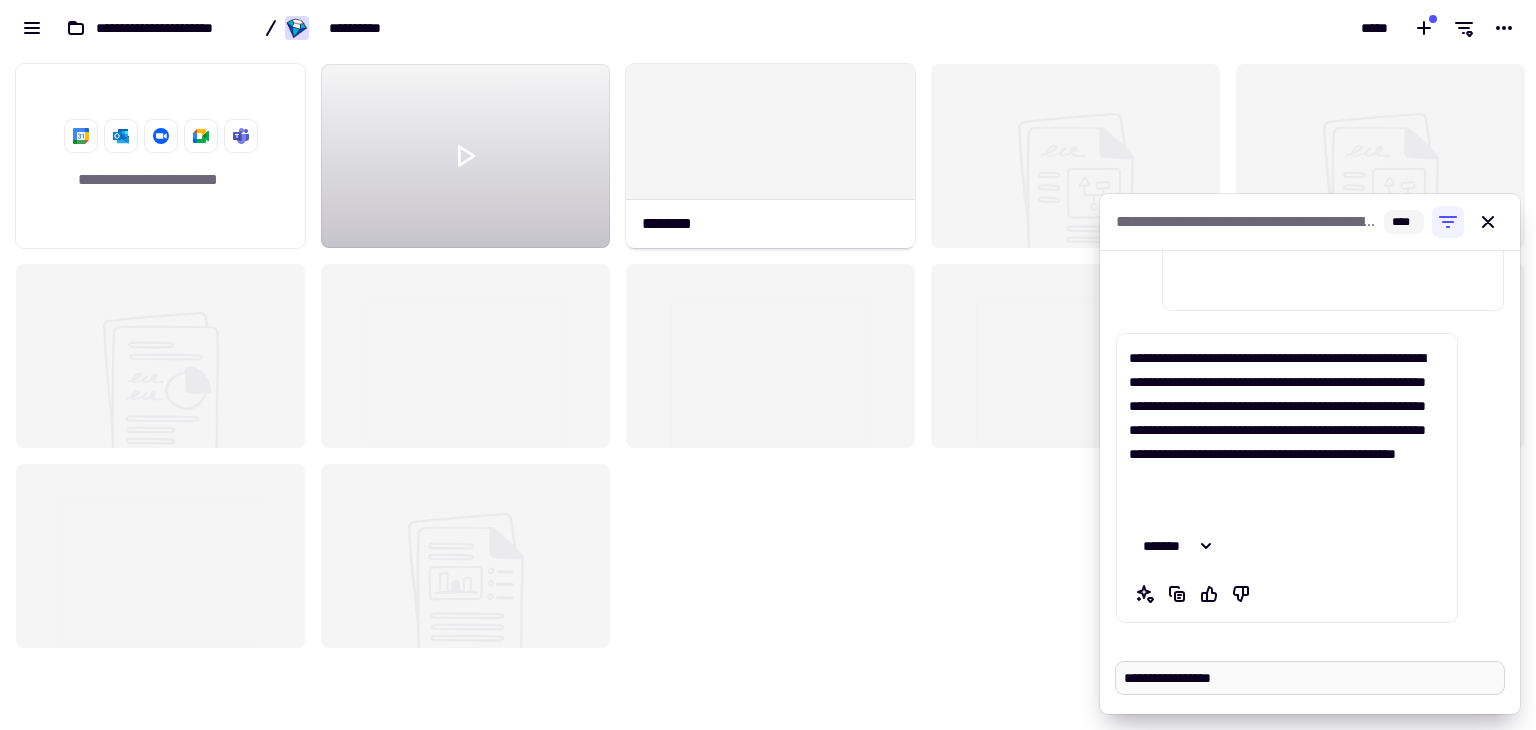 type on "*" 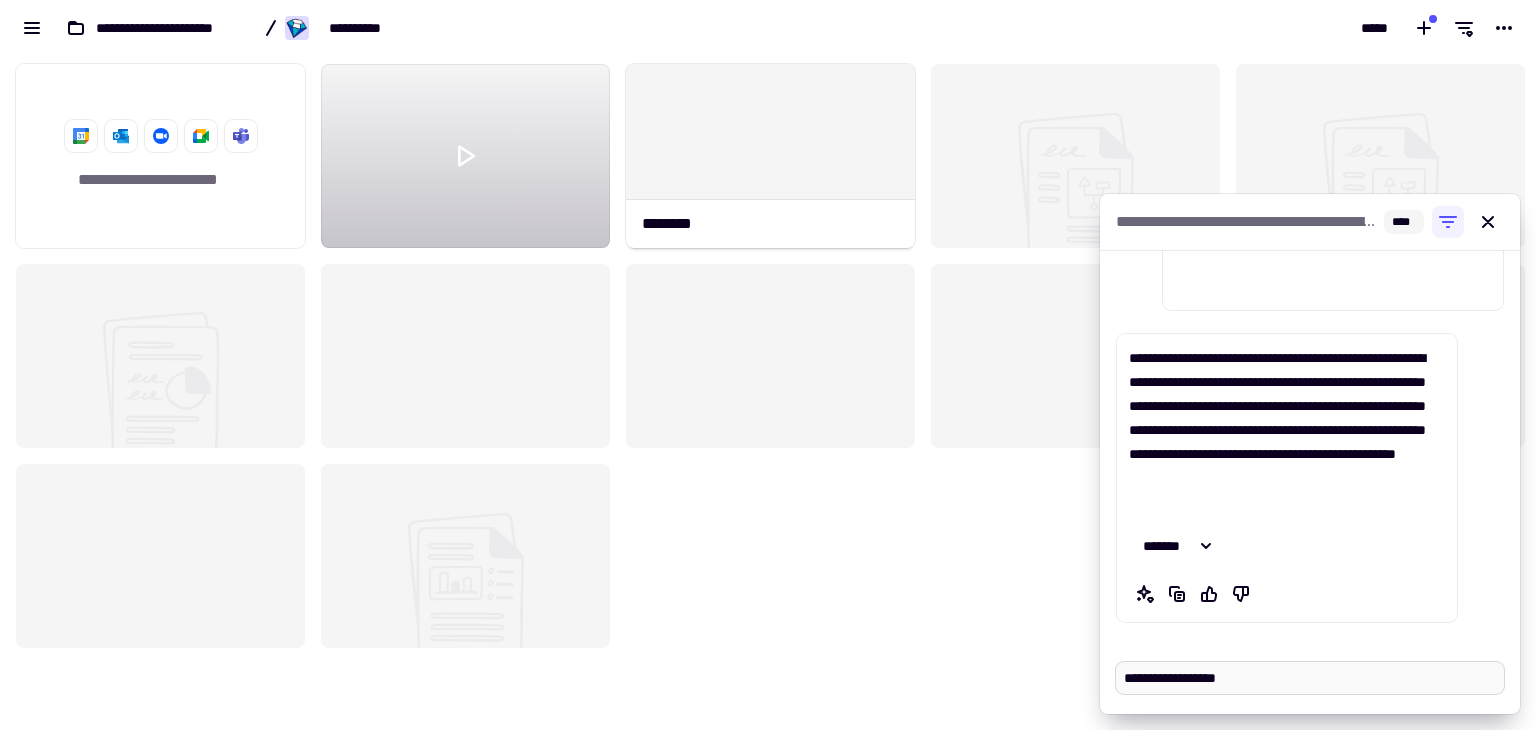 type on "*" 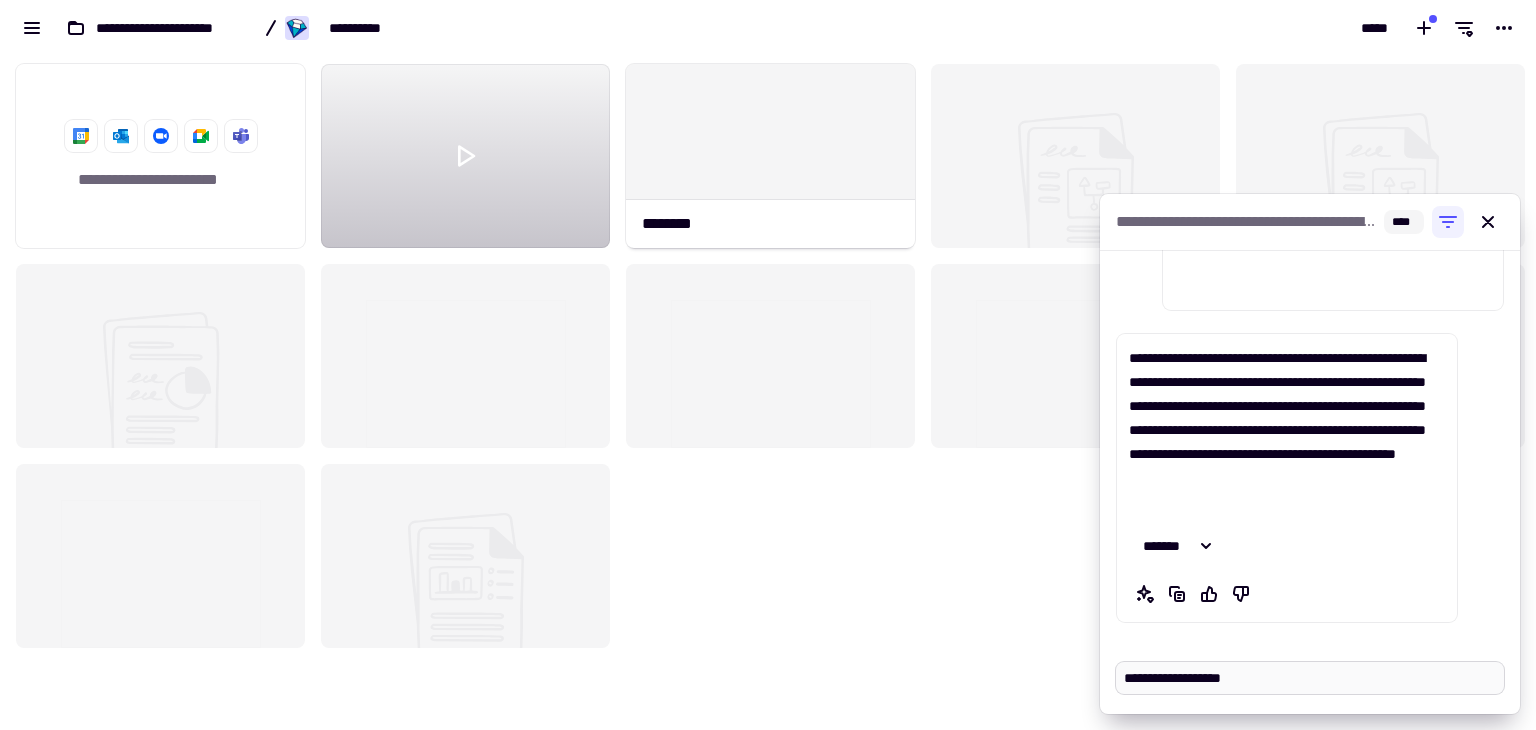 type on "*" 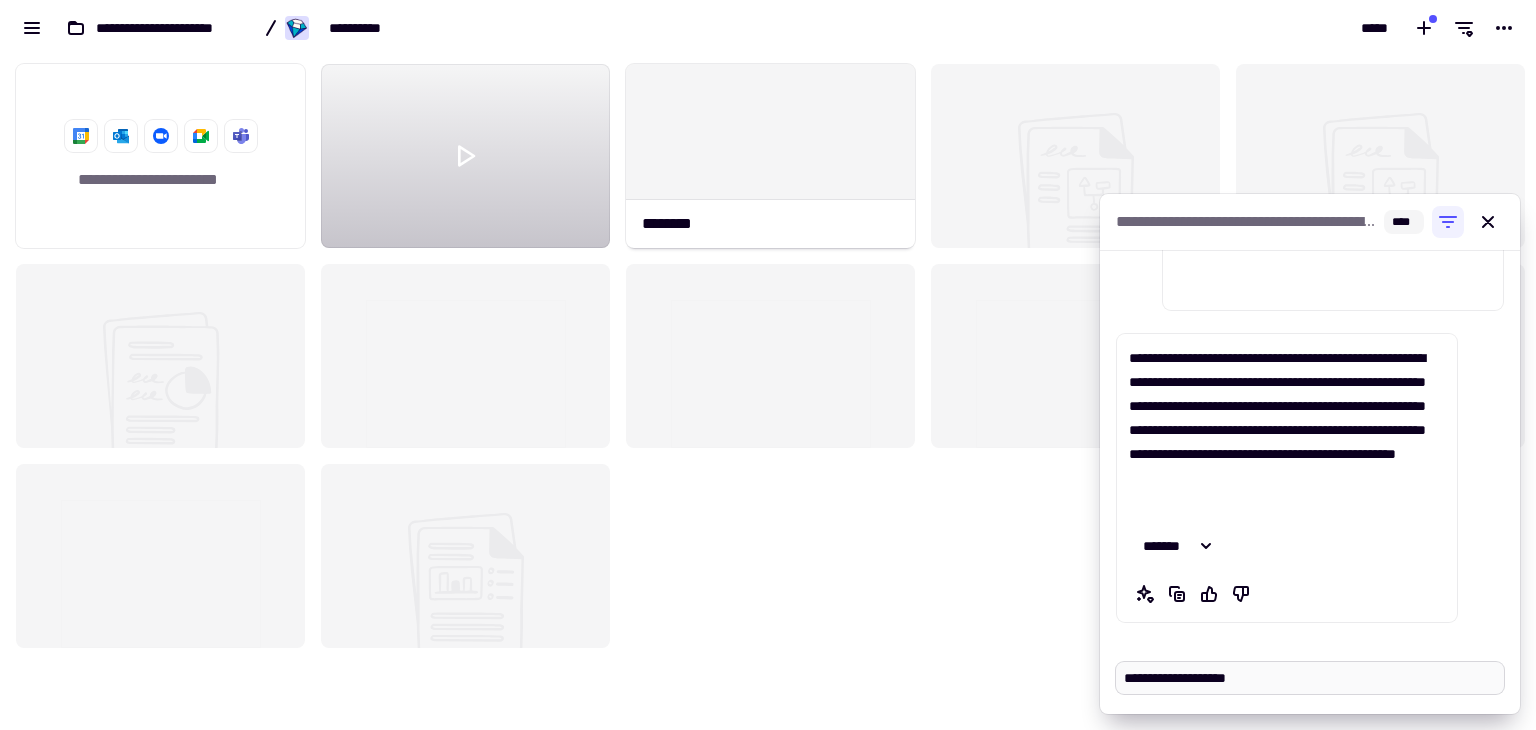 type on "**********" 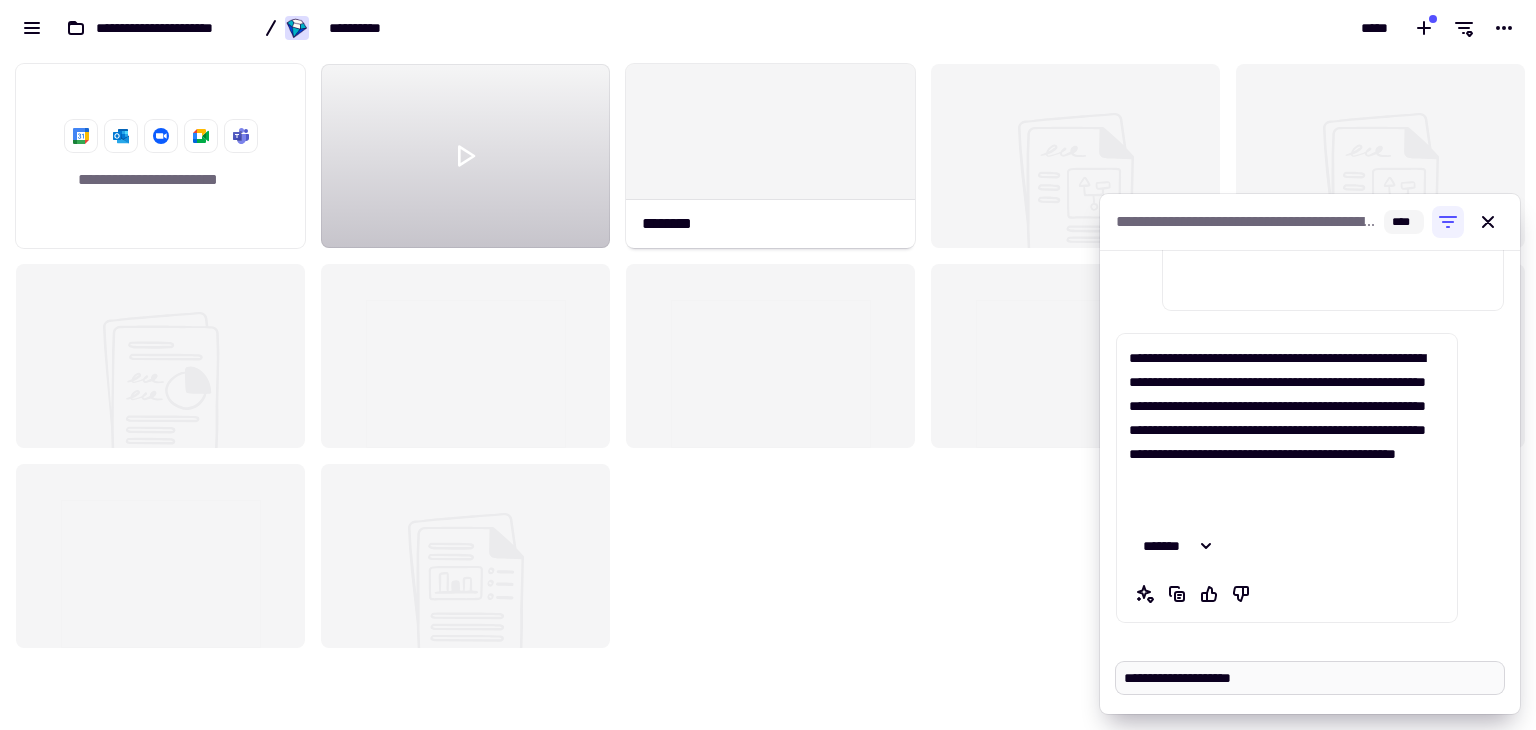 type on "*" 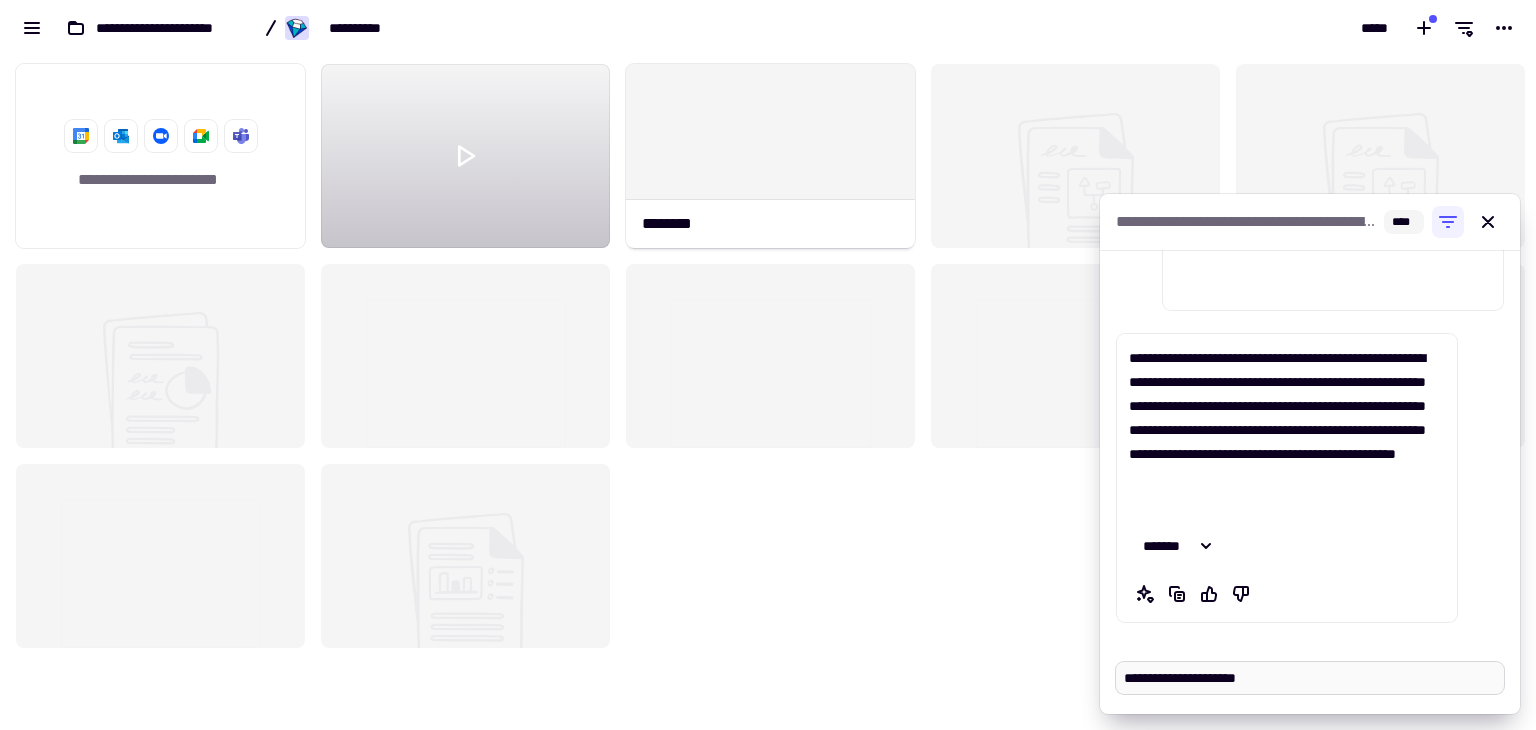 type on "*" 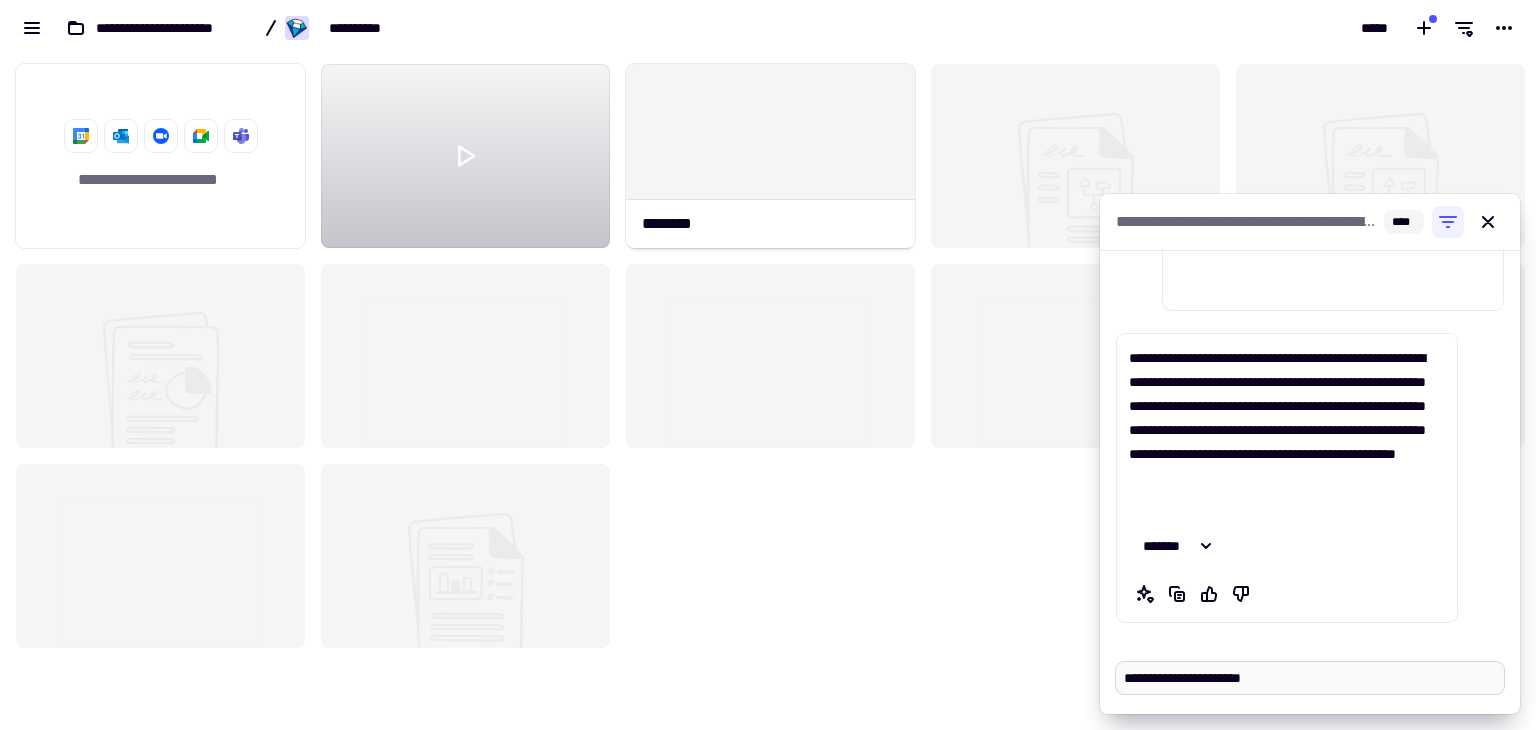type on "*" 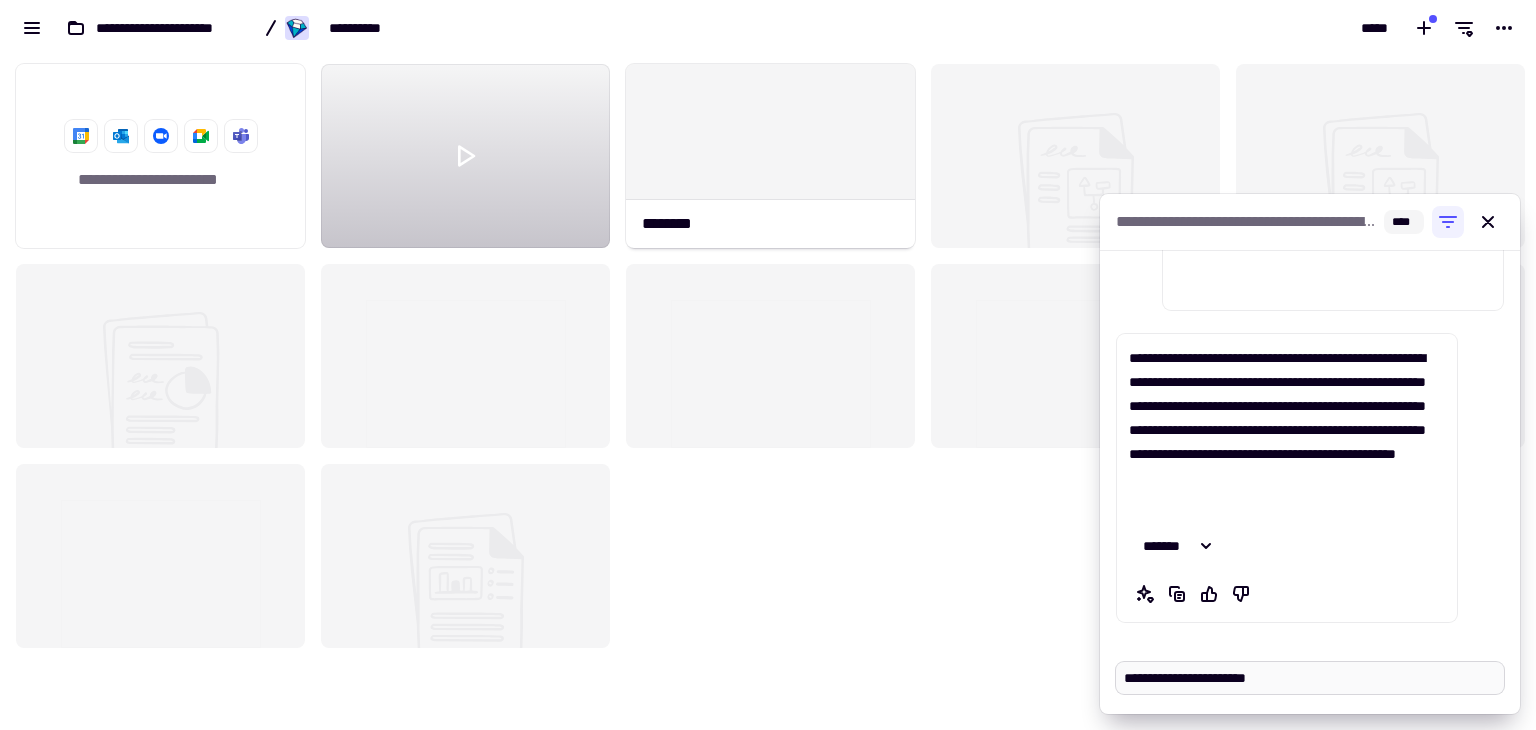 type on "*" 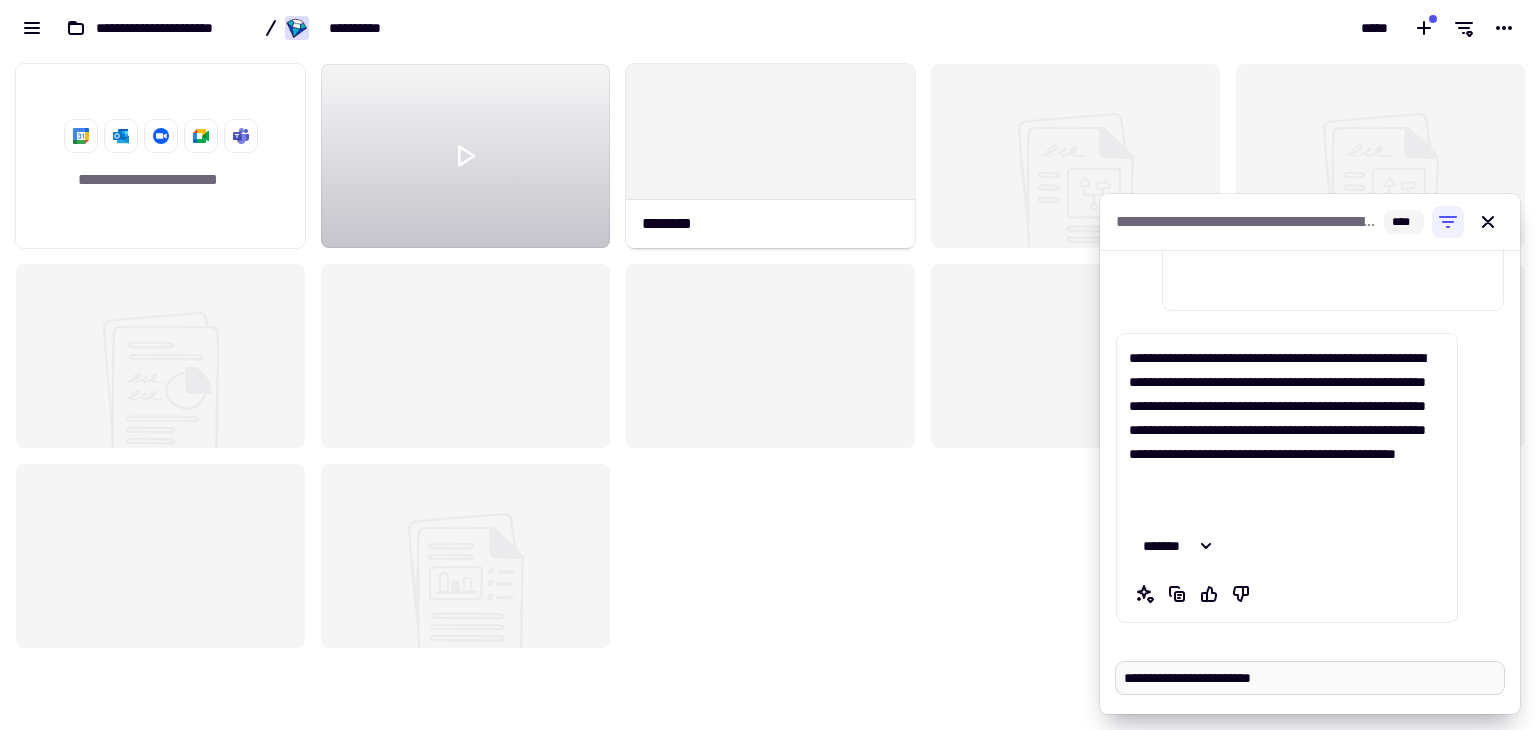 type on "*" 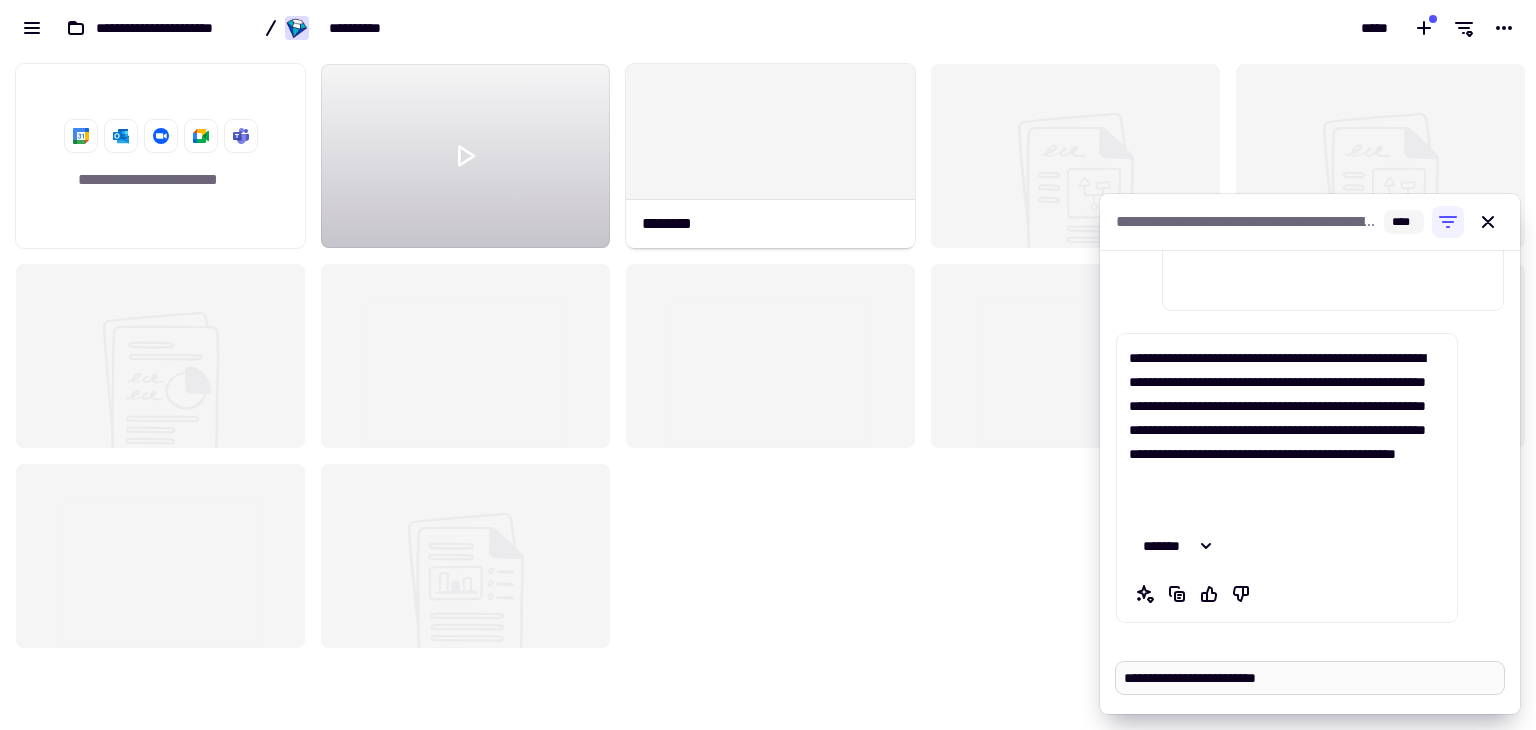 type on "*" 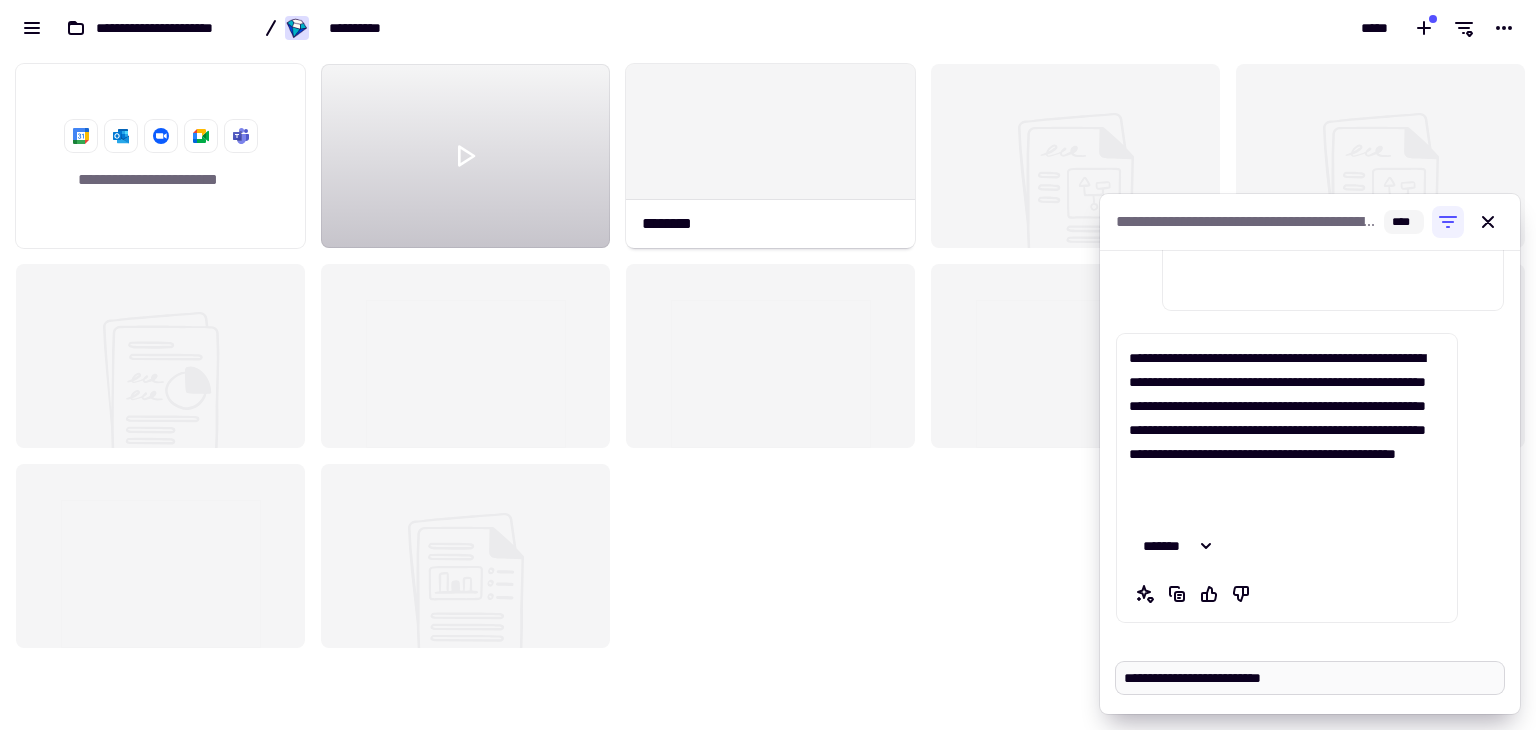 type on "*" 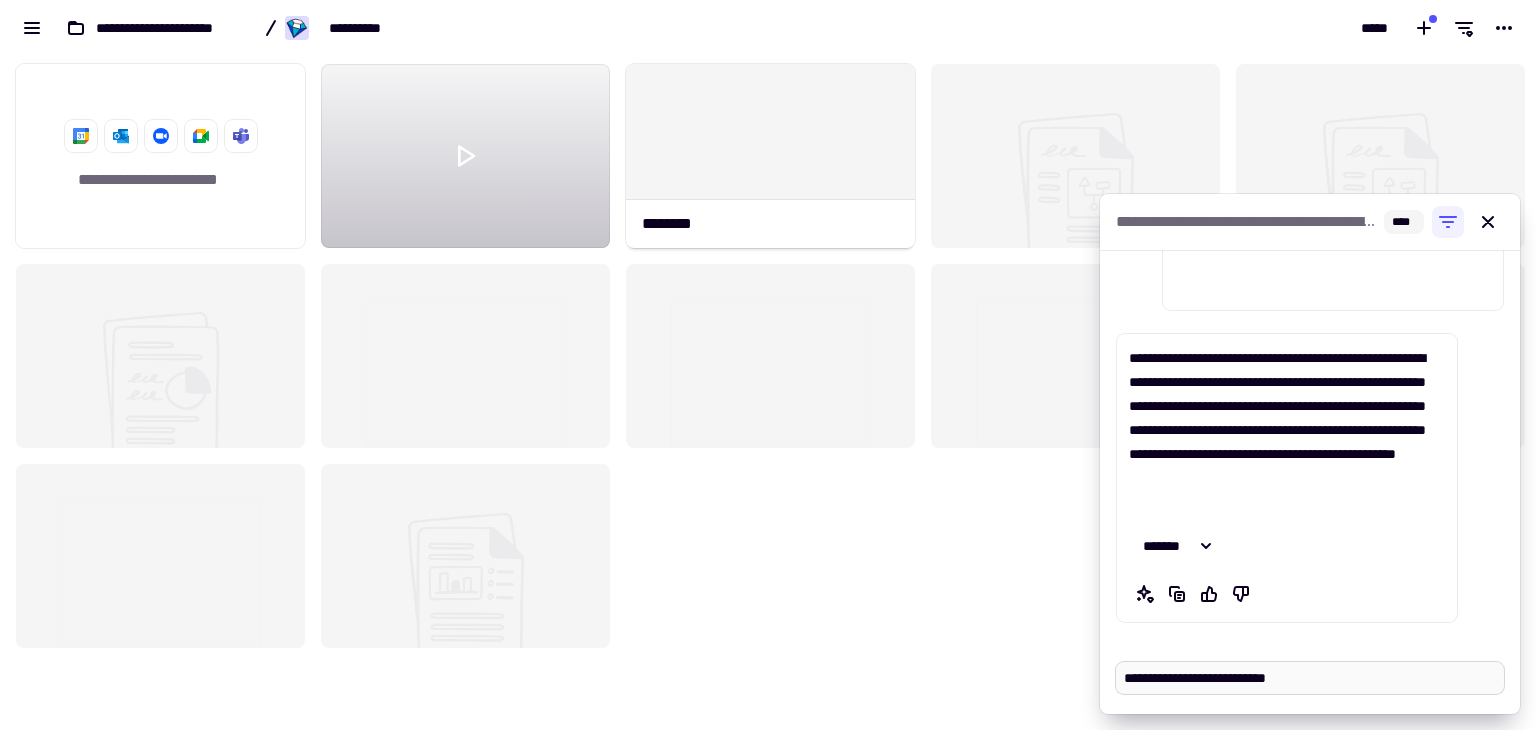 type on "*" 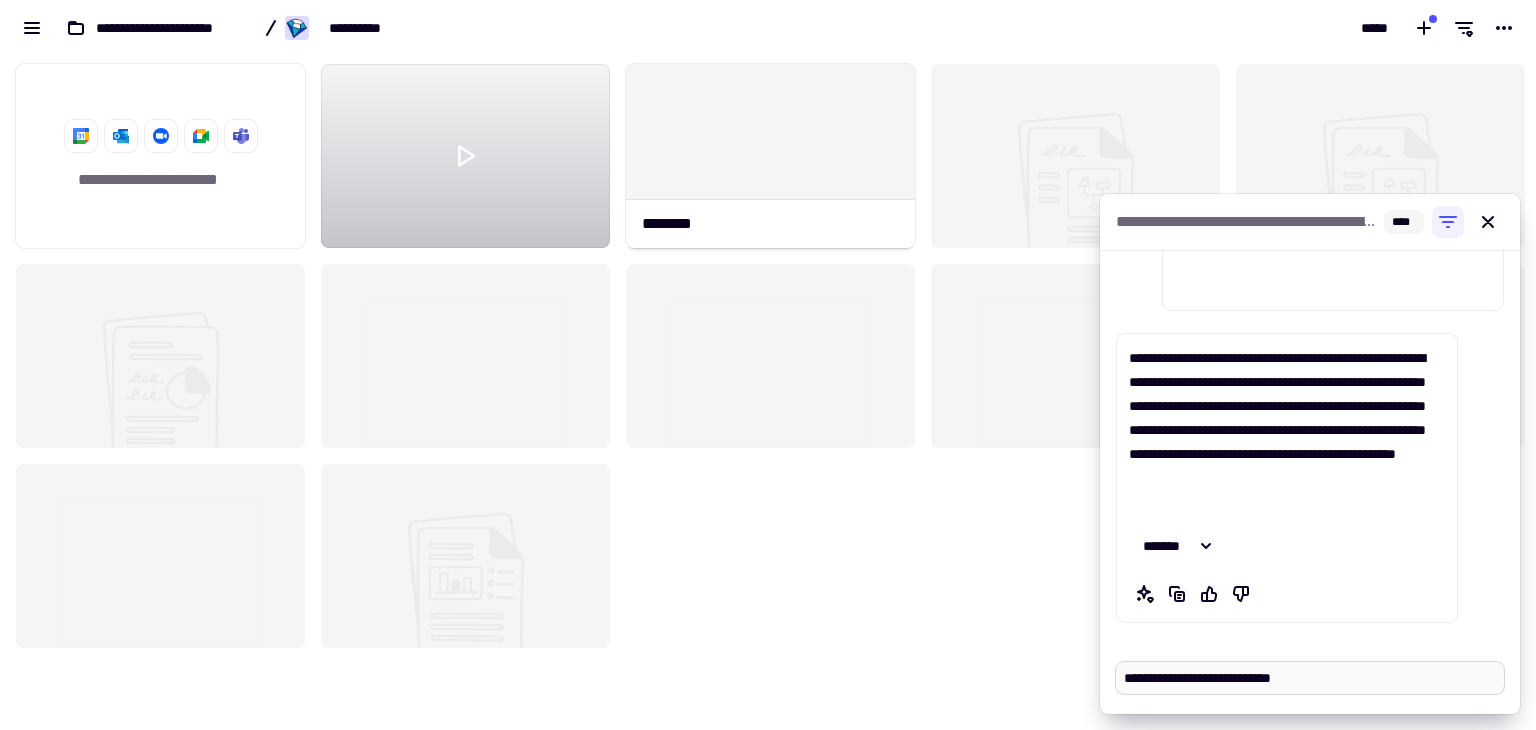 type on "*" 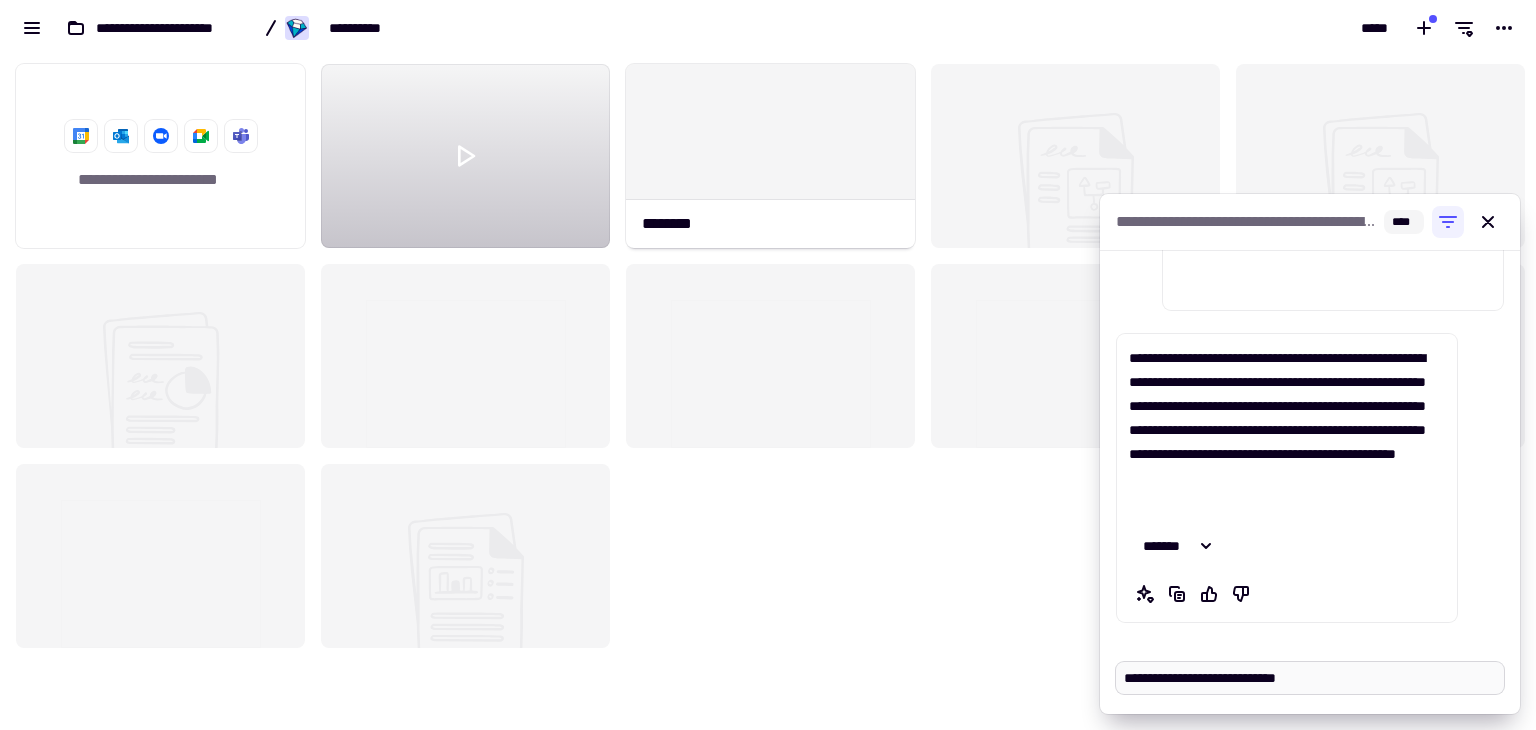 type on "*" 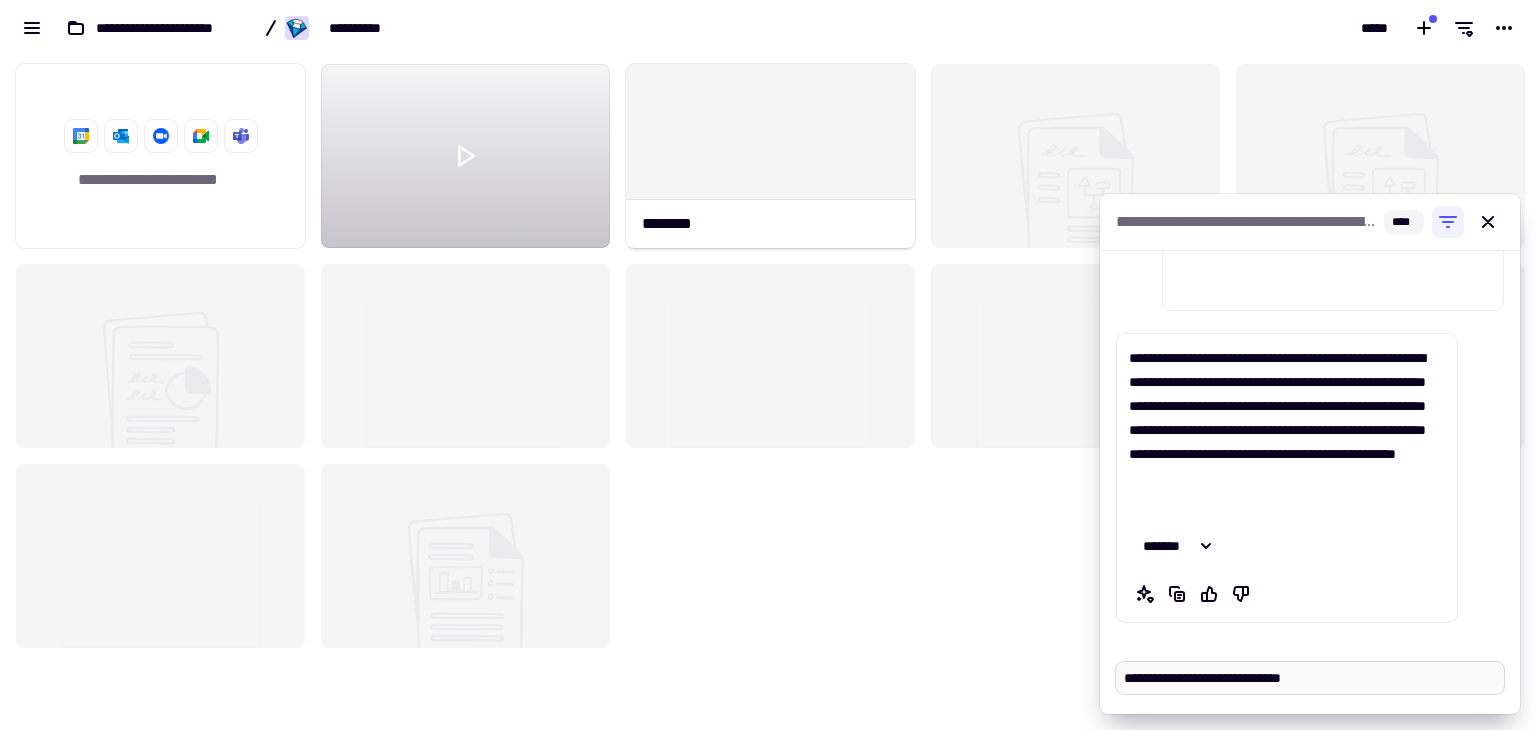 type on "*" 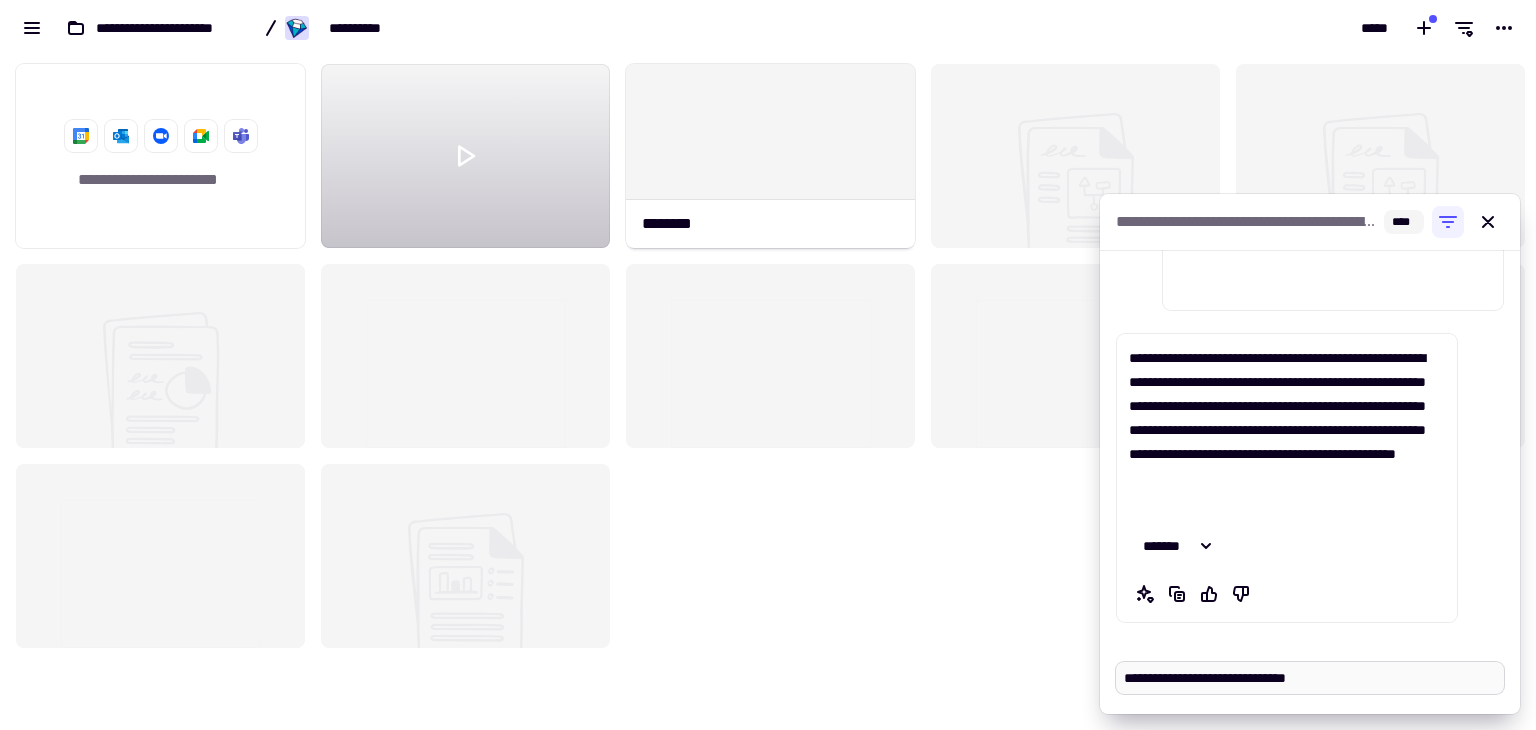 type on "*" 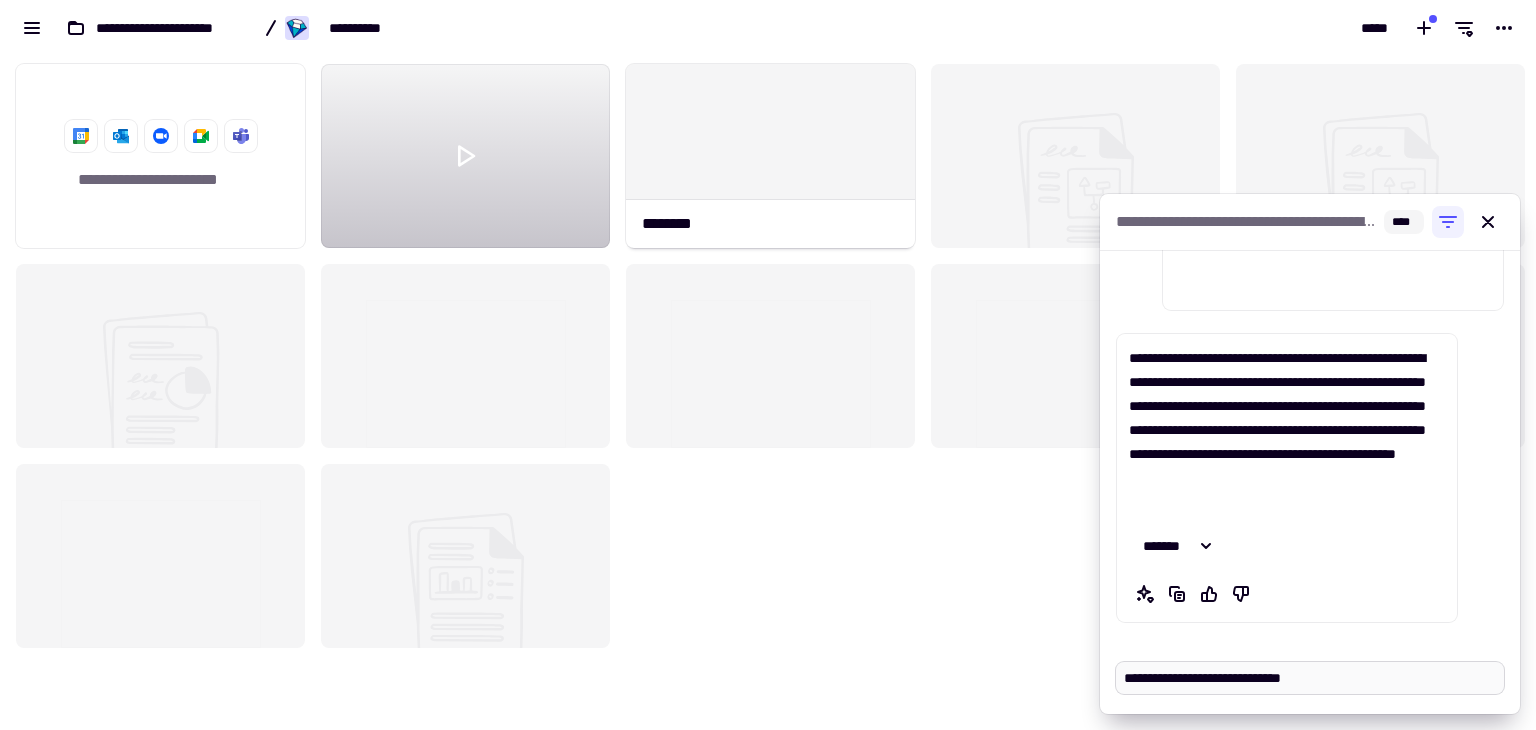 type on "*" 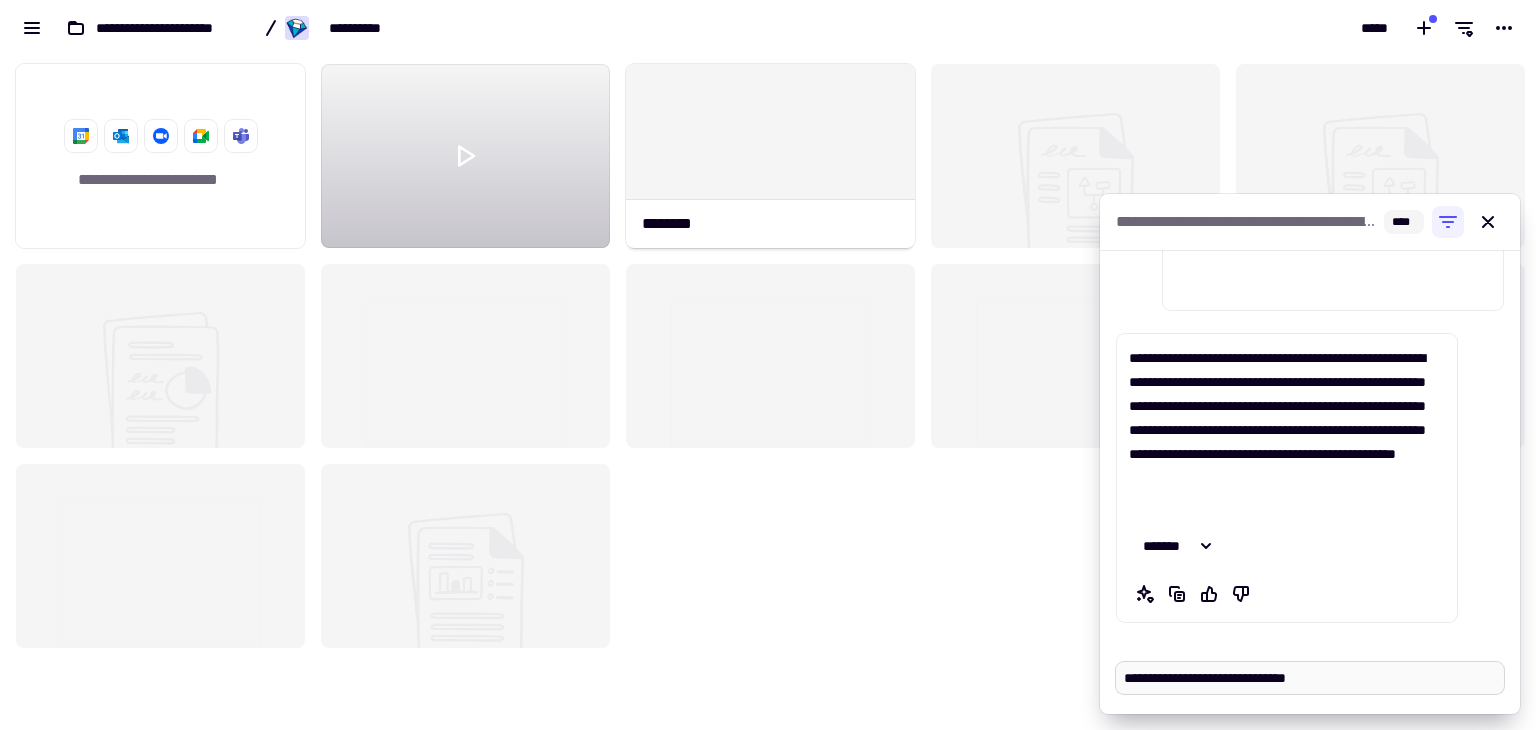 type on "*" 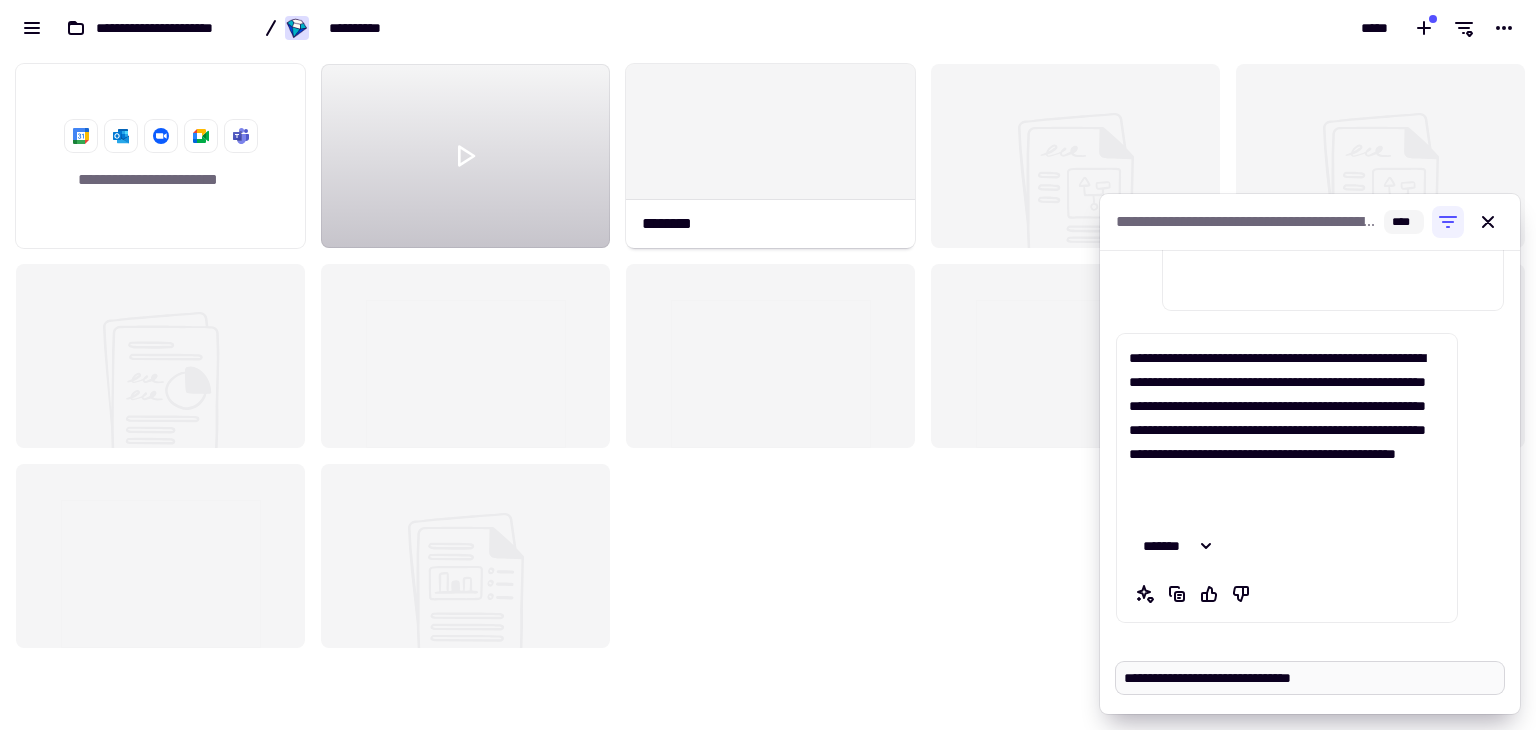 type on "*" 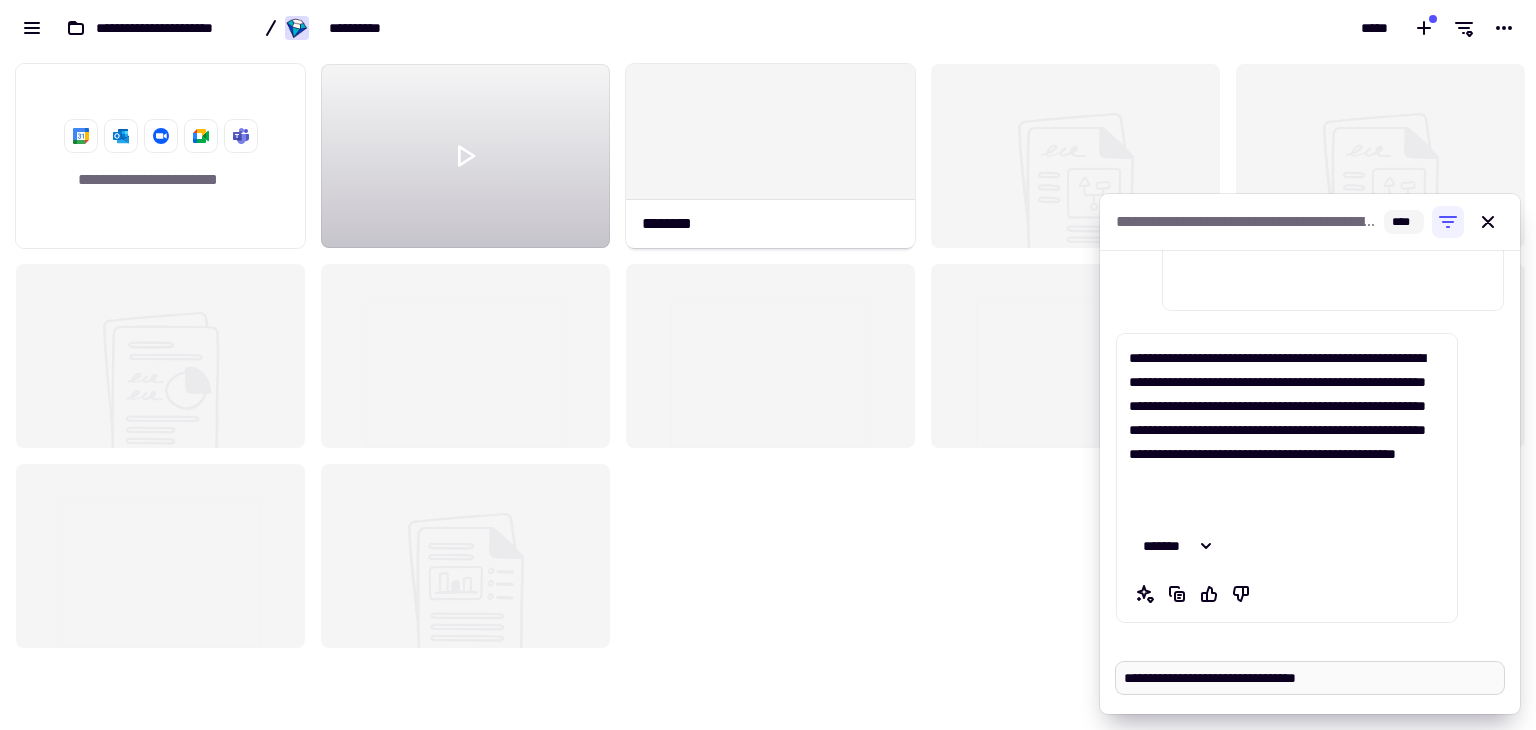 type on "*" 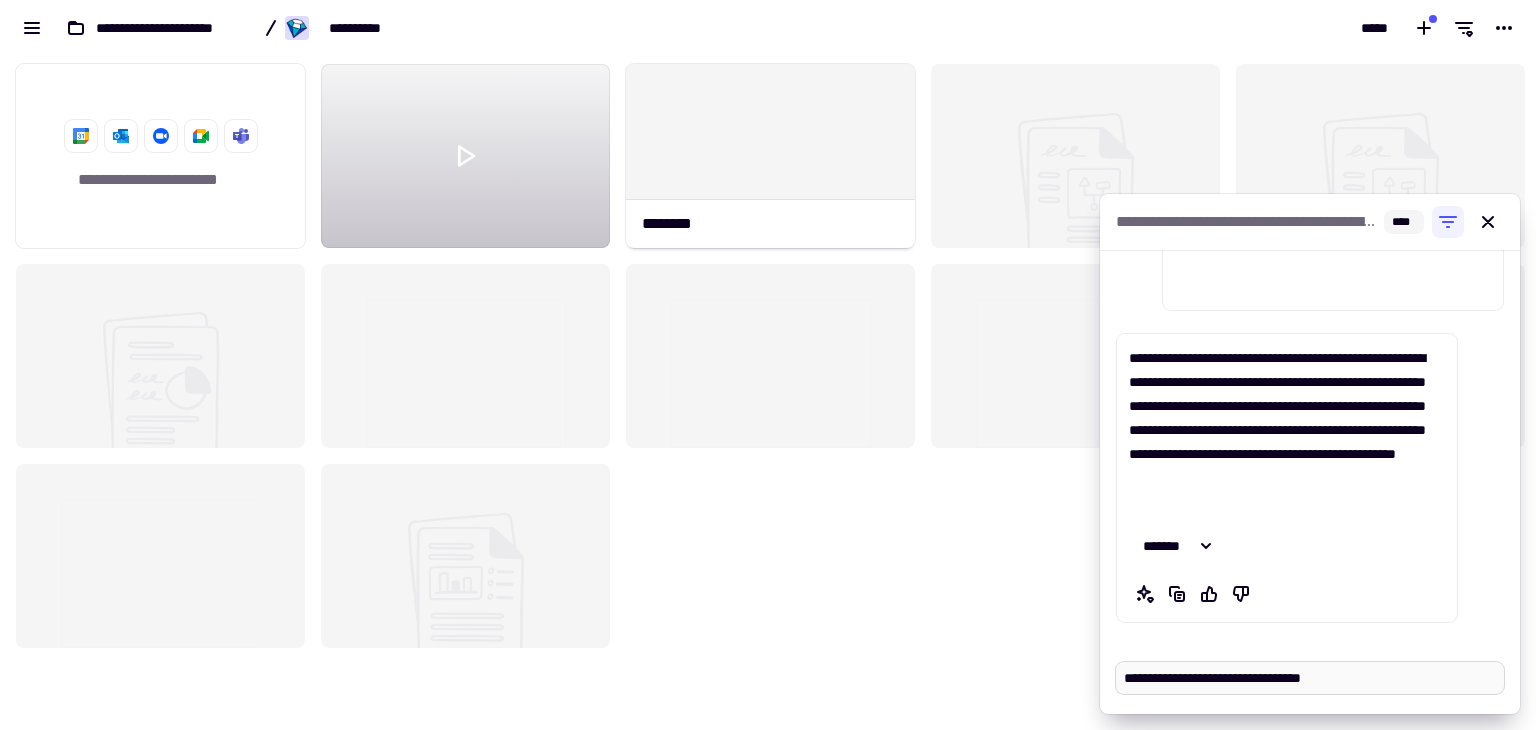 type on "*" 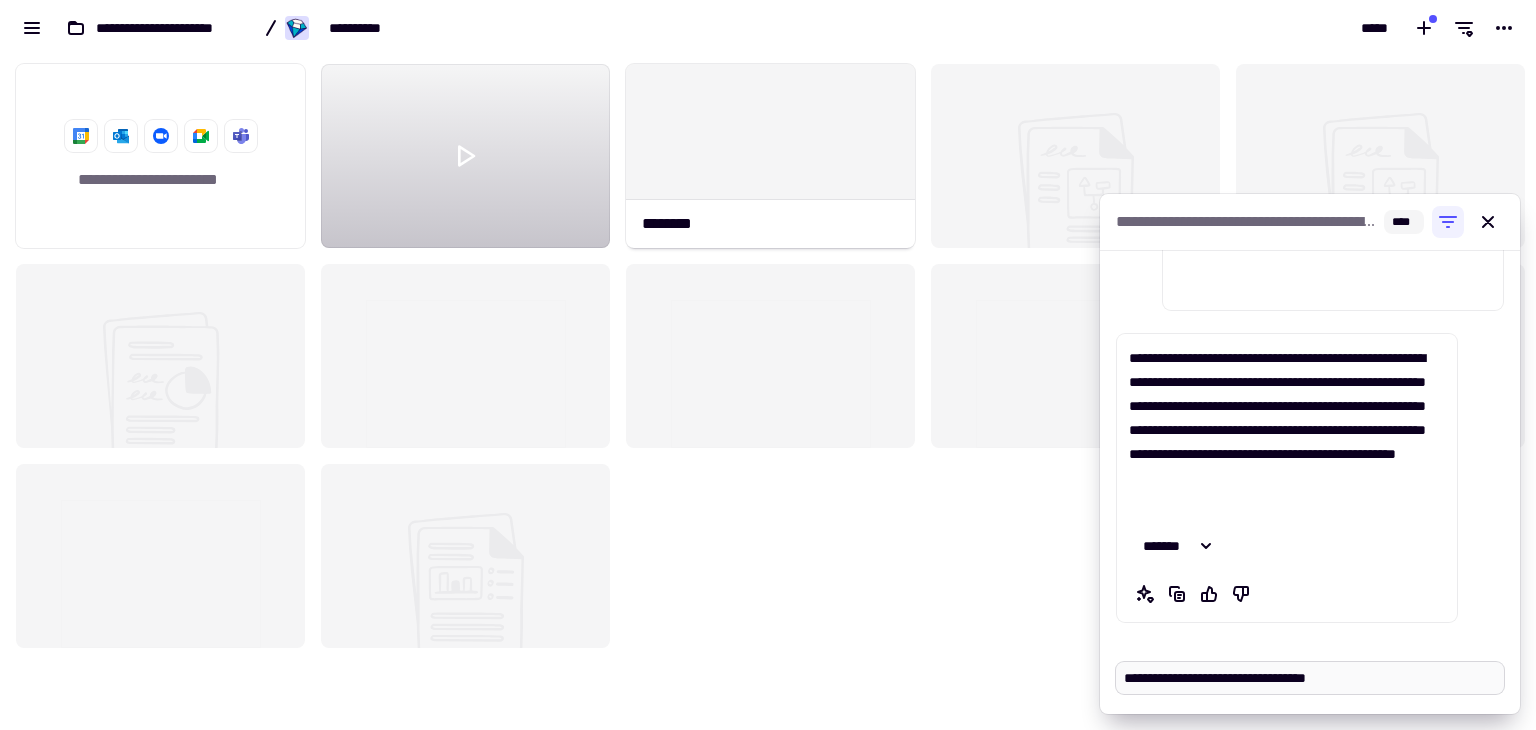 type on "*" 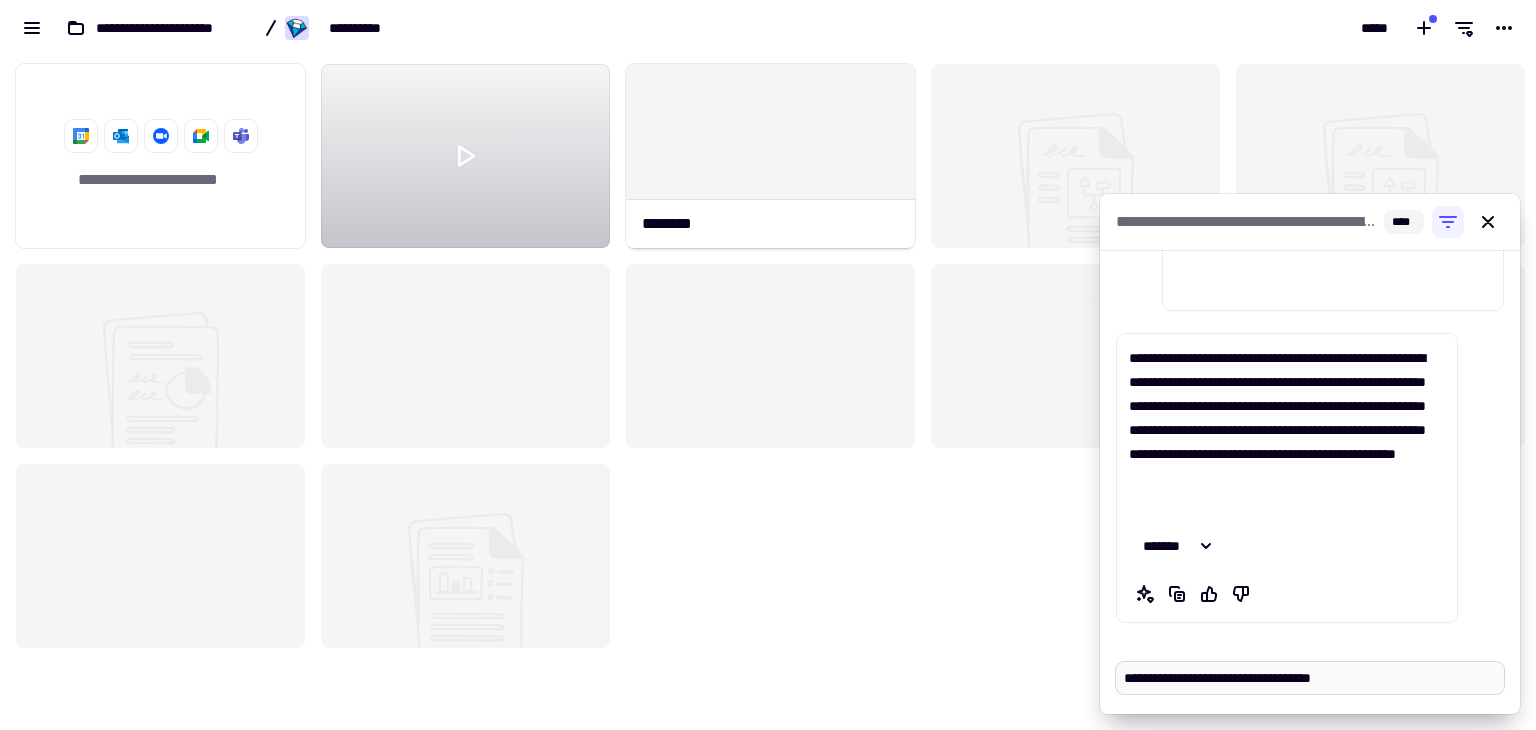 type on "*" 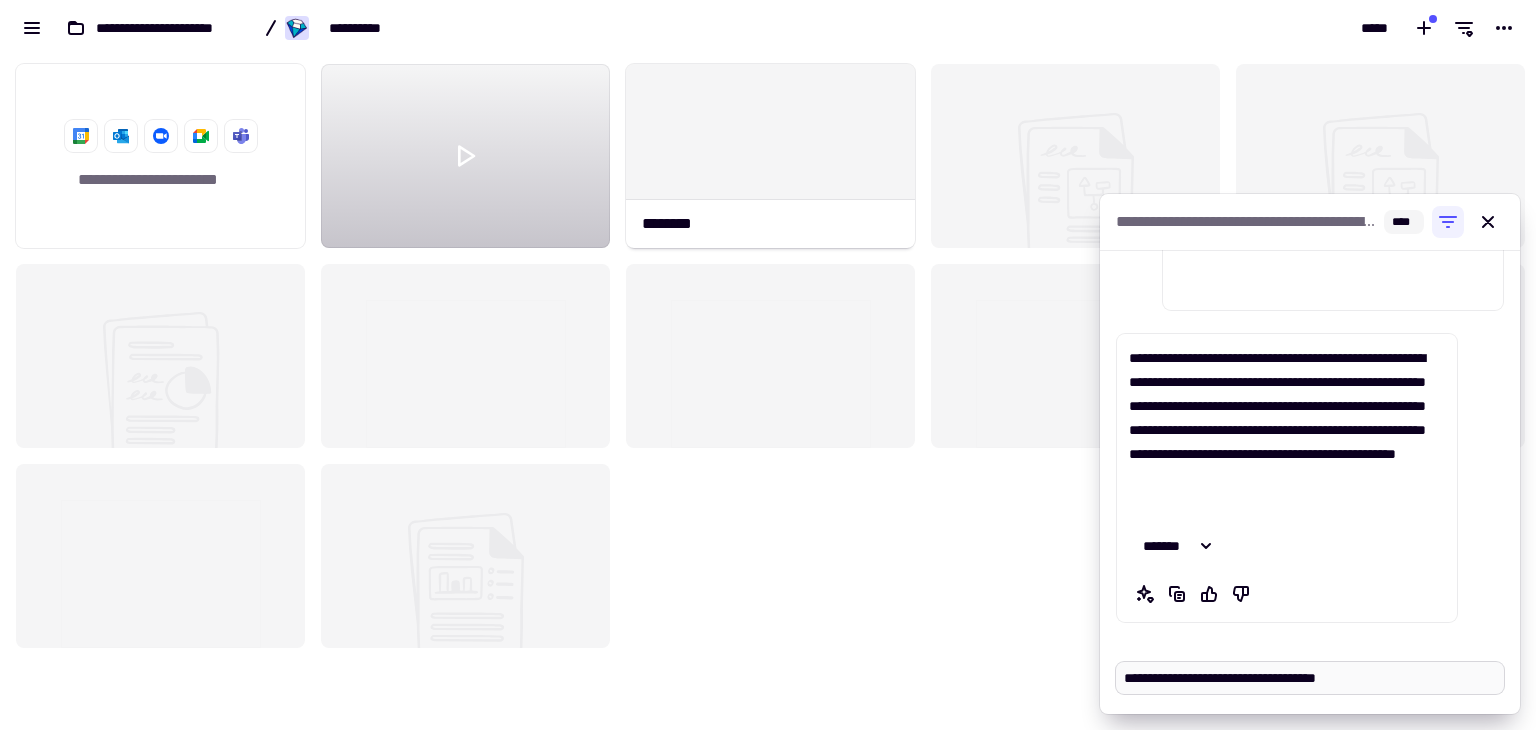type on "*" 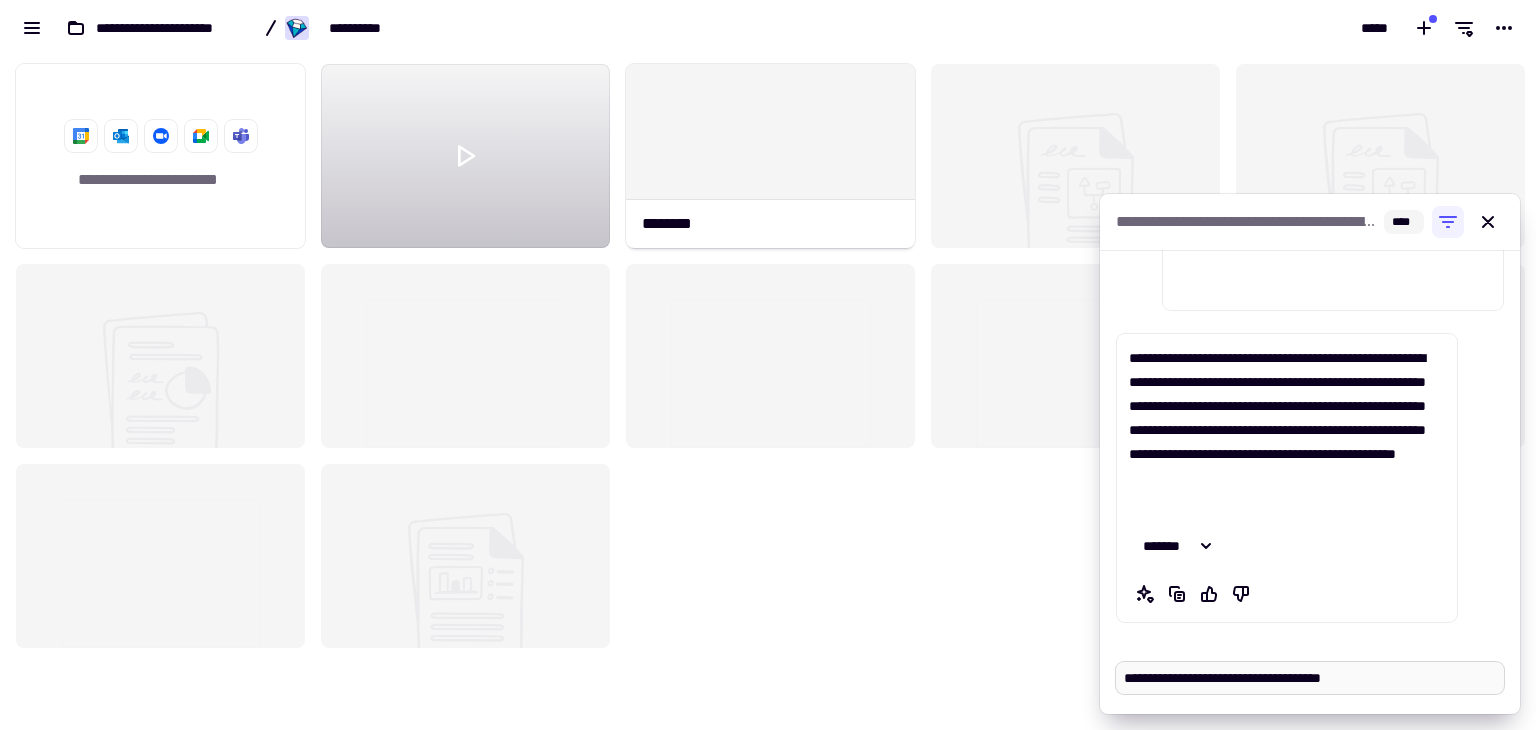 type on "*" 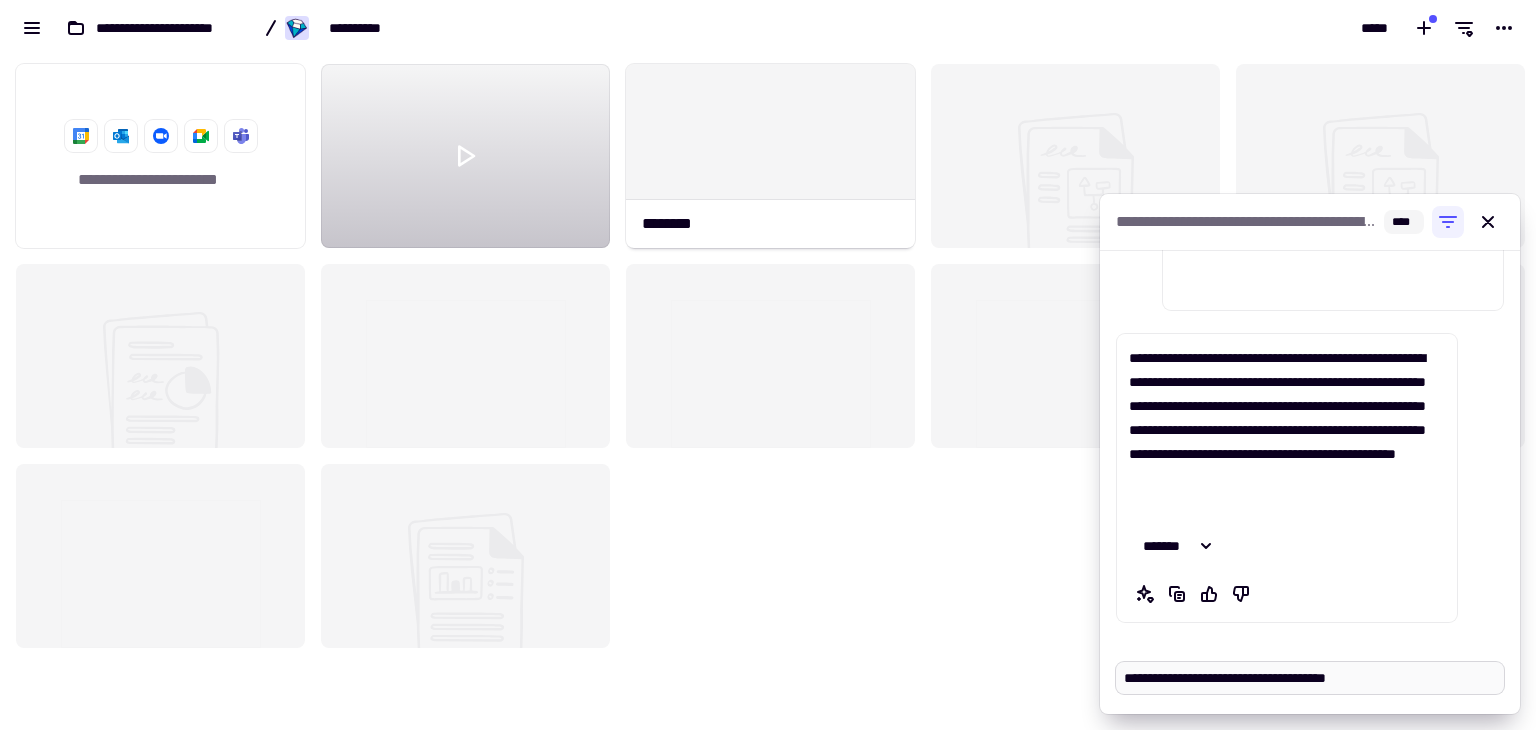 type on "*" 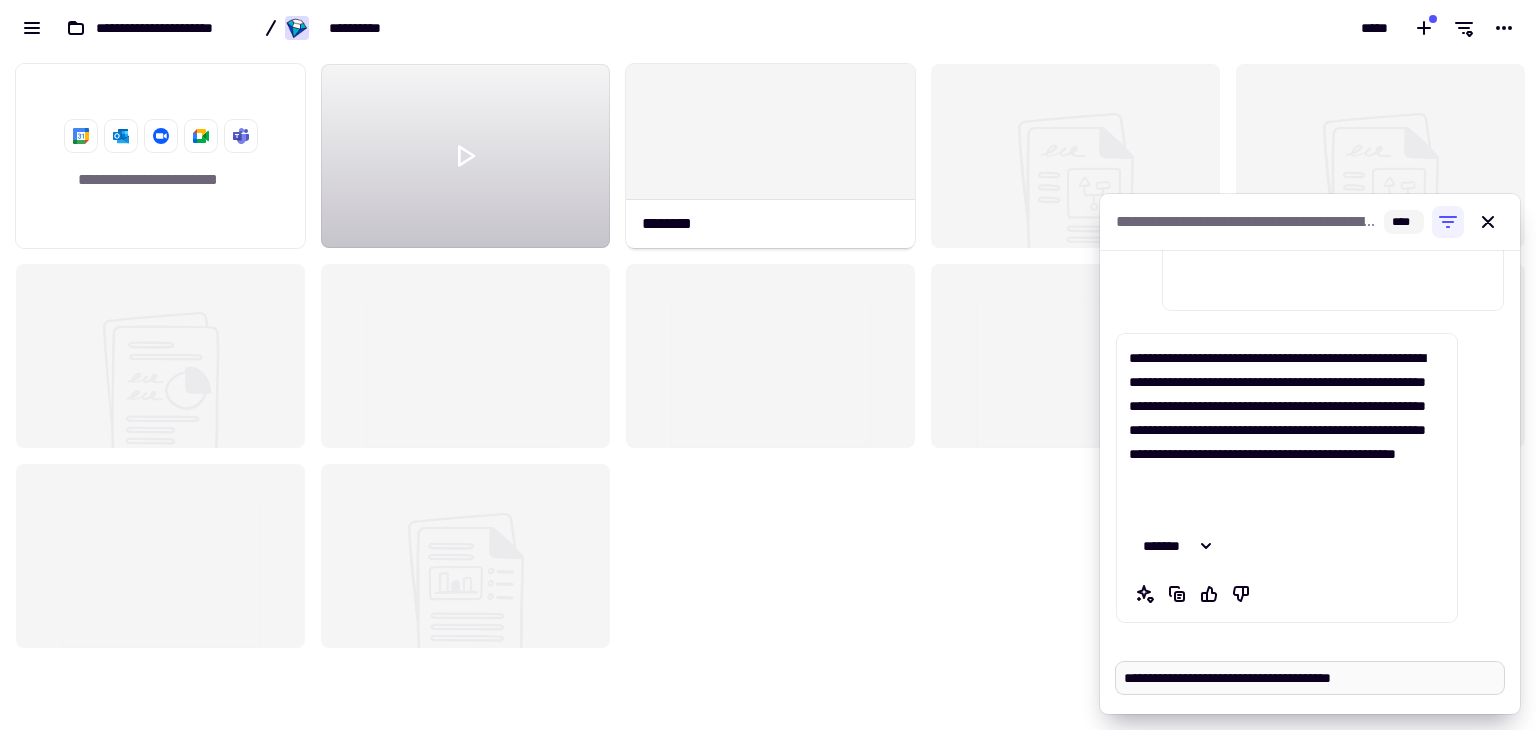 type on "*" 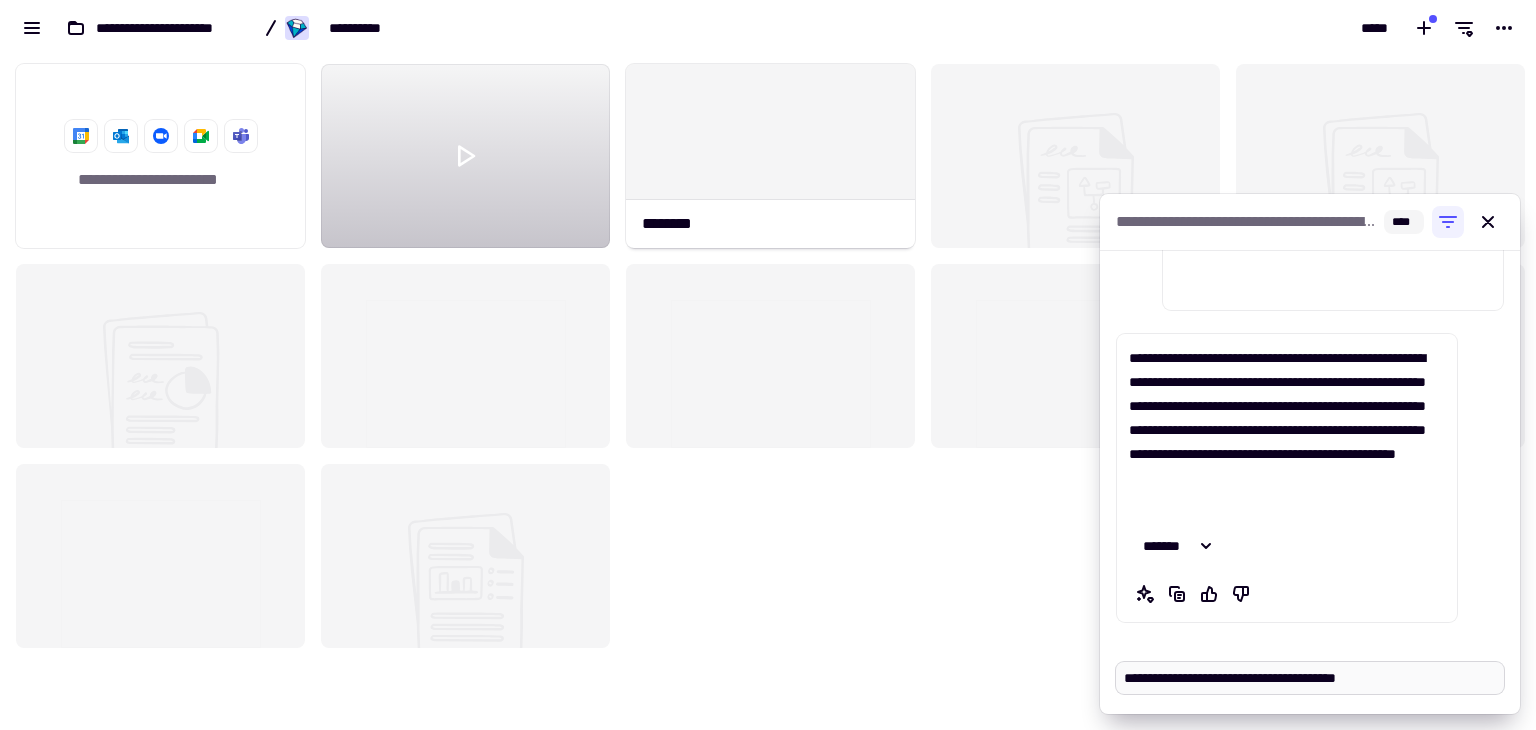 type on "*" 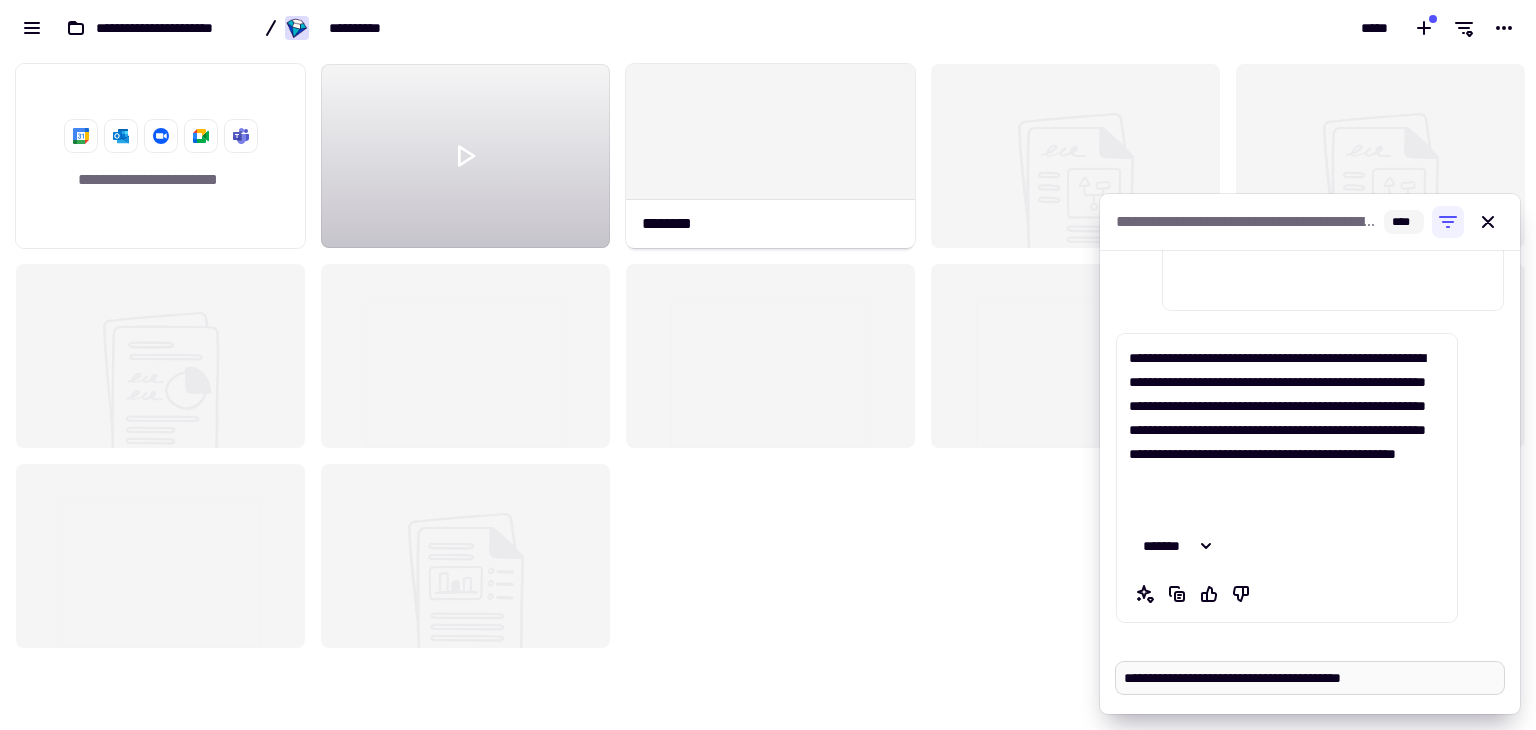 type on "*" 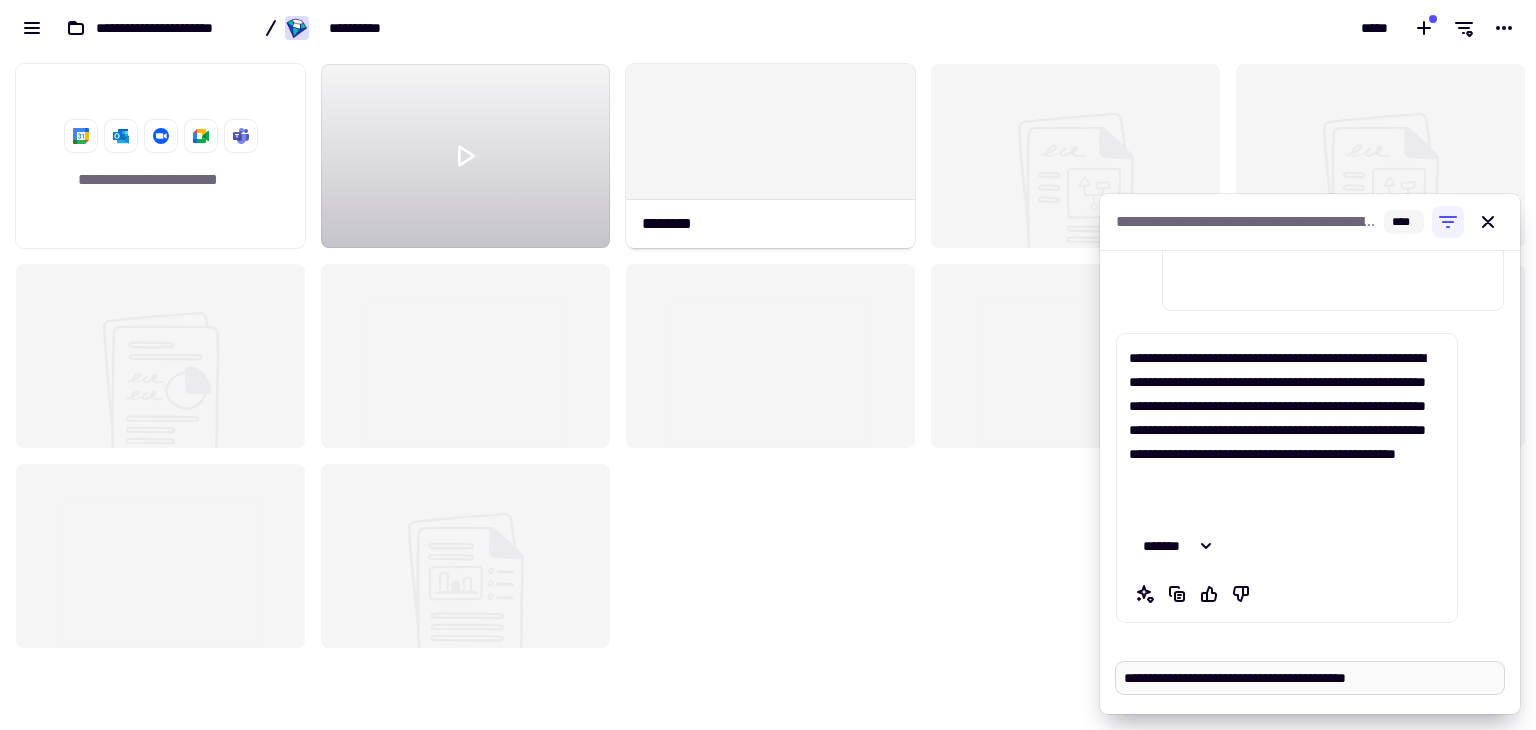 type on "*" 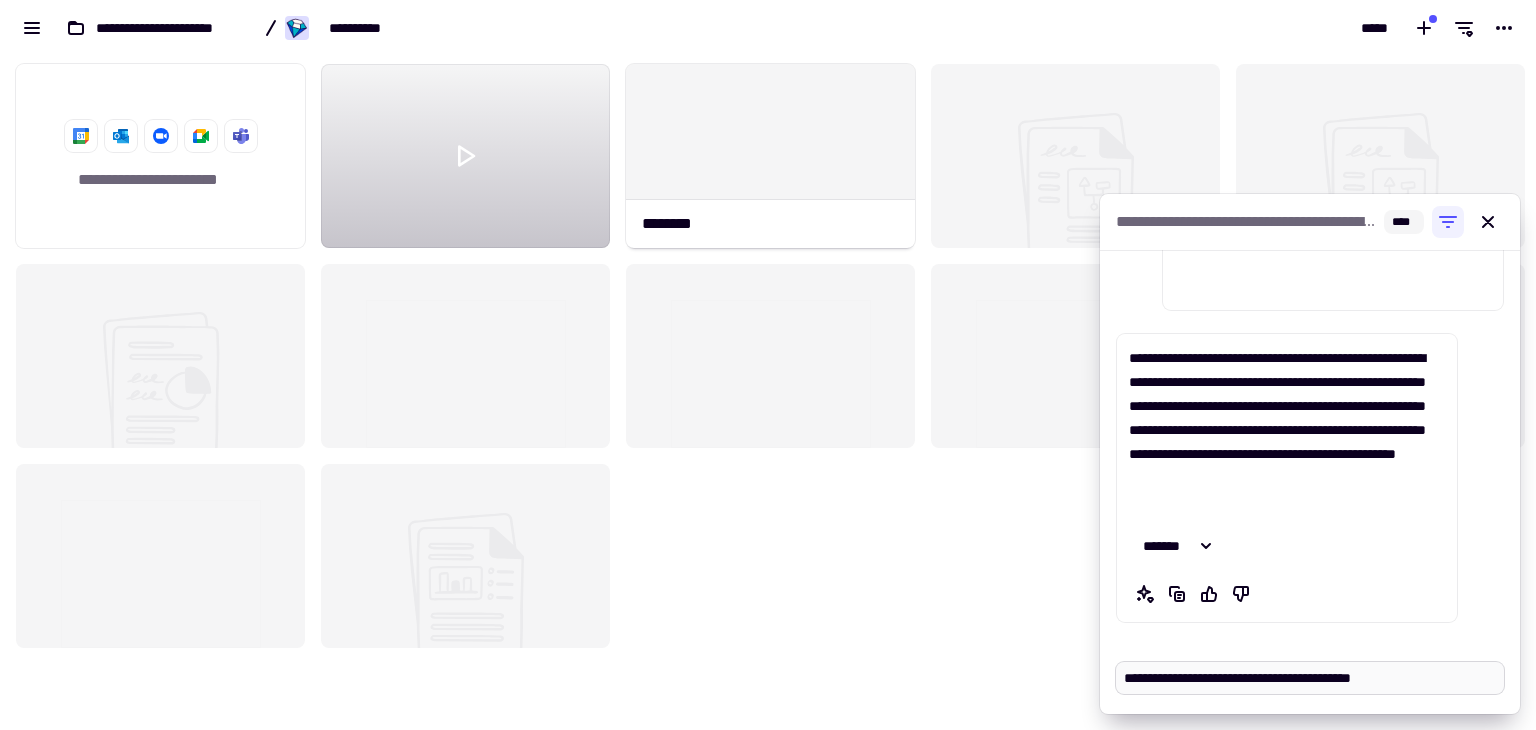 type on "*" 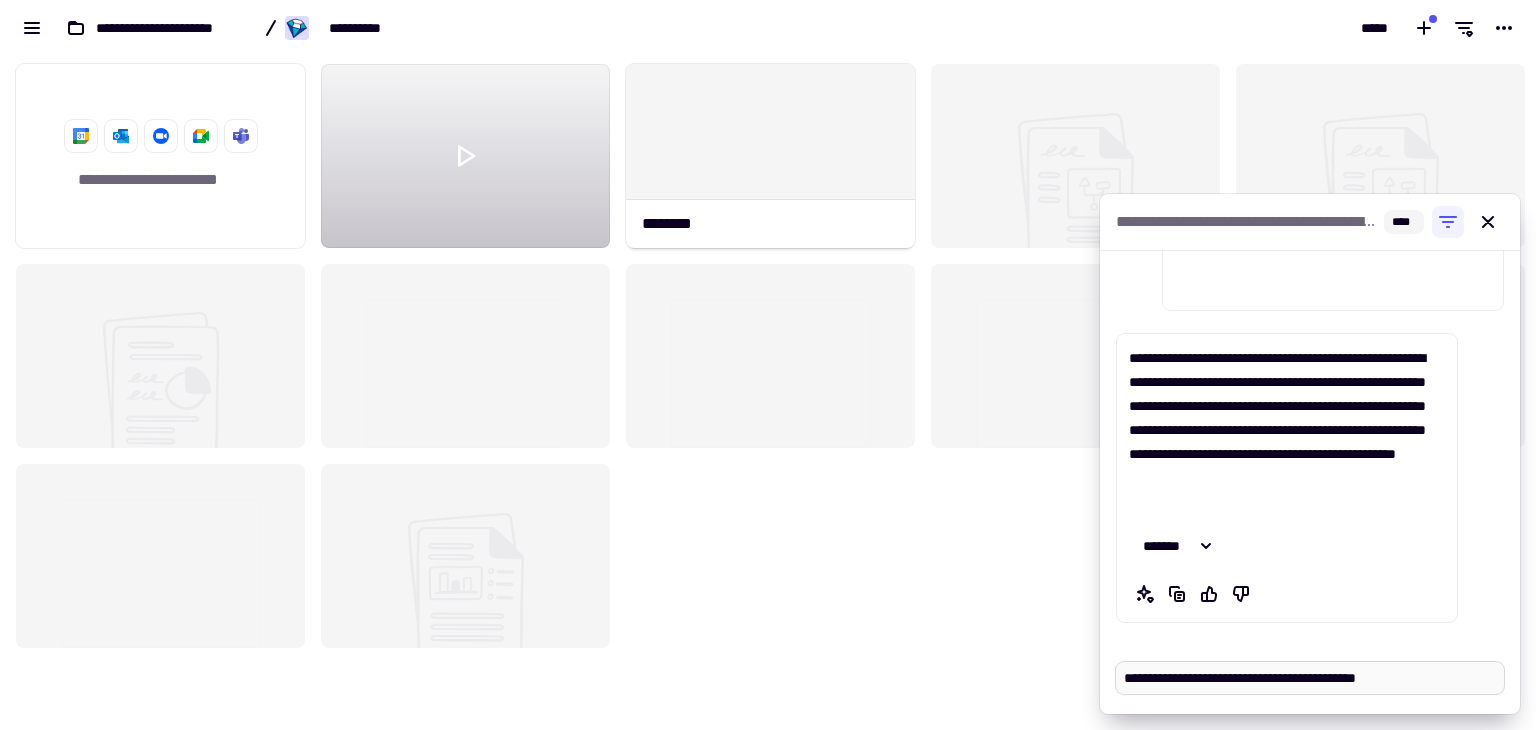 type on "*" 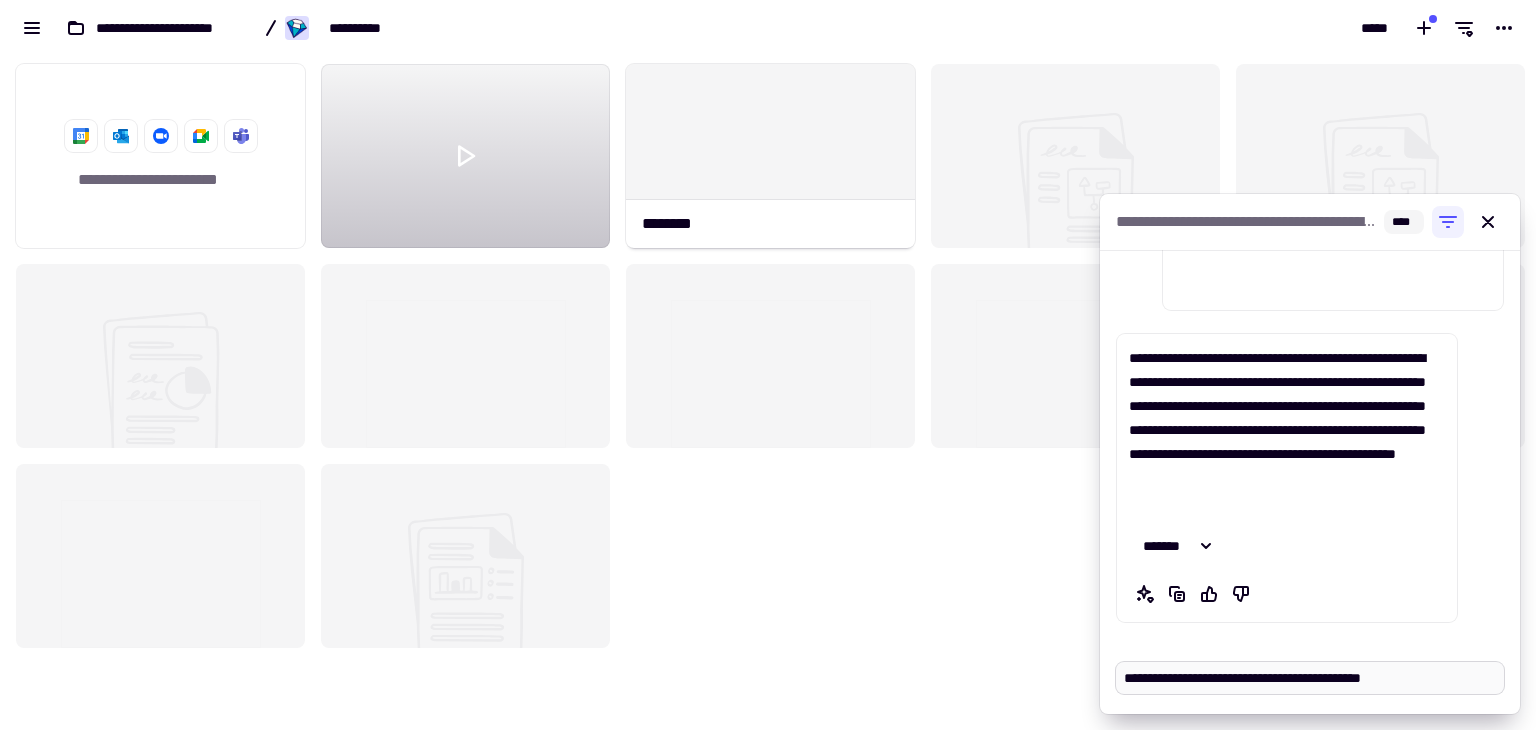 type on "*" 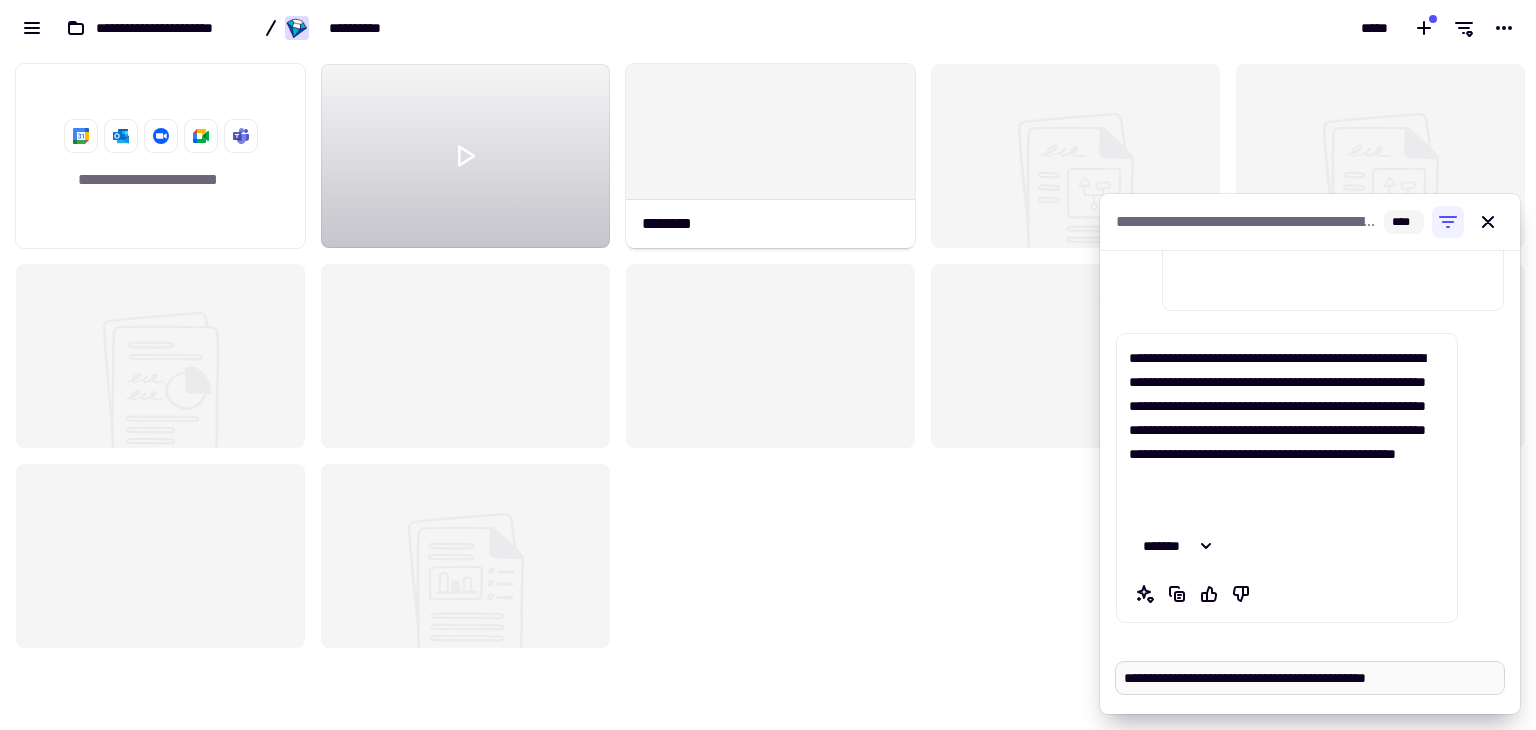 type on "*" 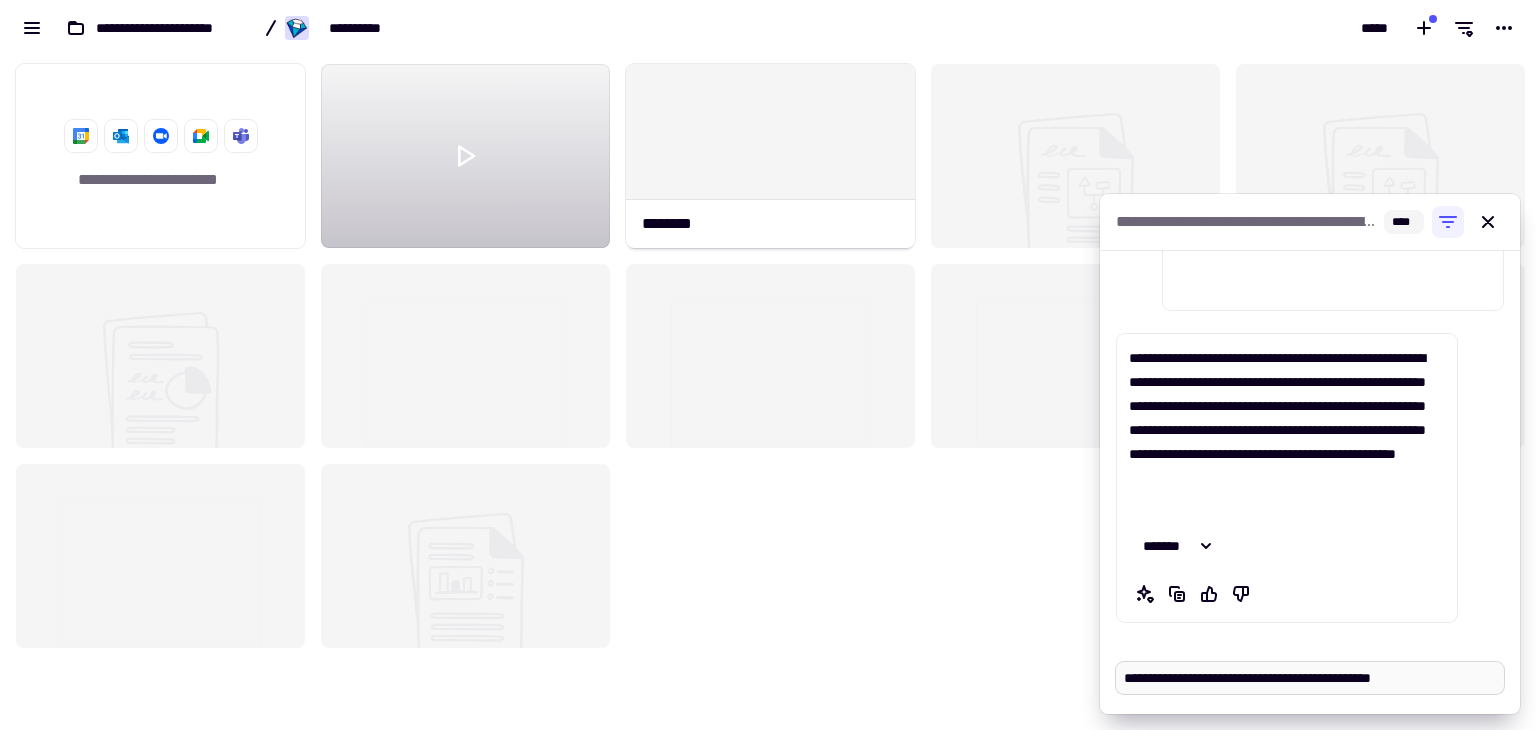 type on "*" 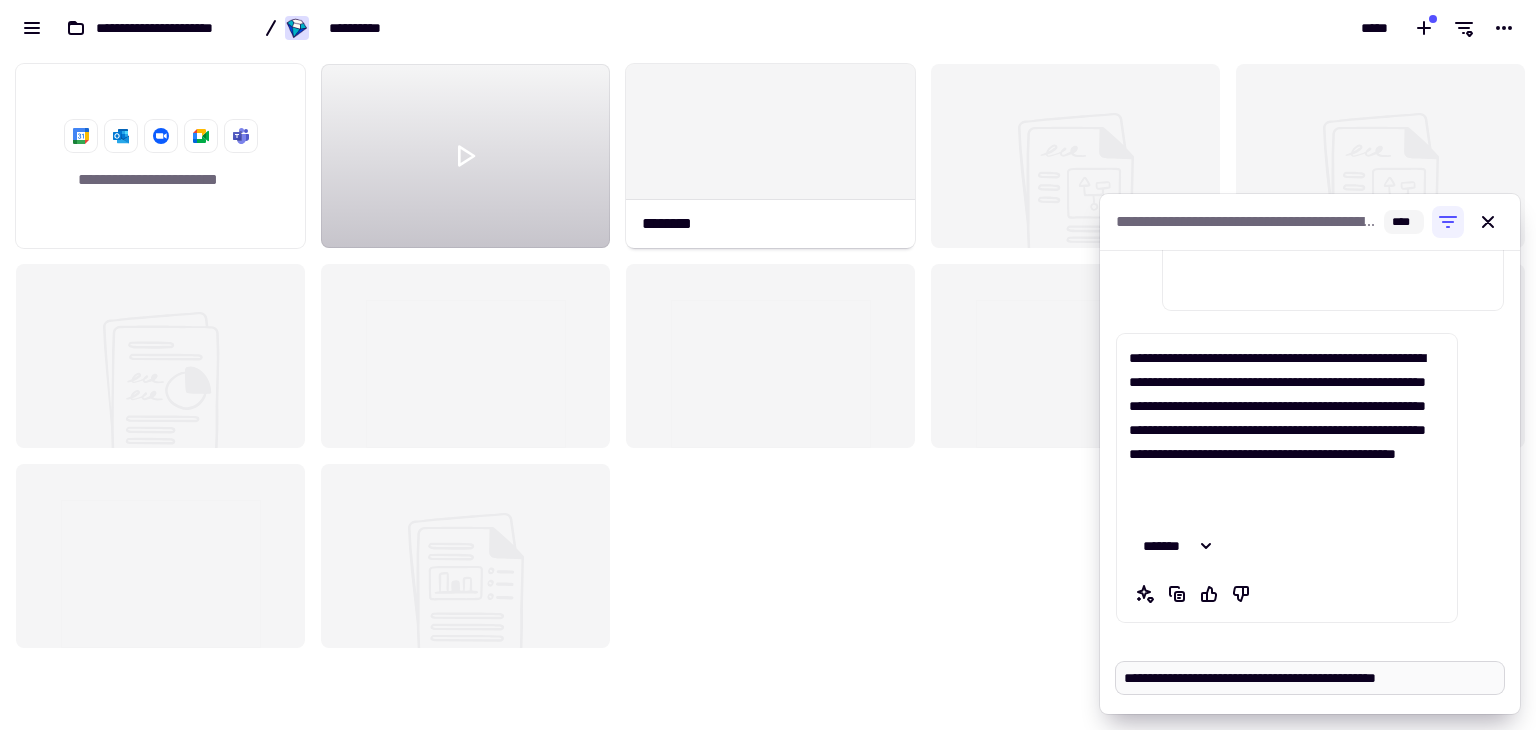 type on "*" 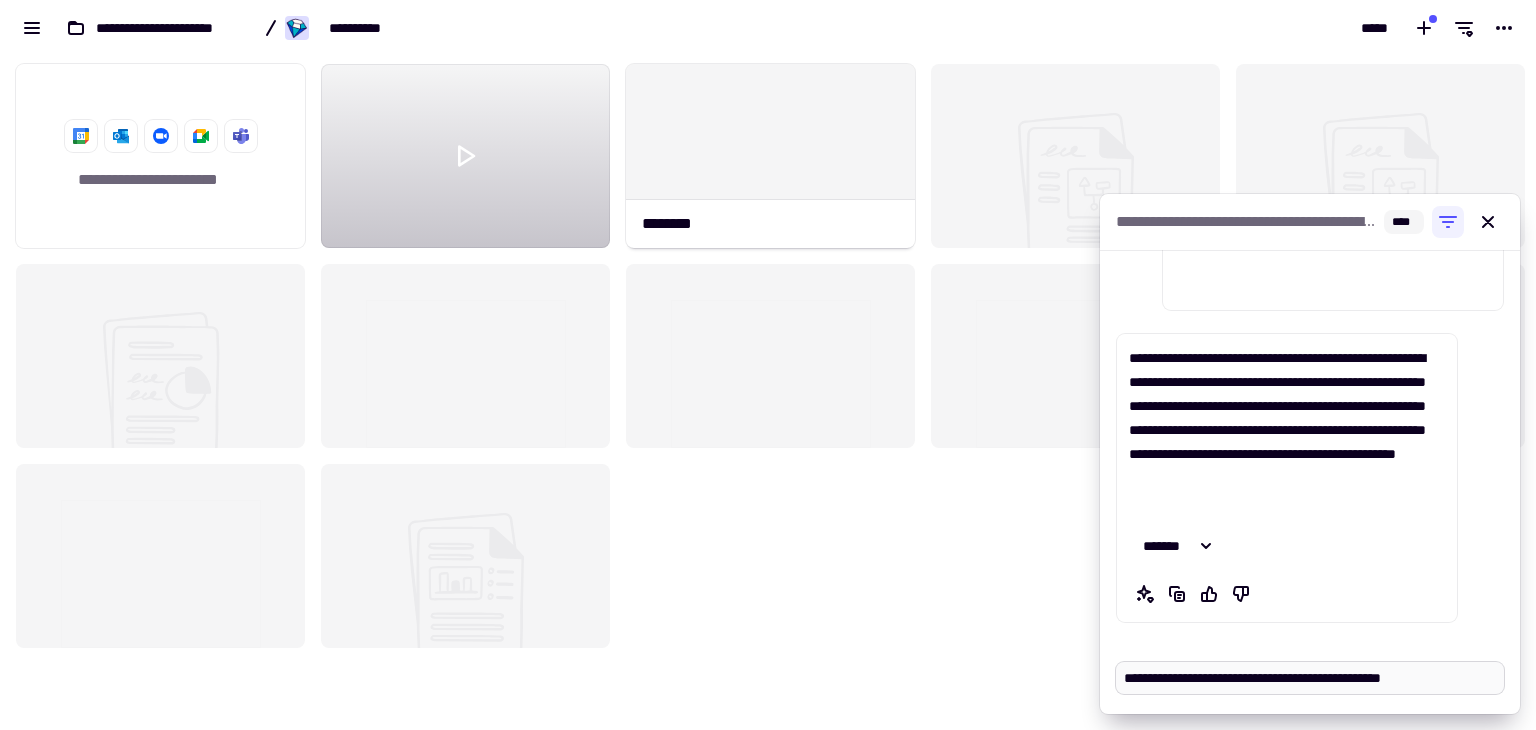 type on "*" 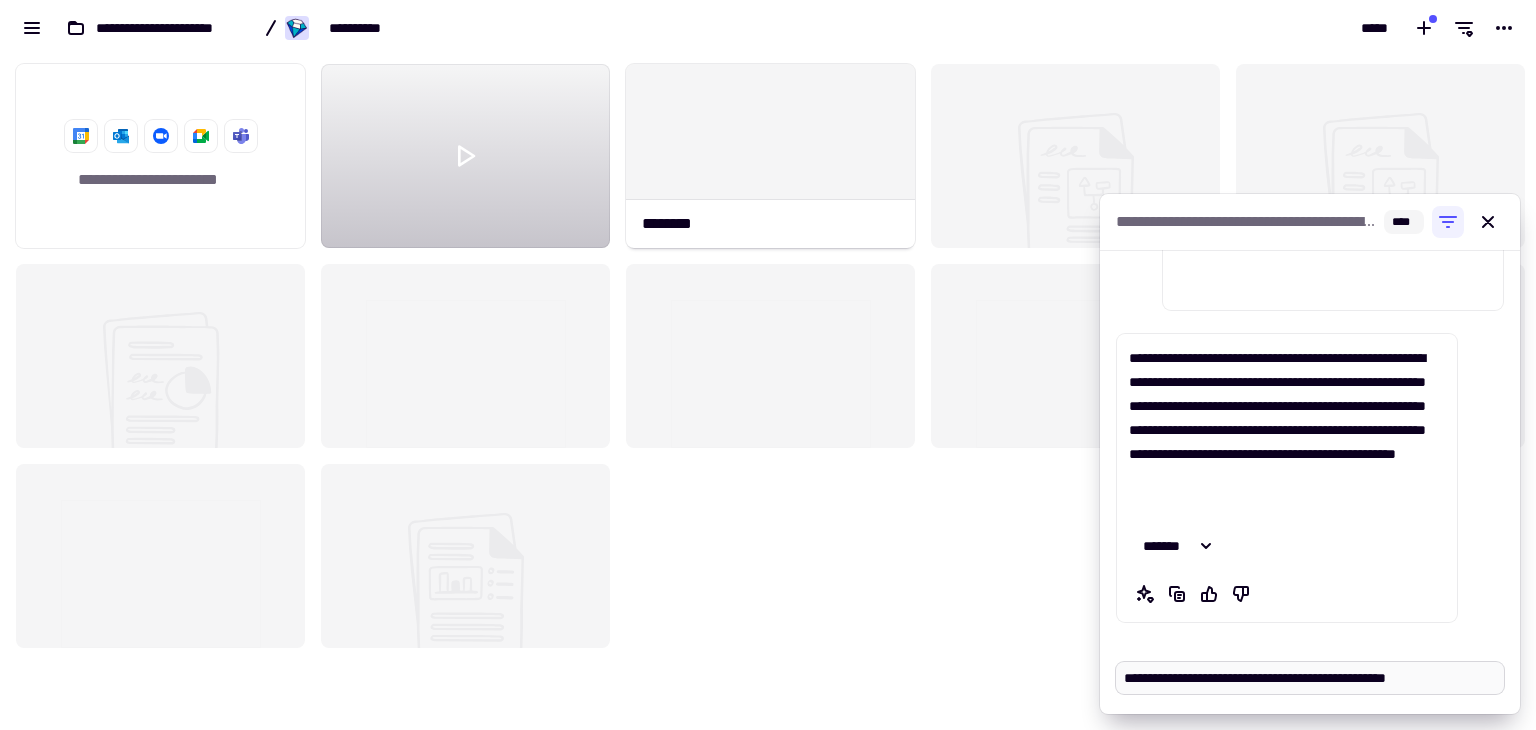type on "*" 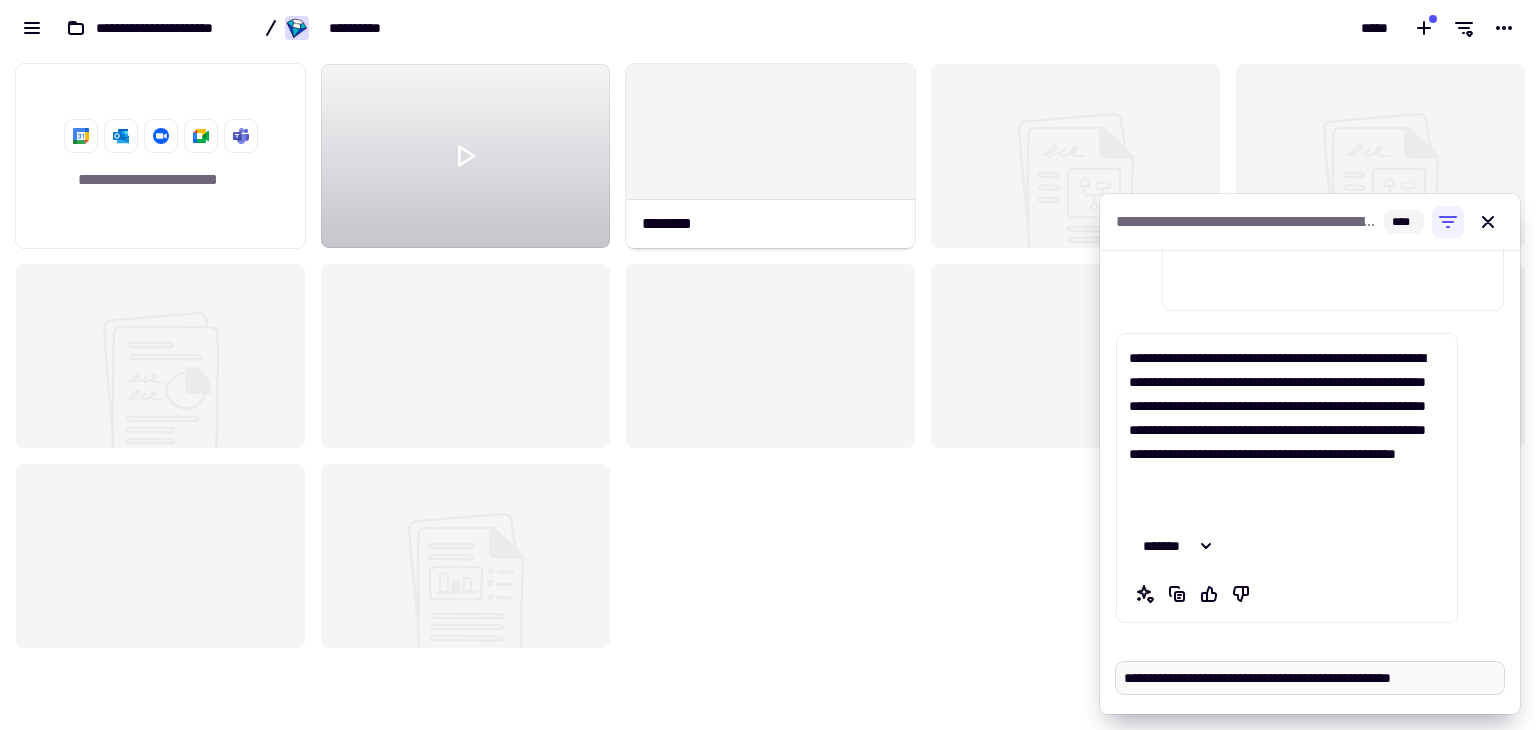 type on "*" 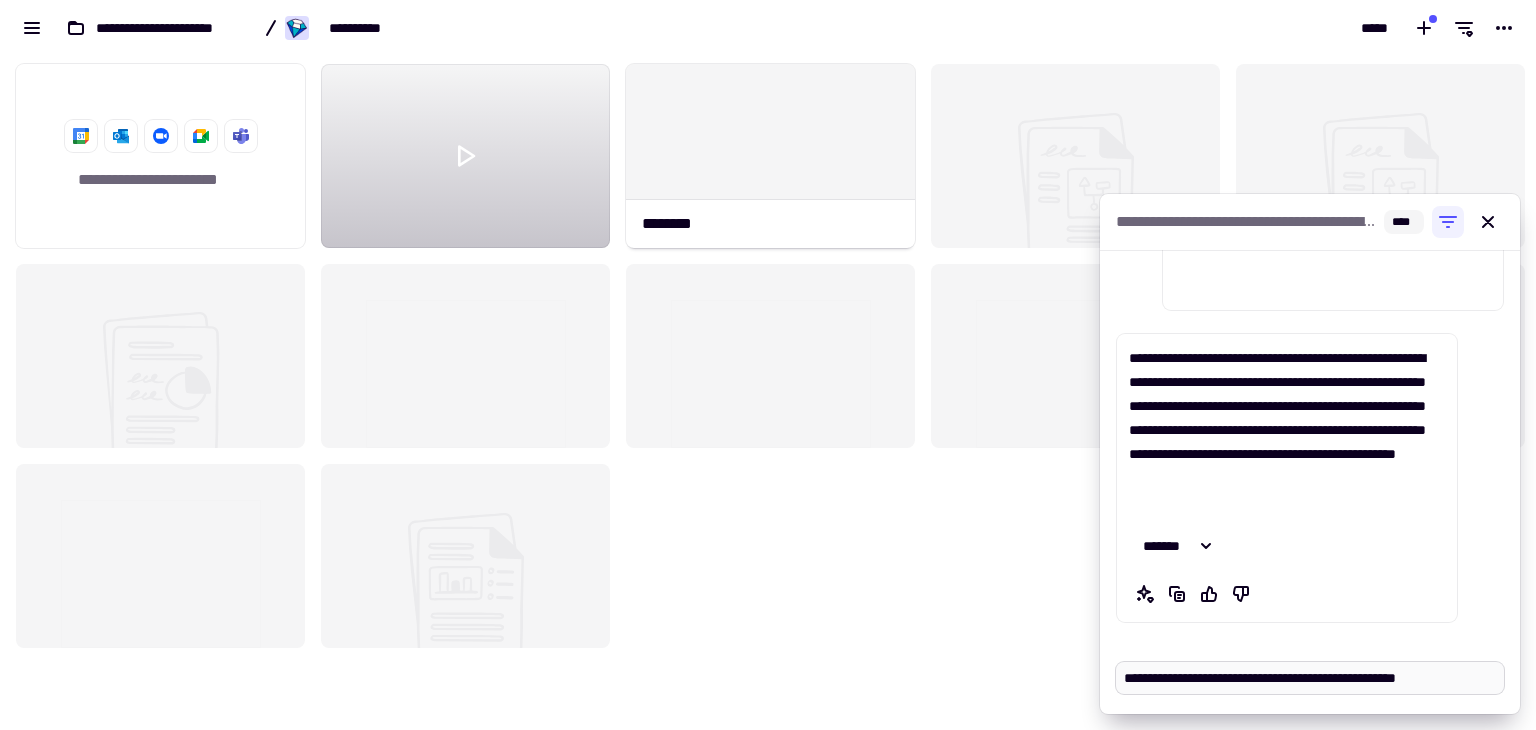 type on "*" 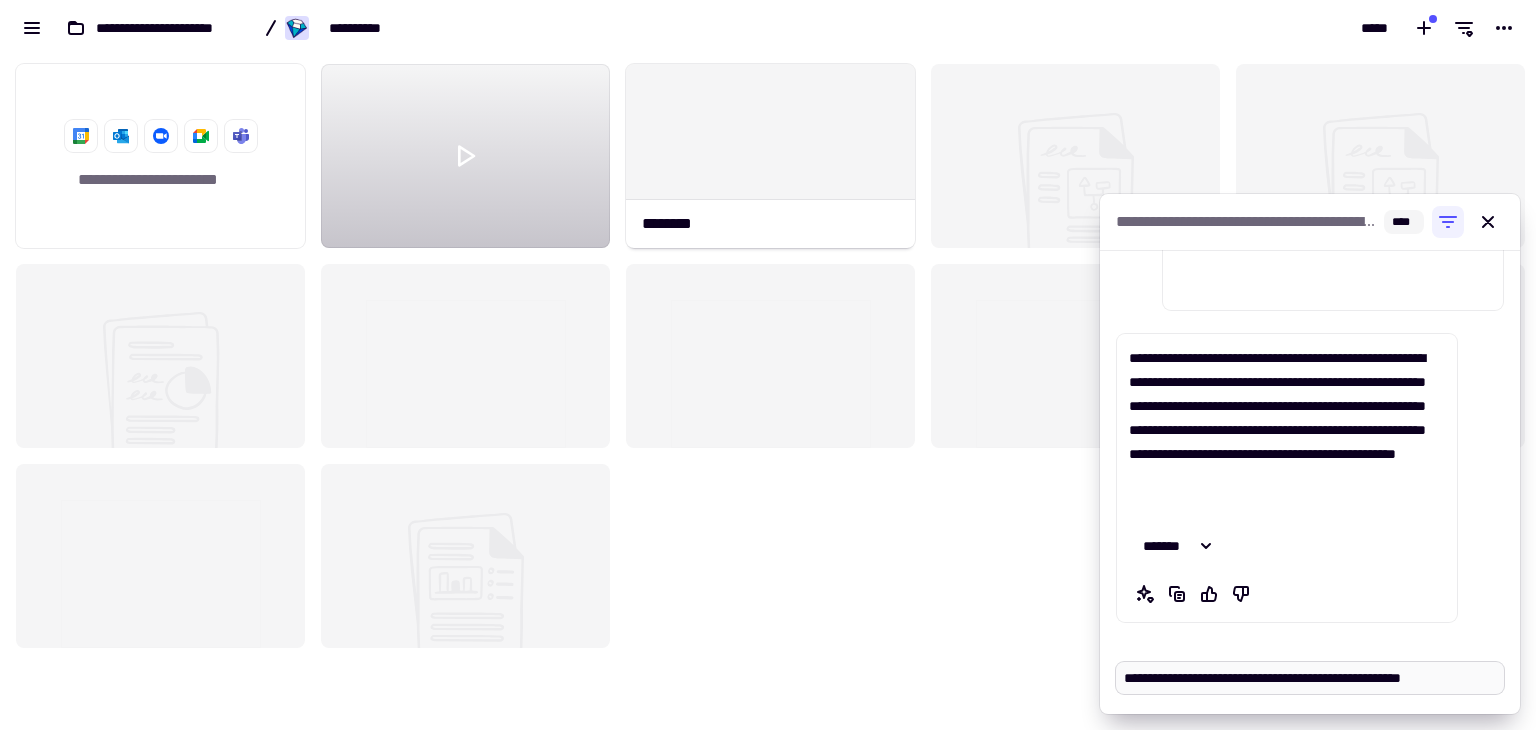 type on "*" 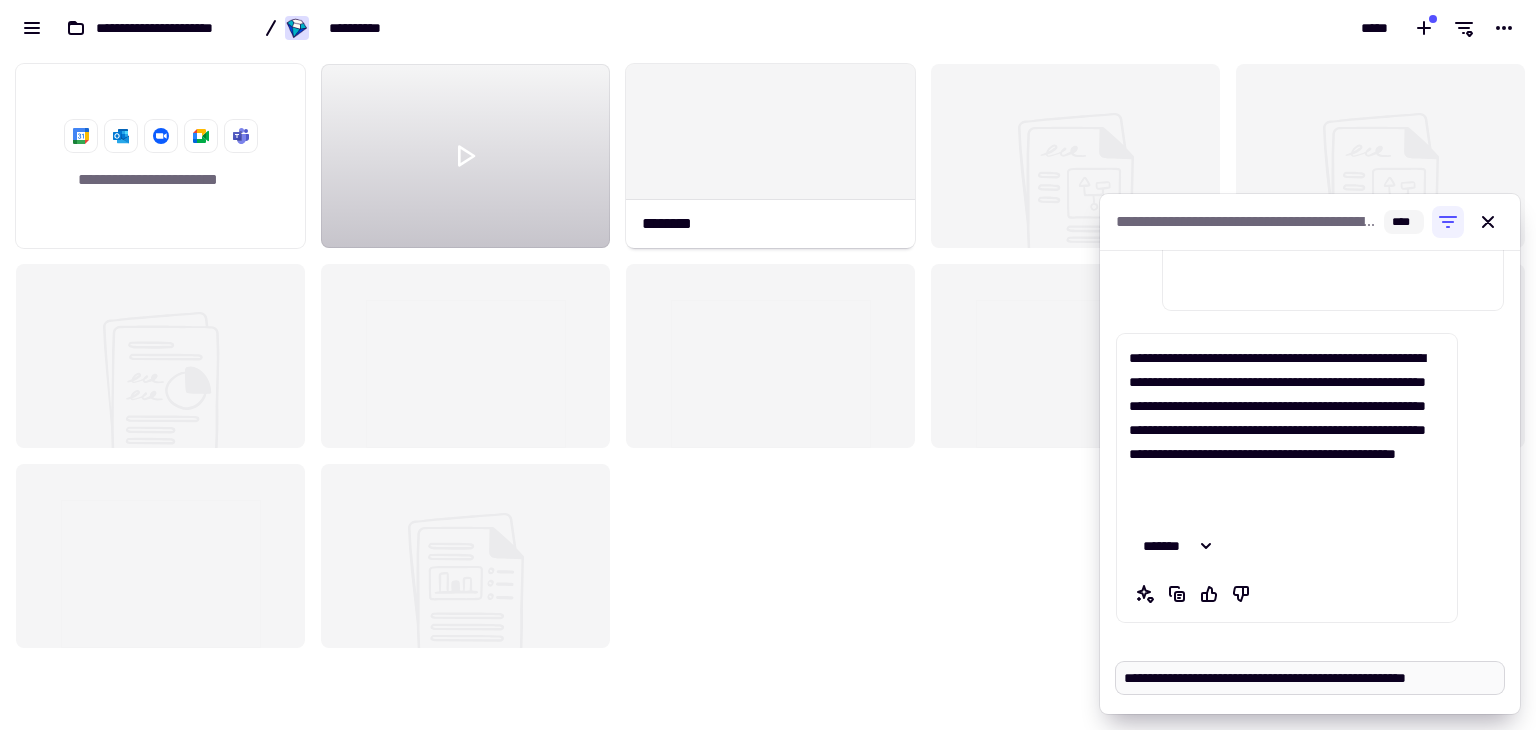 type 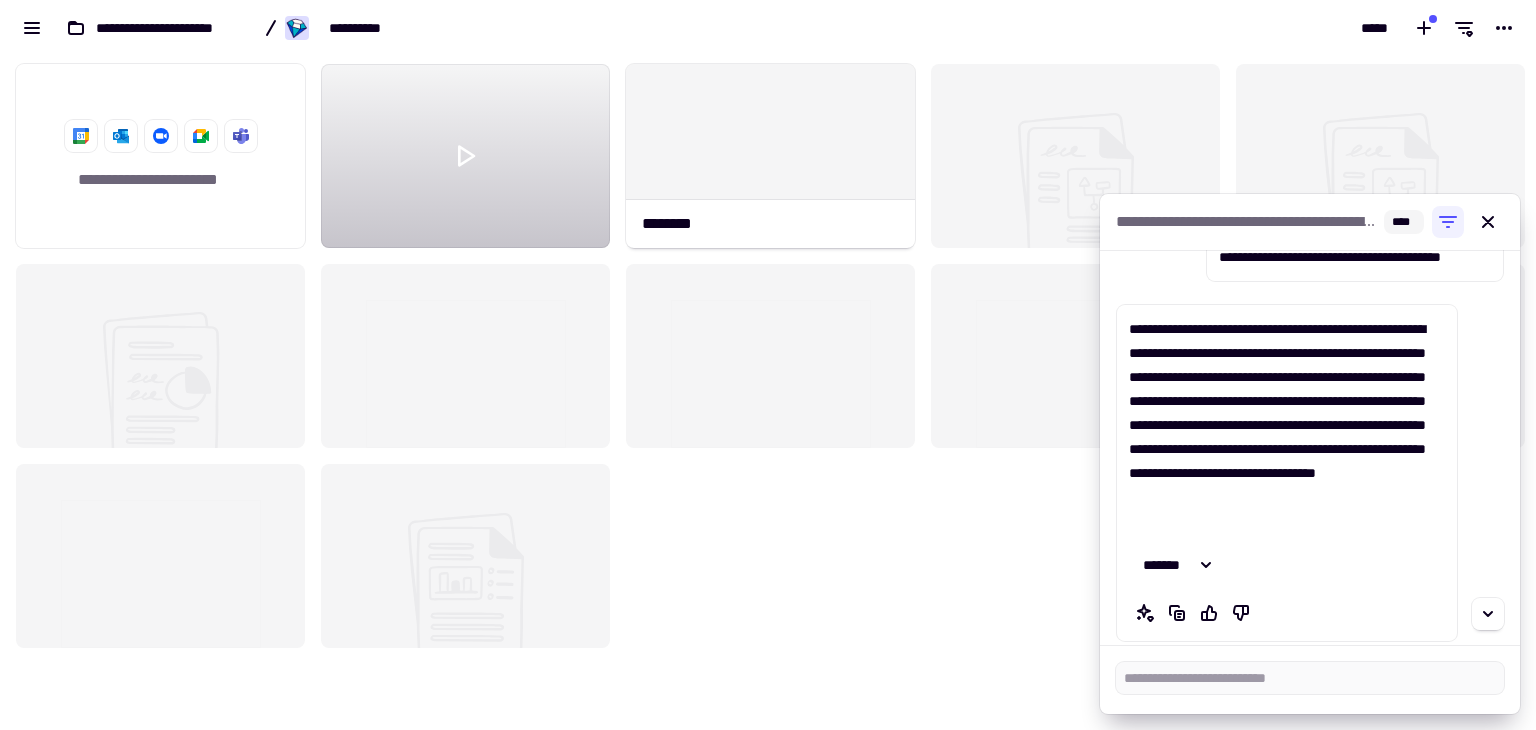 scroll, scrollTop: 9676, scrollLeft: 0, axis: vertical 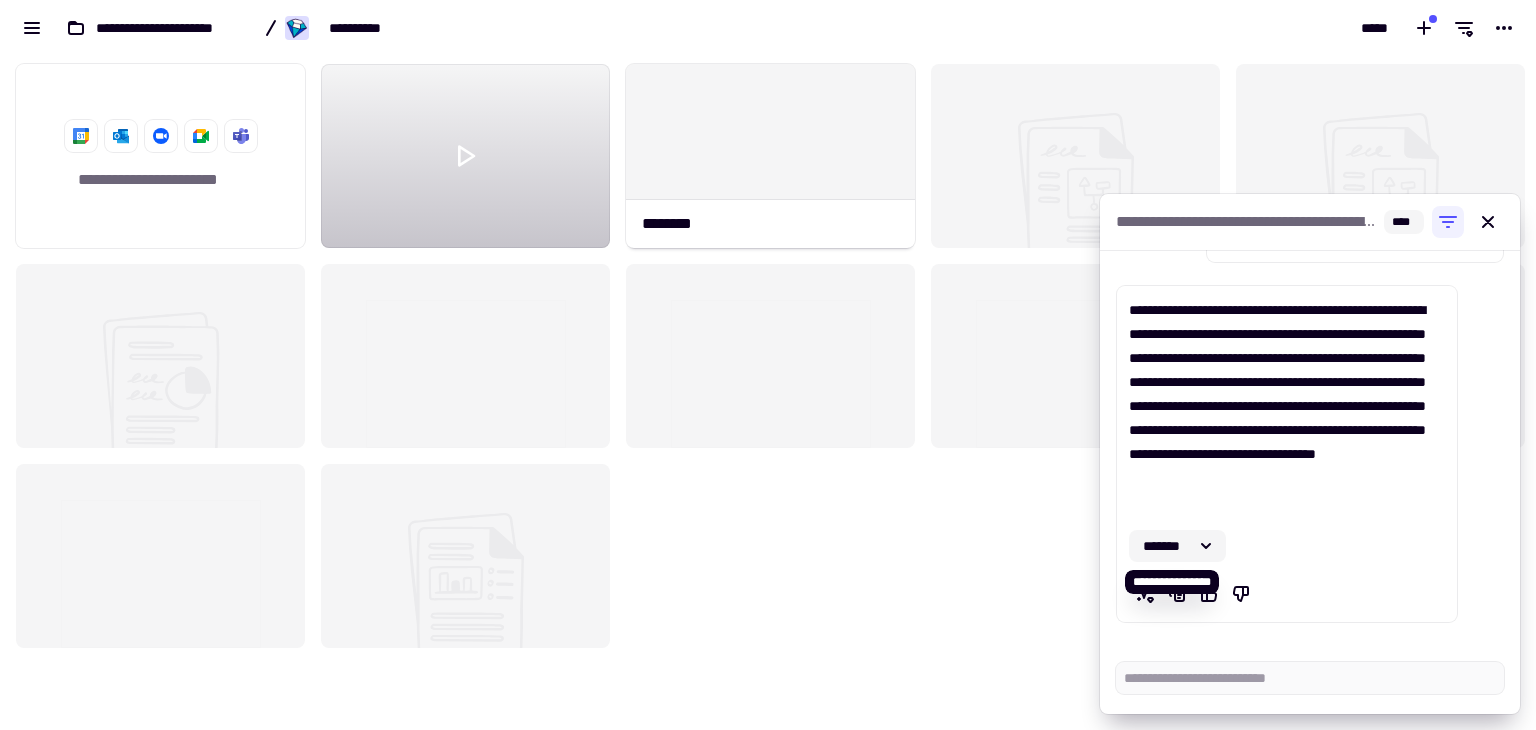 click 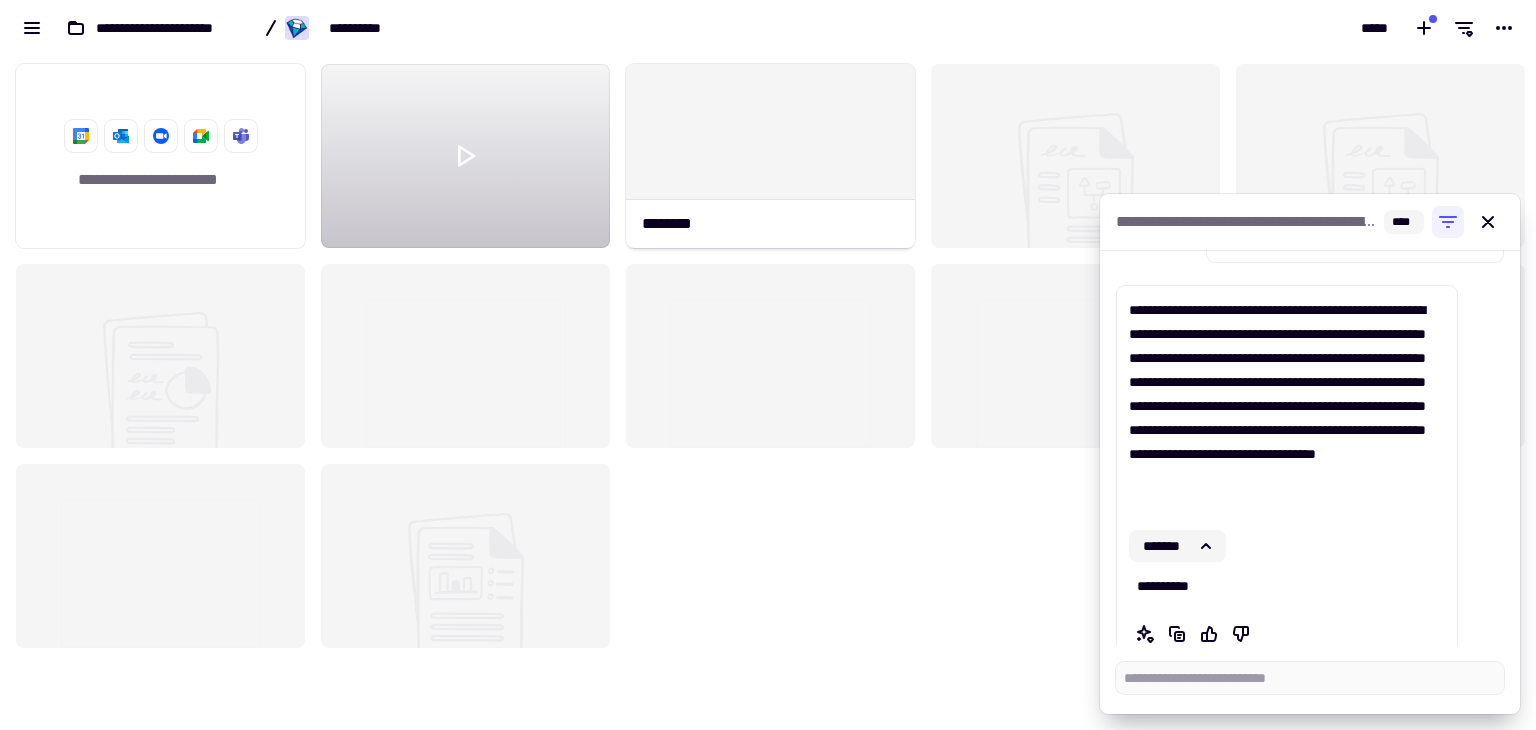 click 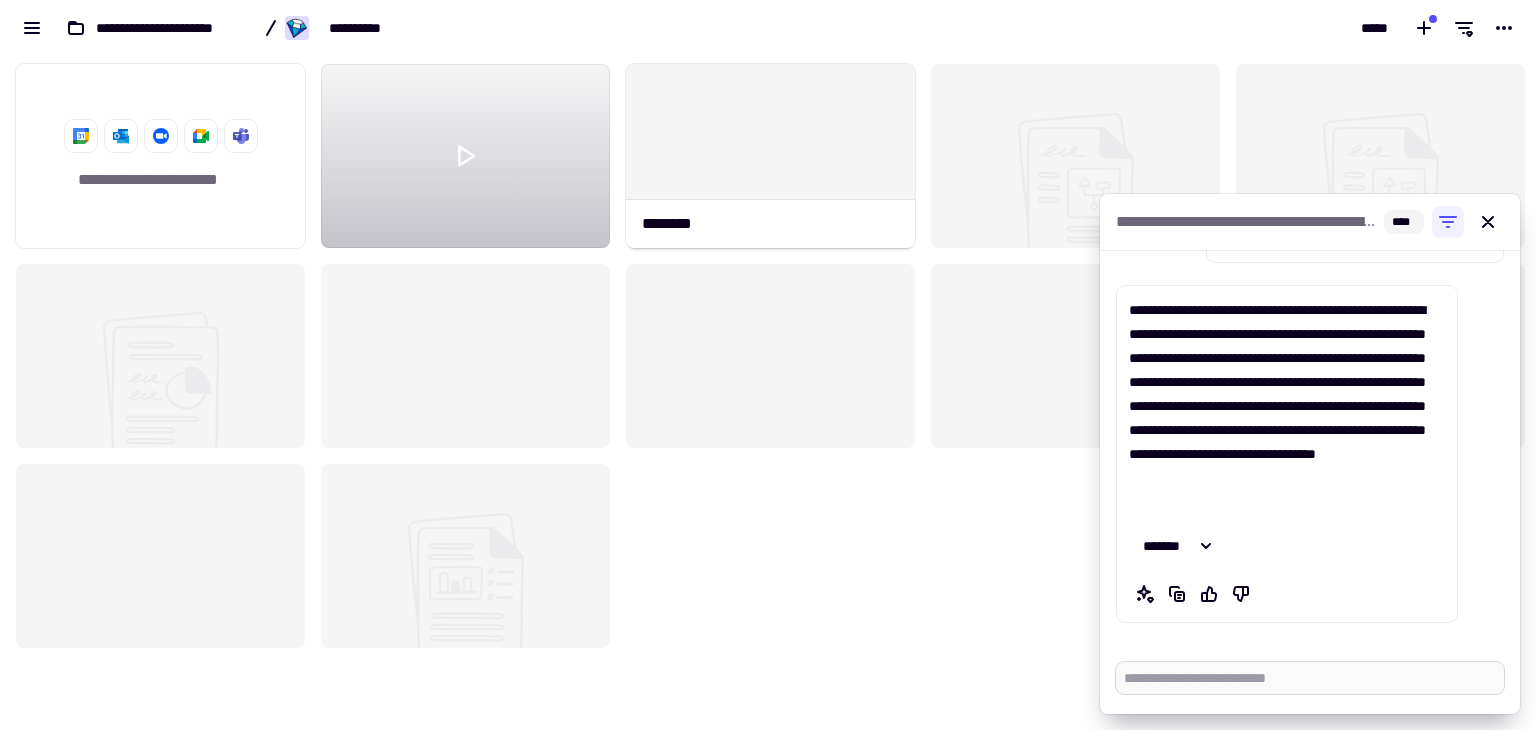 click at bounding box center (1310, 678) 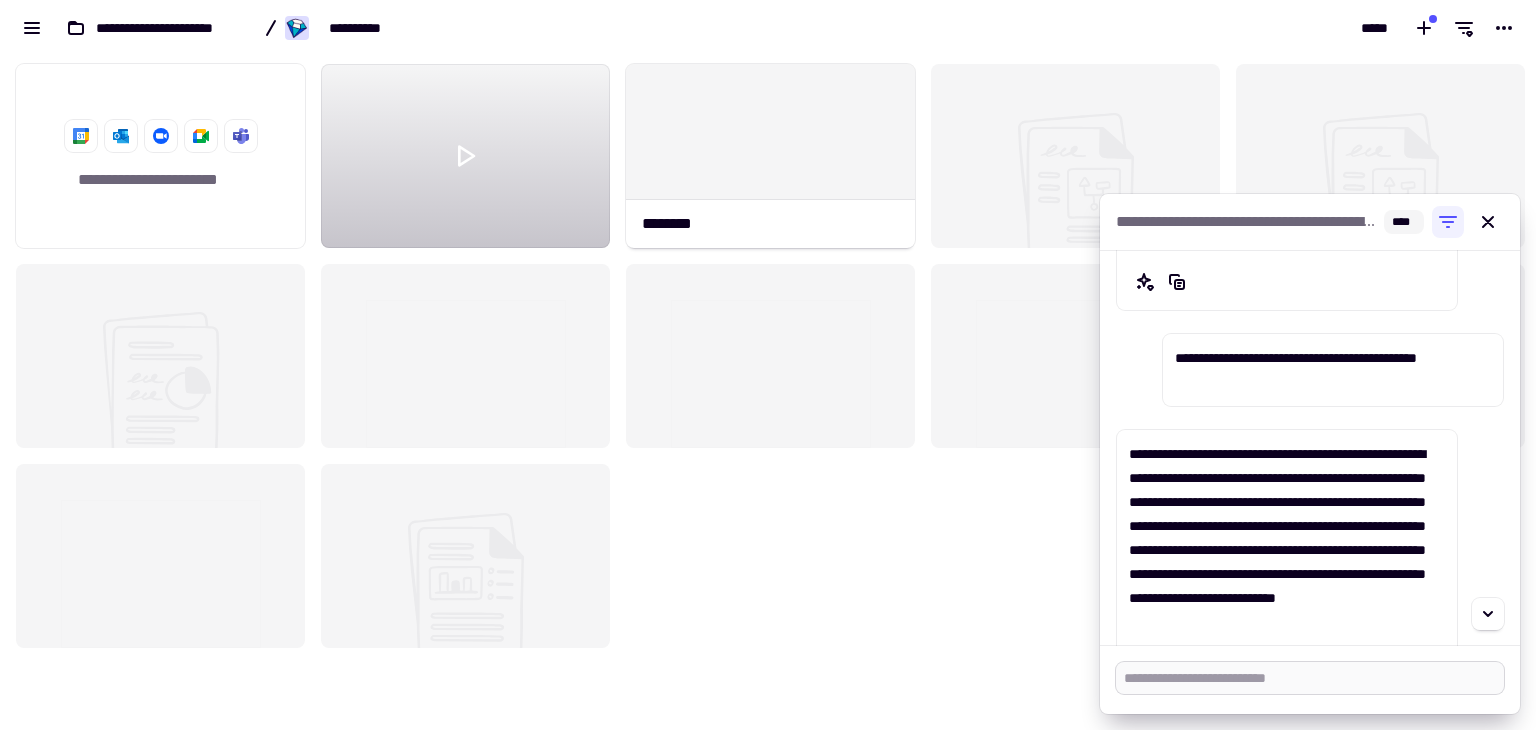 scroll, scrollTop: 10056, scrollLeft: 0, axis: vertical 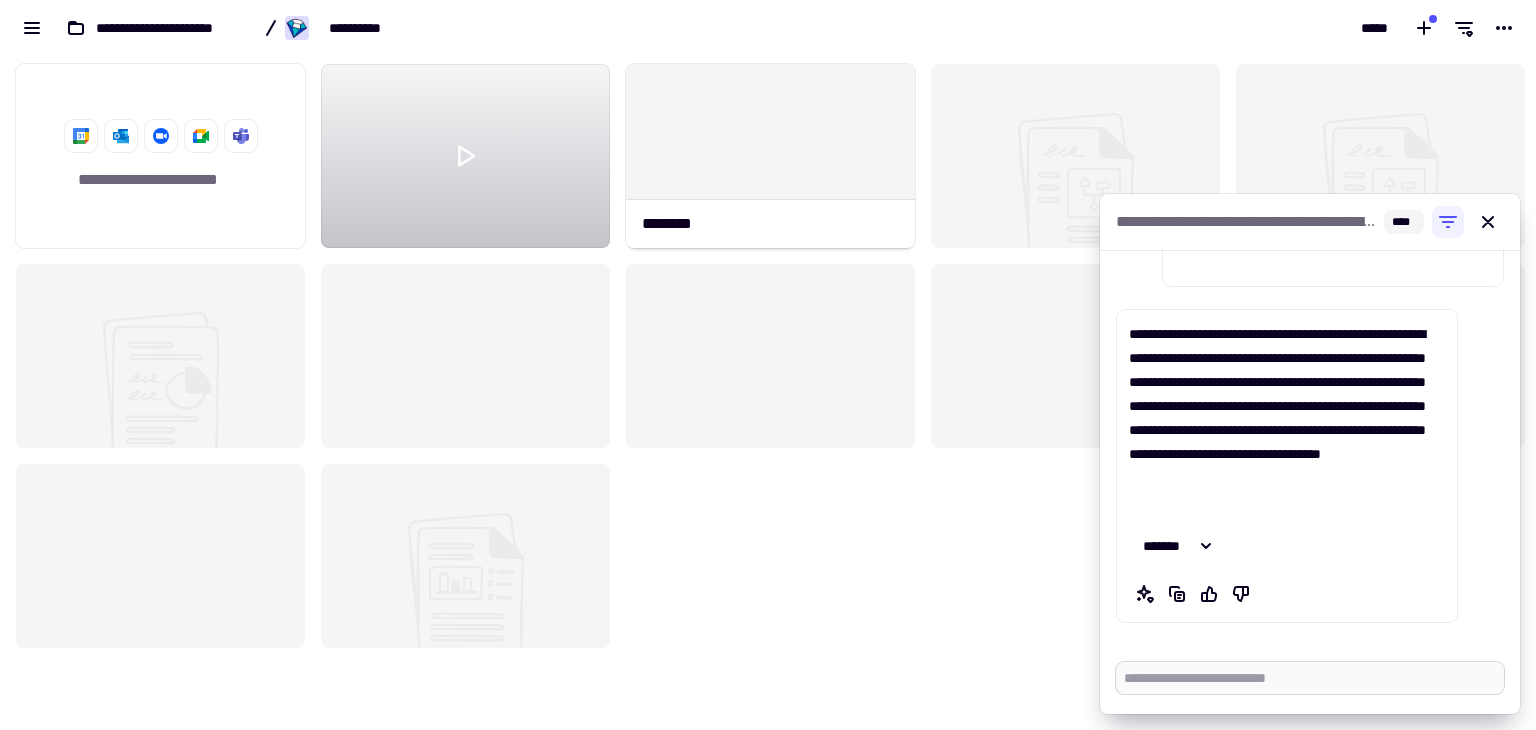click at bounding box center (1310, 678) 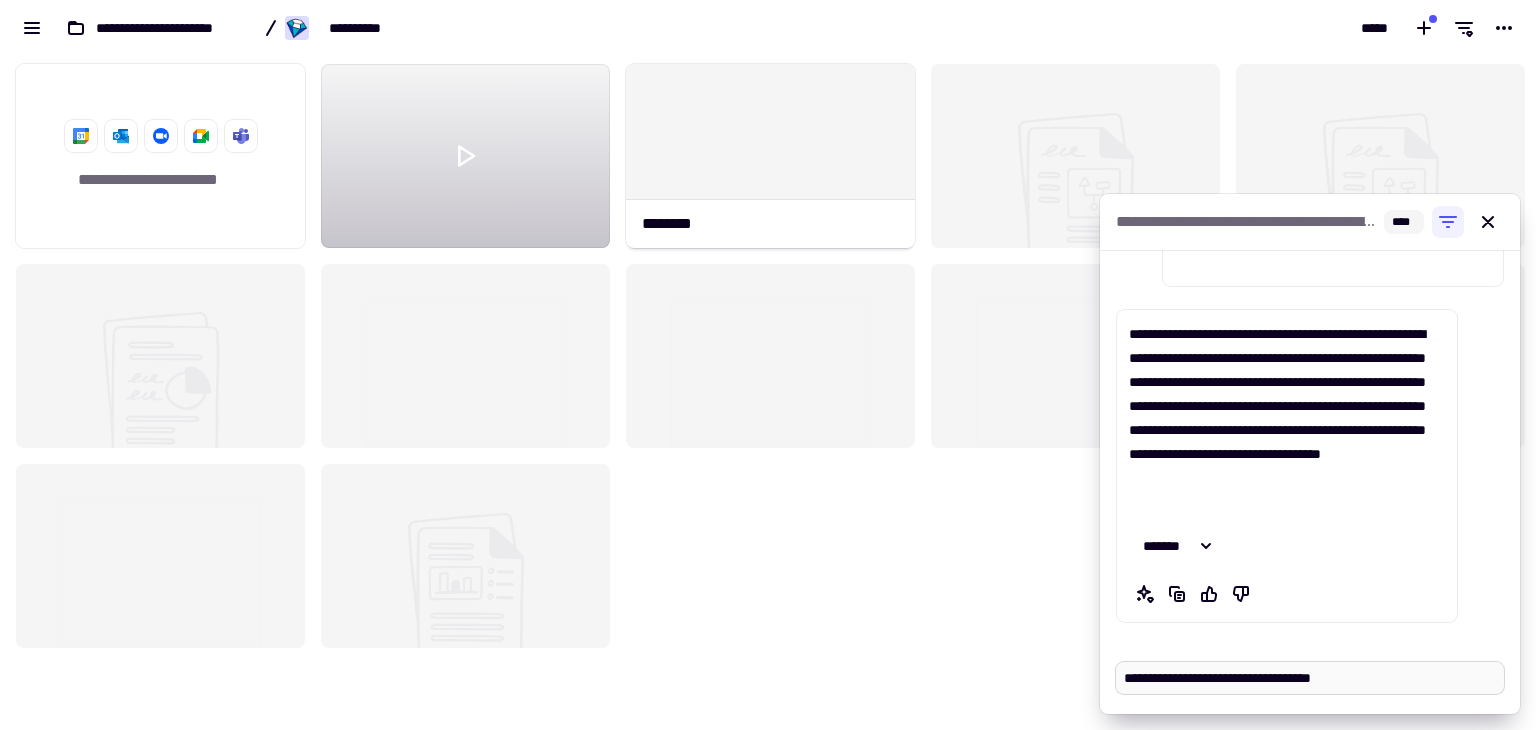 click on "**********" at bounding box center (1310, 678) 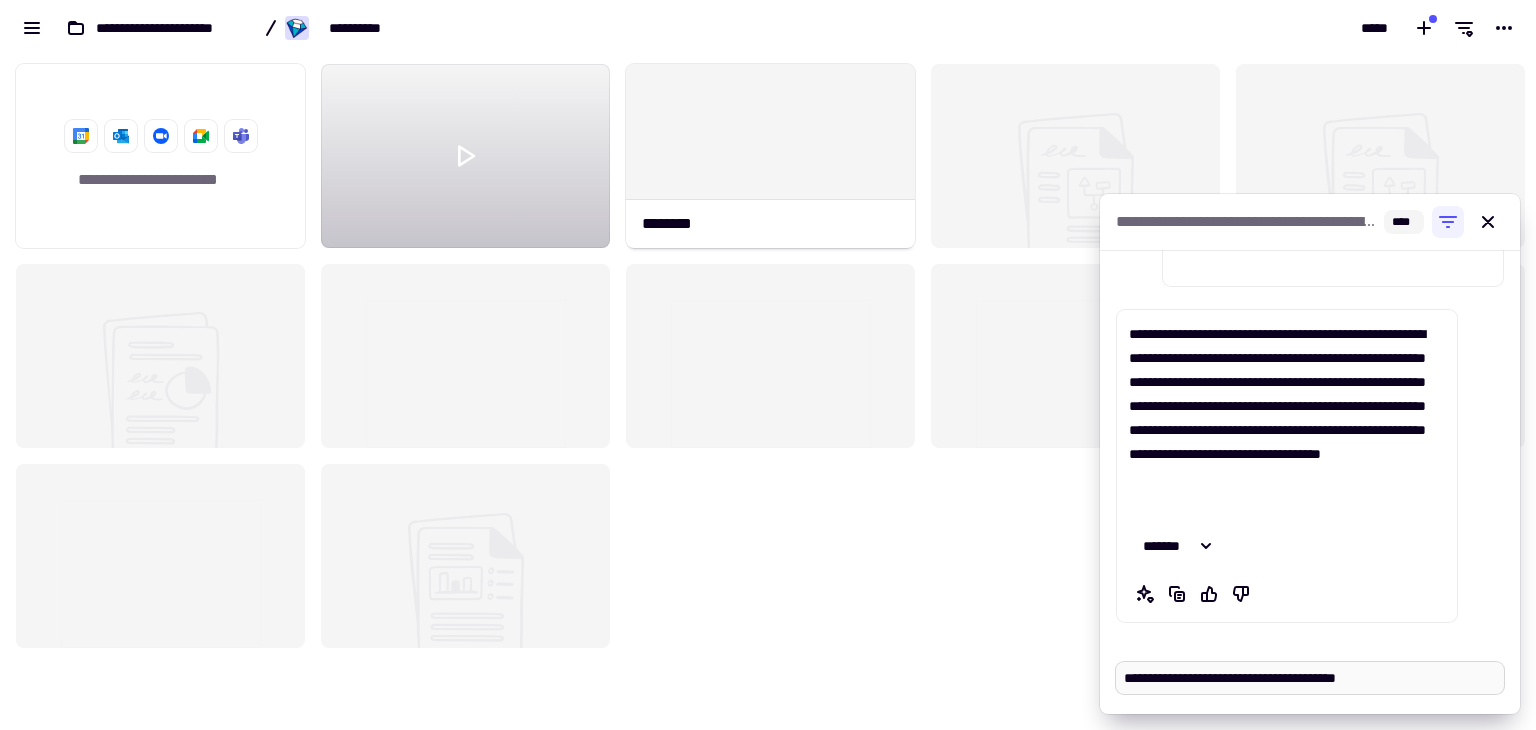 click on "**********" at bounding box center [1310, 678] 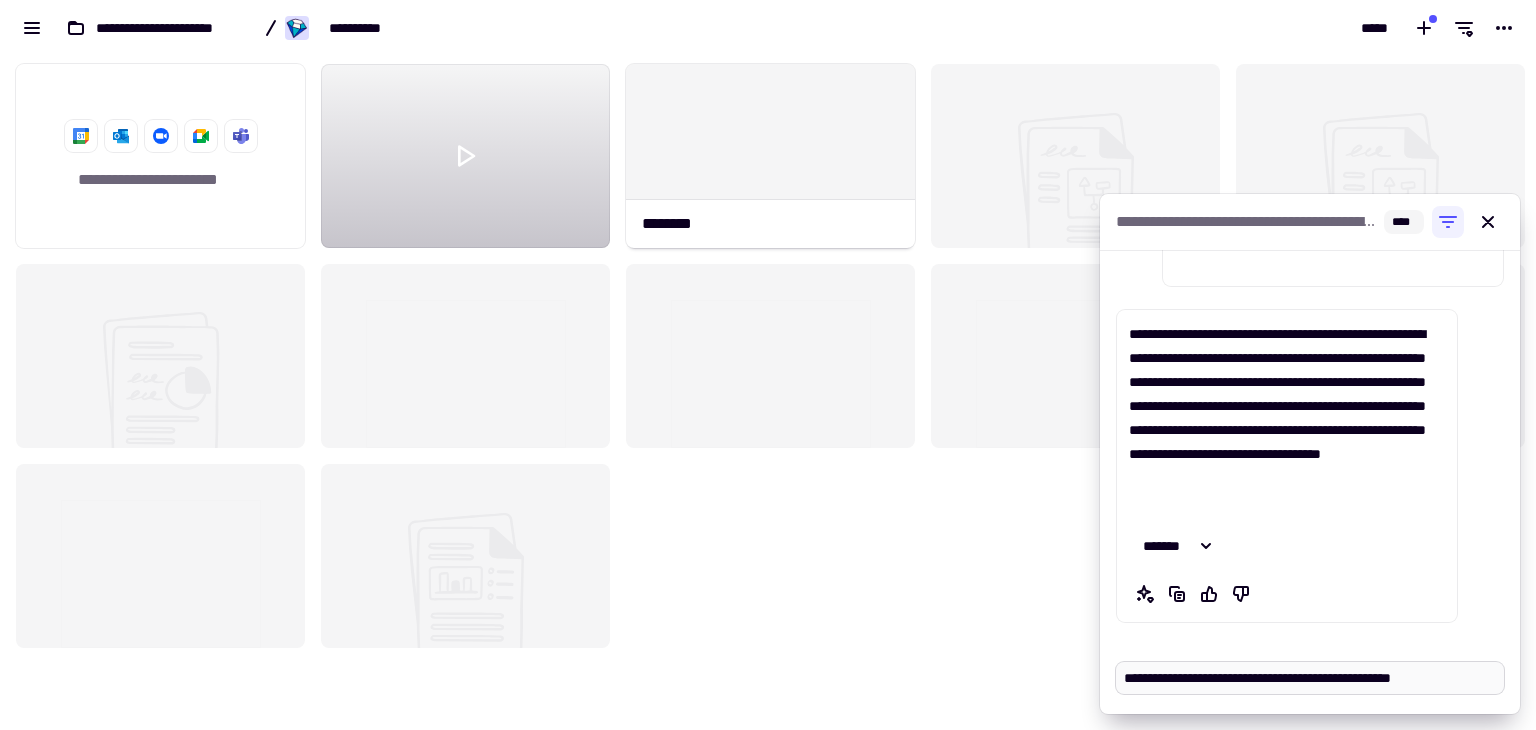 click on "**********" at bounding box center (1310, 678) 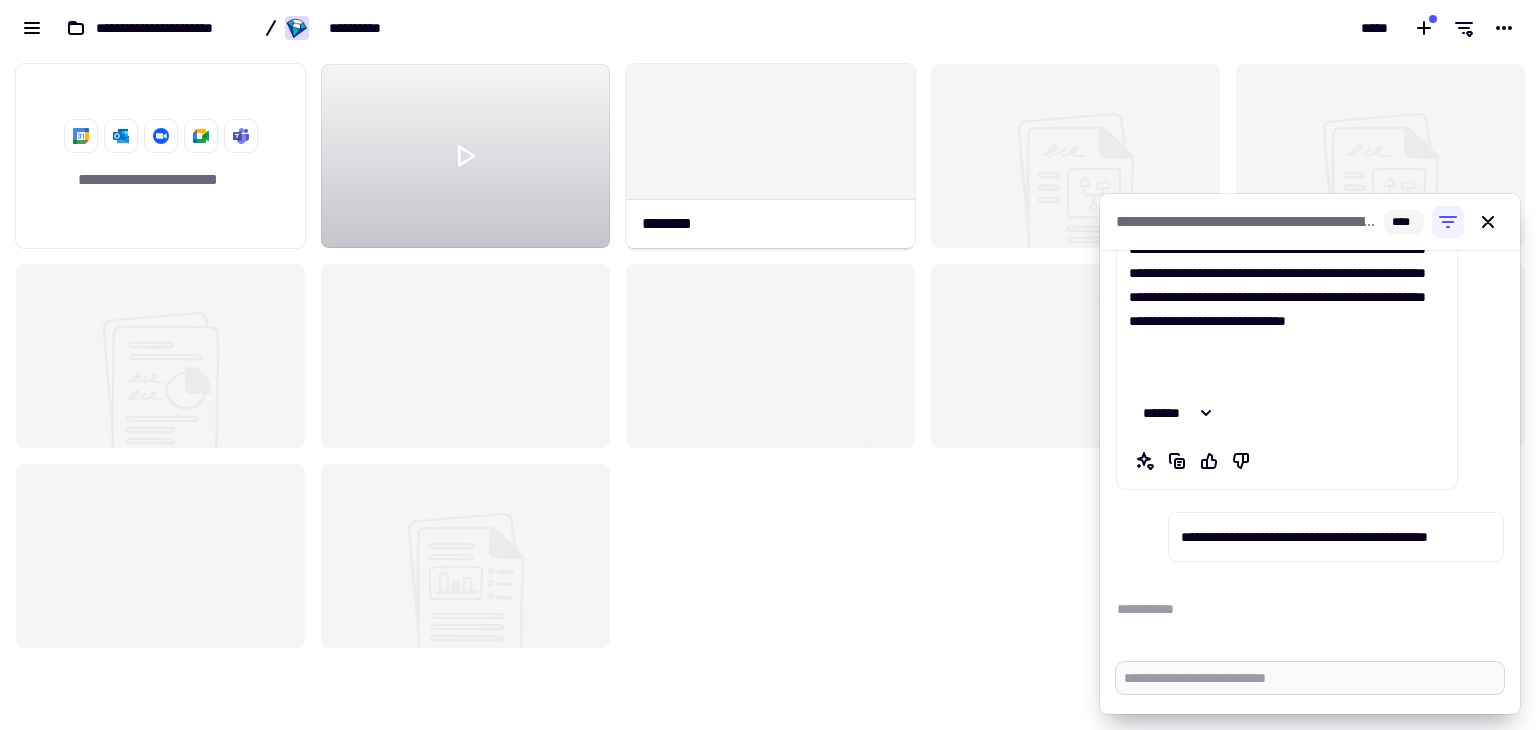 scroll, scrollTop: 11188, scrollLeft: 0, axis: vertical 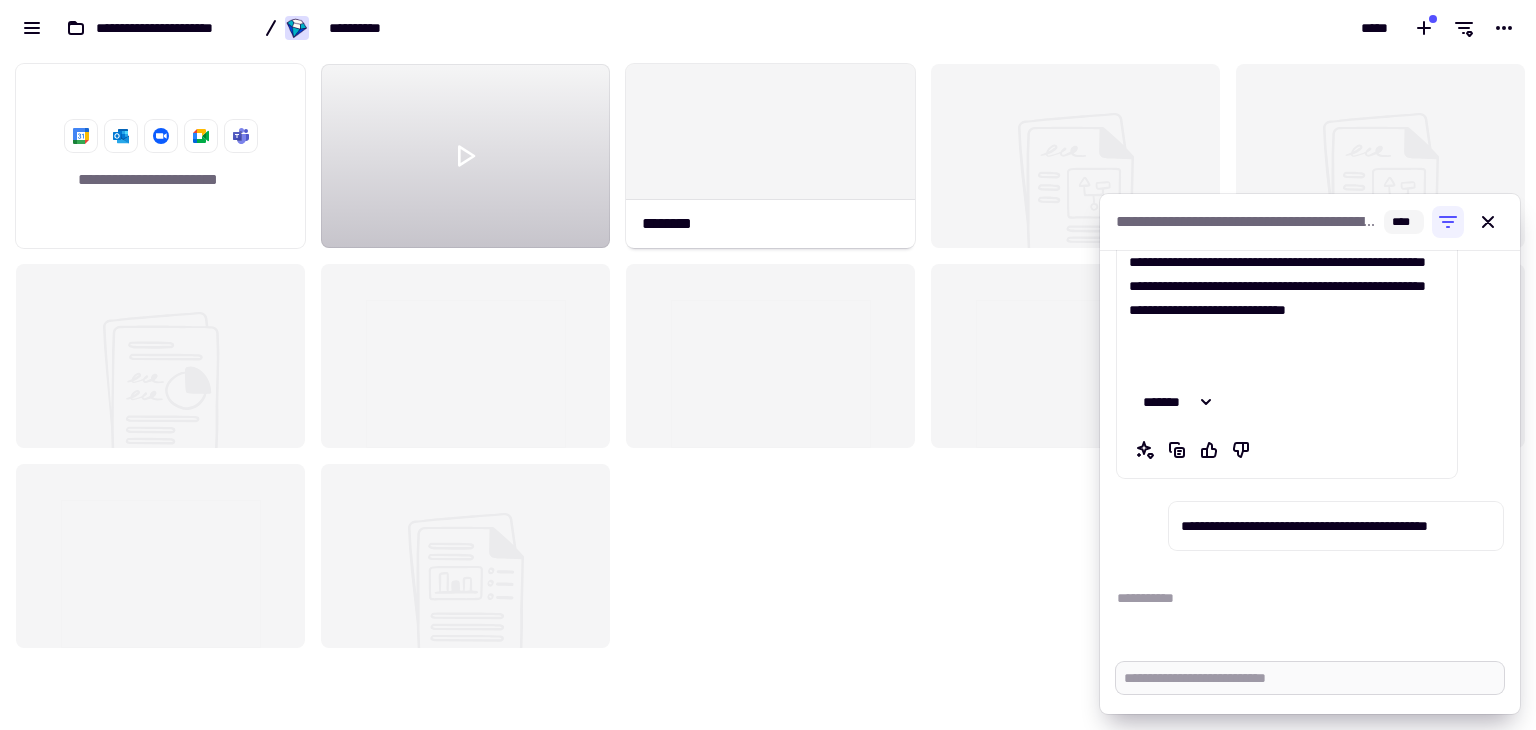 click at bounding box center (1310, 678) 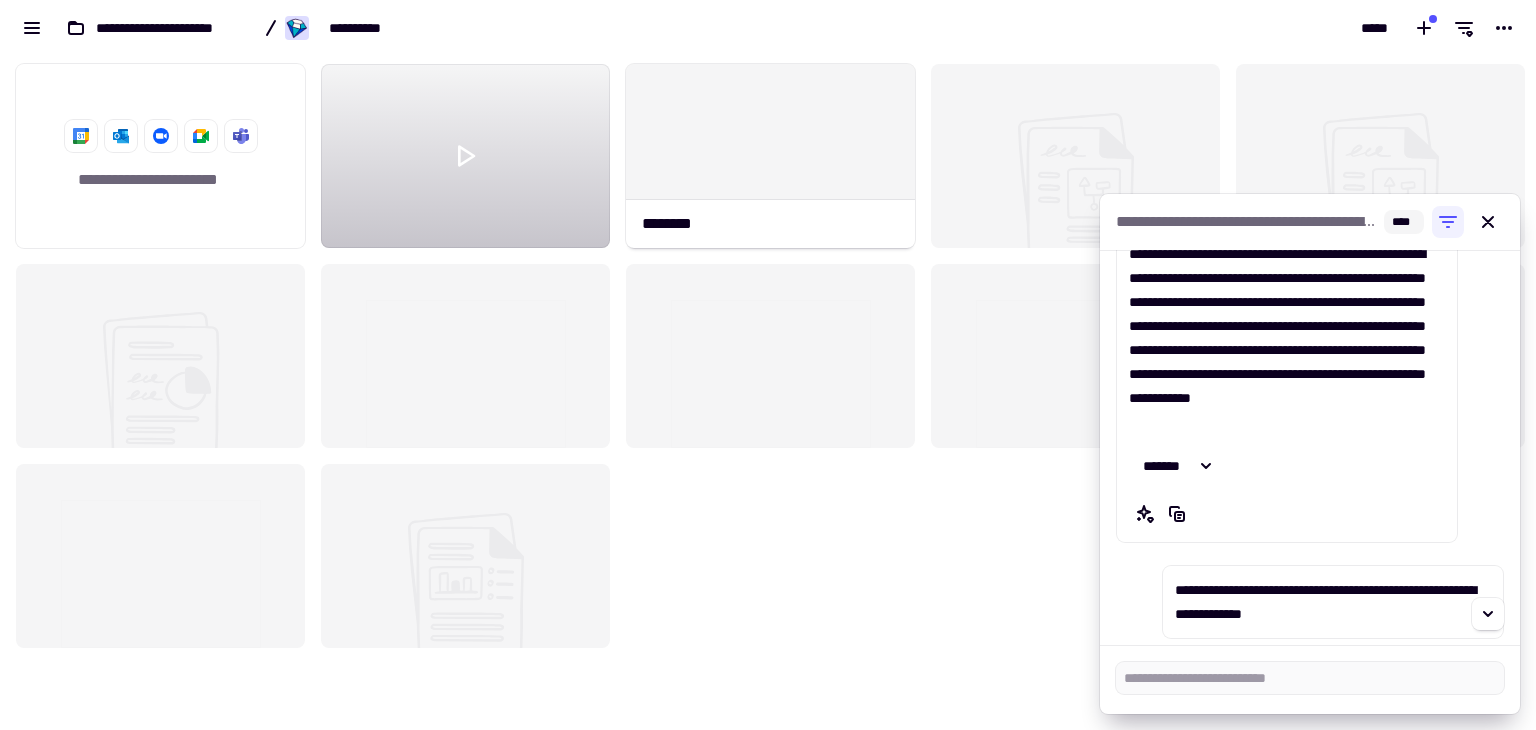 scroll, scrollTop: 11864, scrollLeft: 0, axis: vertical 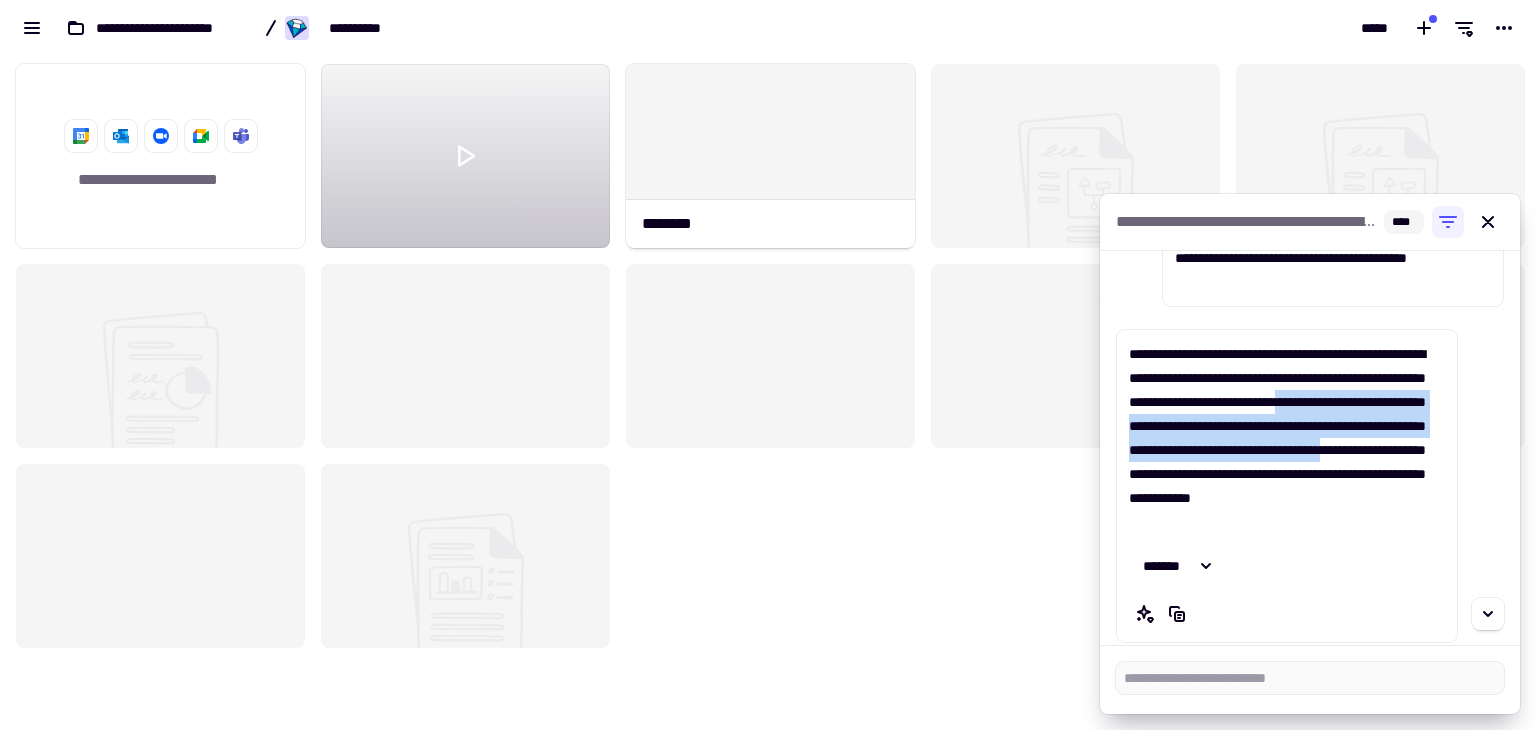 drag, startPoint x: 1181, startPoint y: 424, endPoint x: 1436, endPoint y: 464, distance: 258.1182 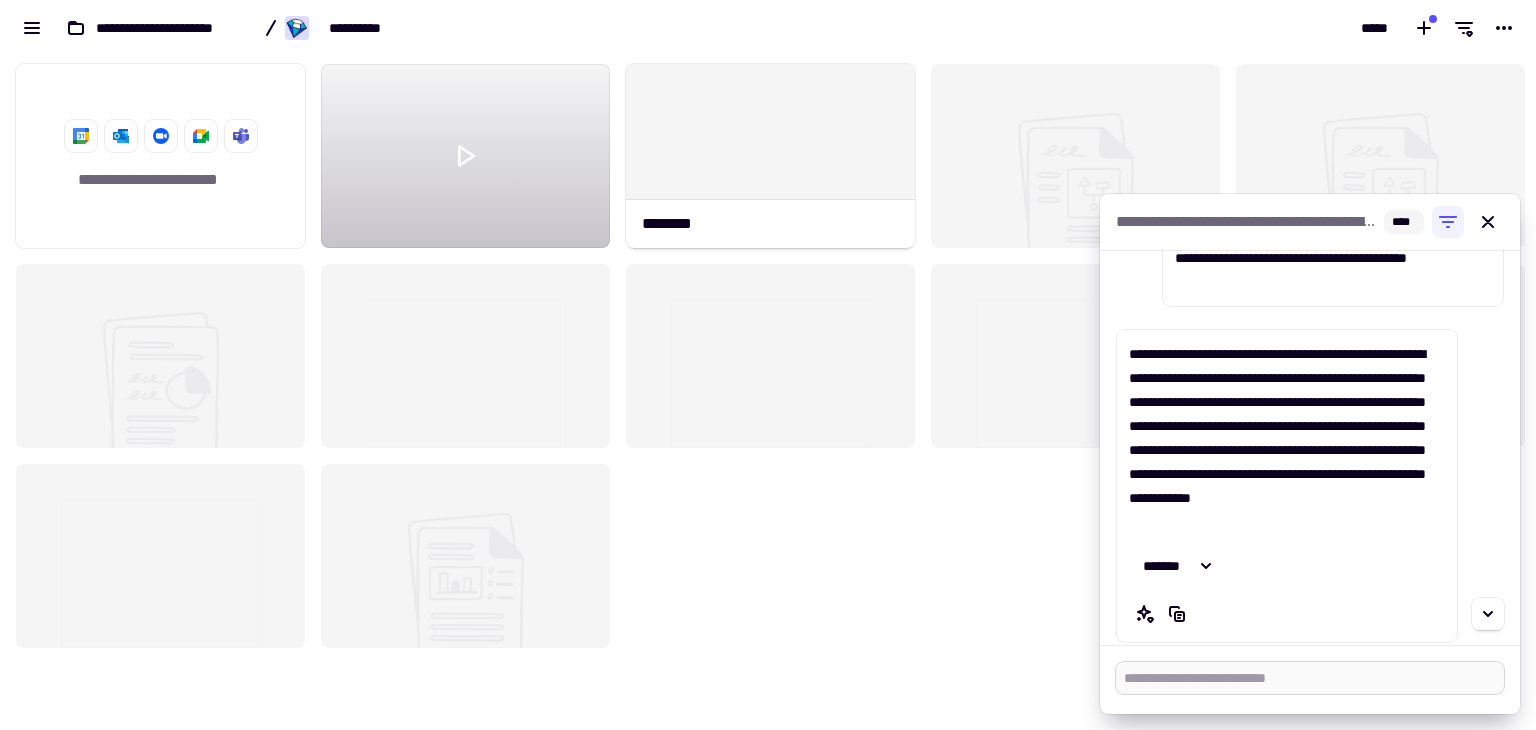 click at bounding box center (1310, 678) 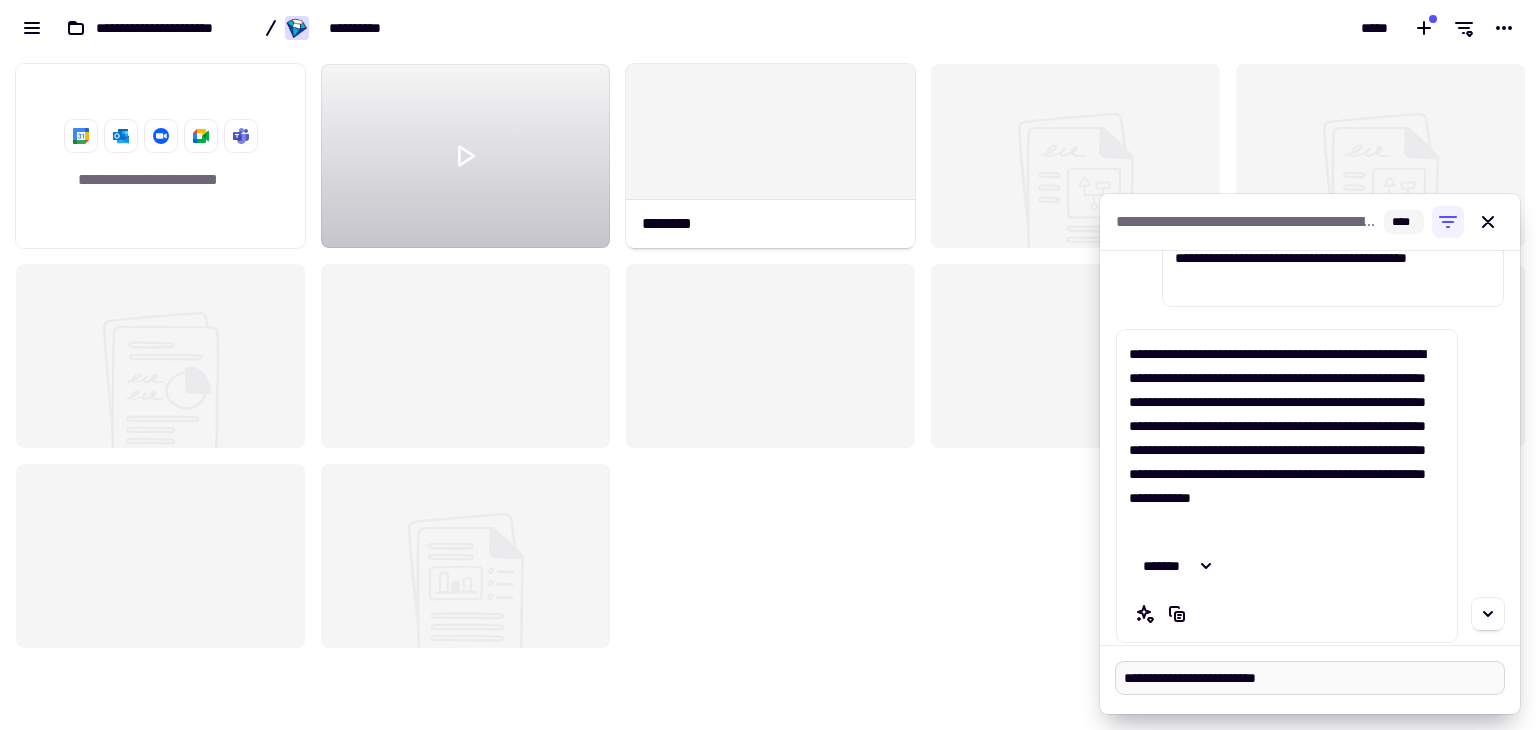 paste on "**********" 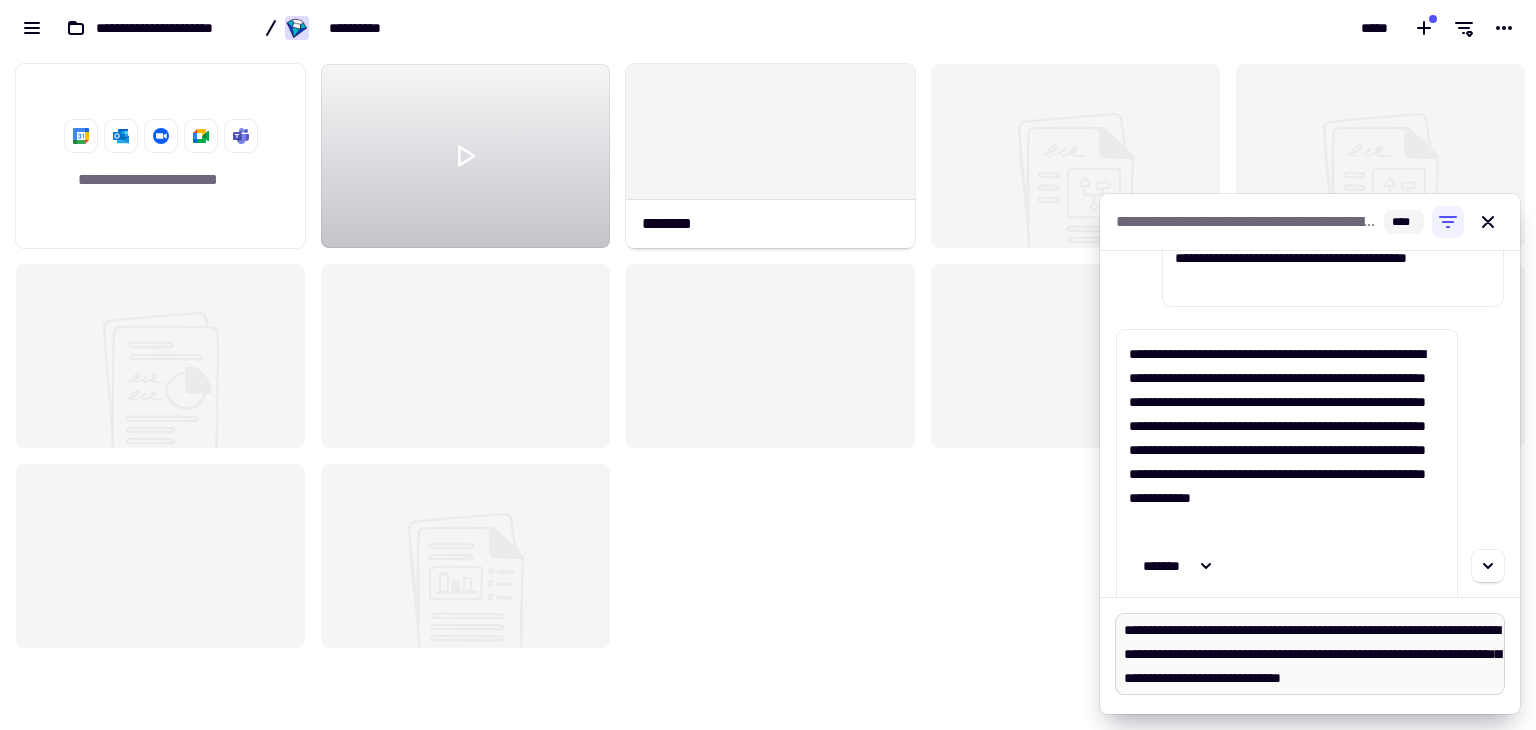 scroll, scrollTop: 16, scrollLeft: 0, axis: vertical 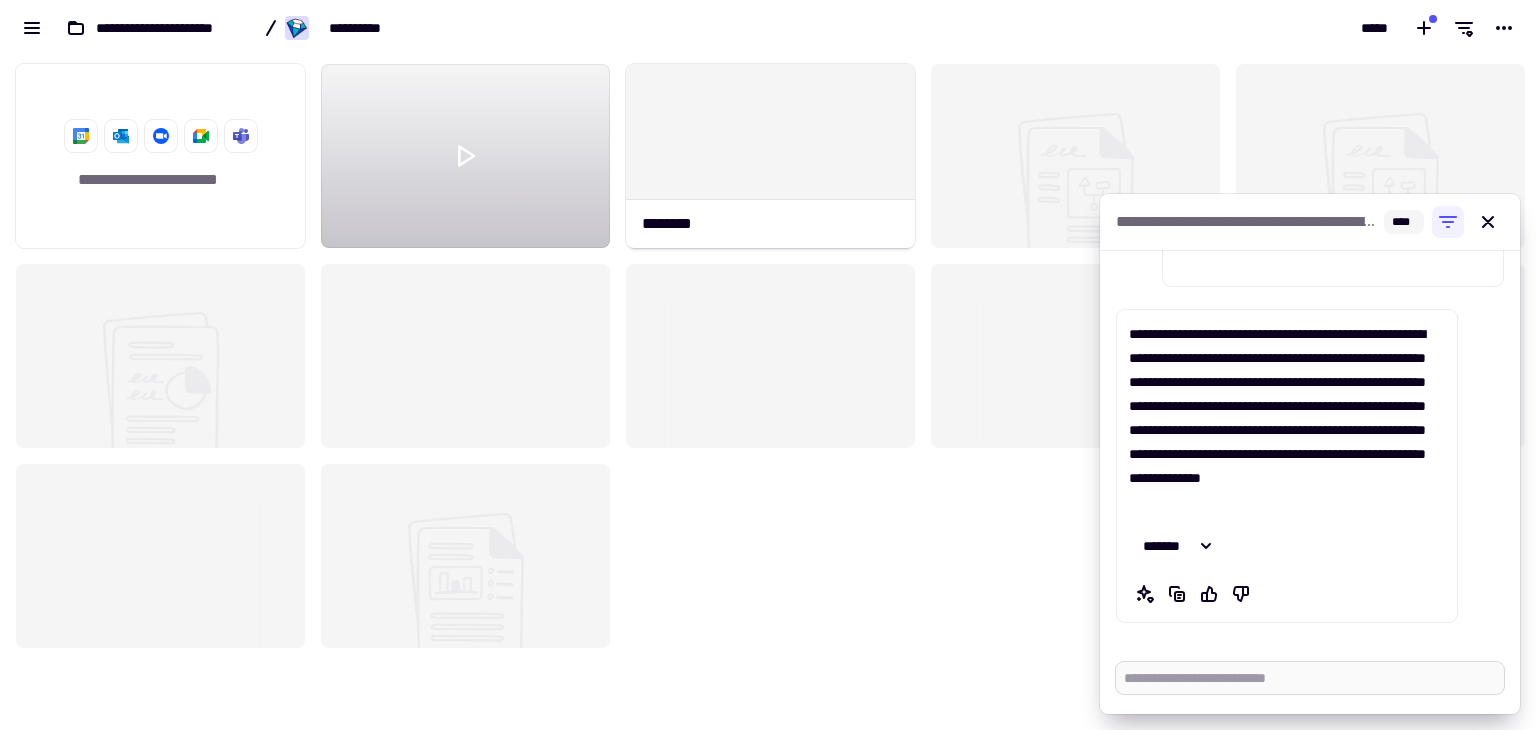 click at bounding box center [1310, 678] 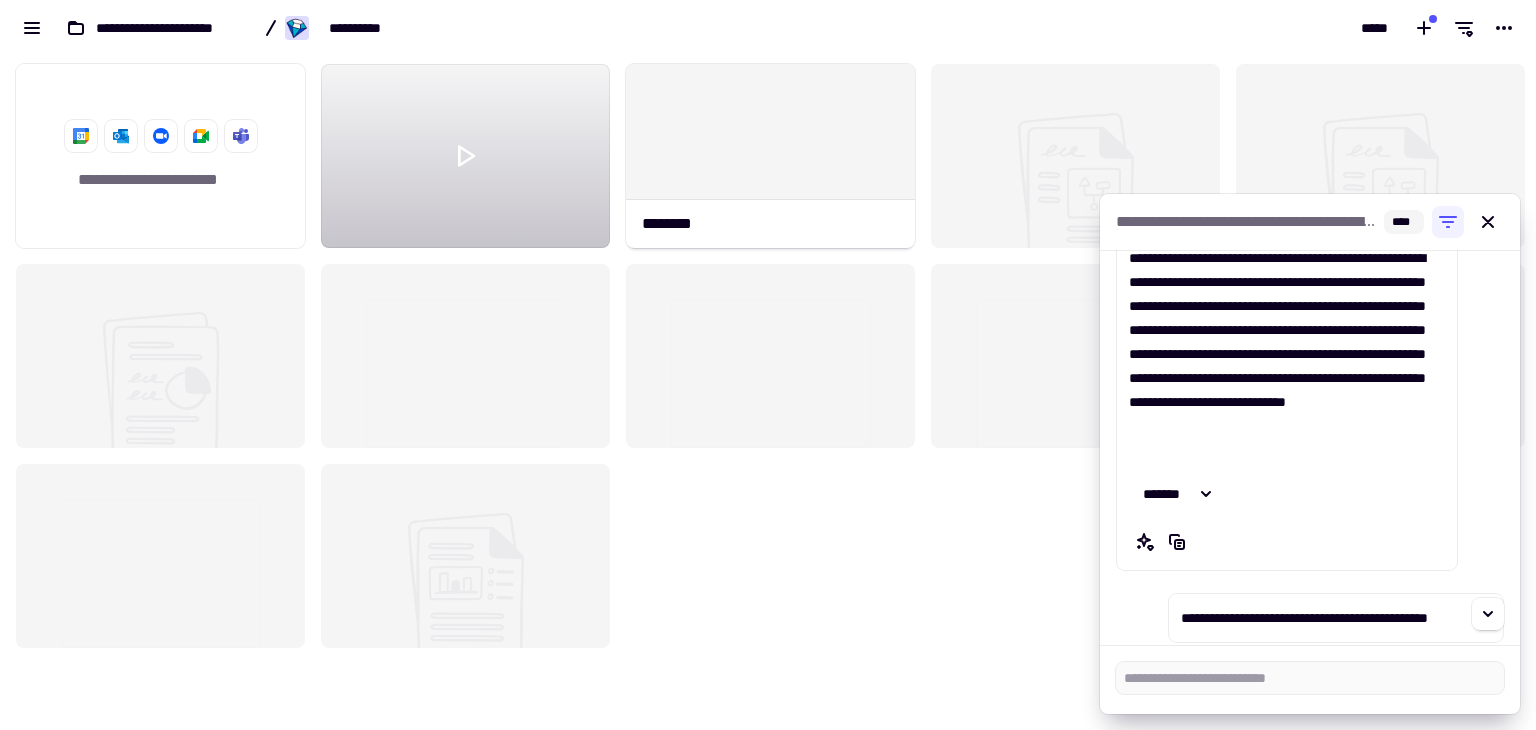 scroll, scrollTop: 10996, scrollLeft: 0, axis: vertical 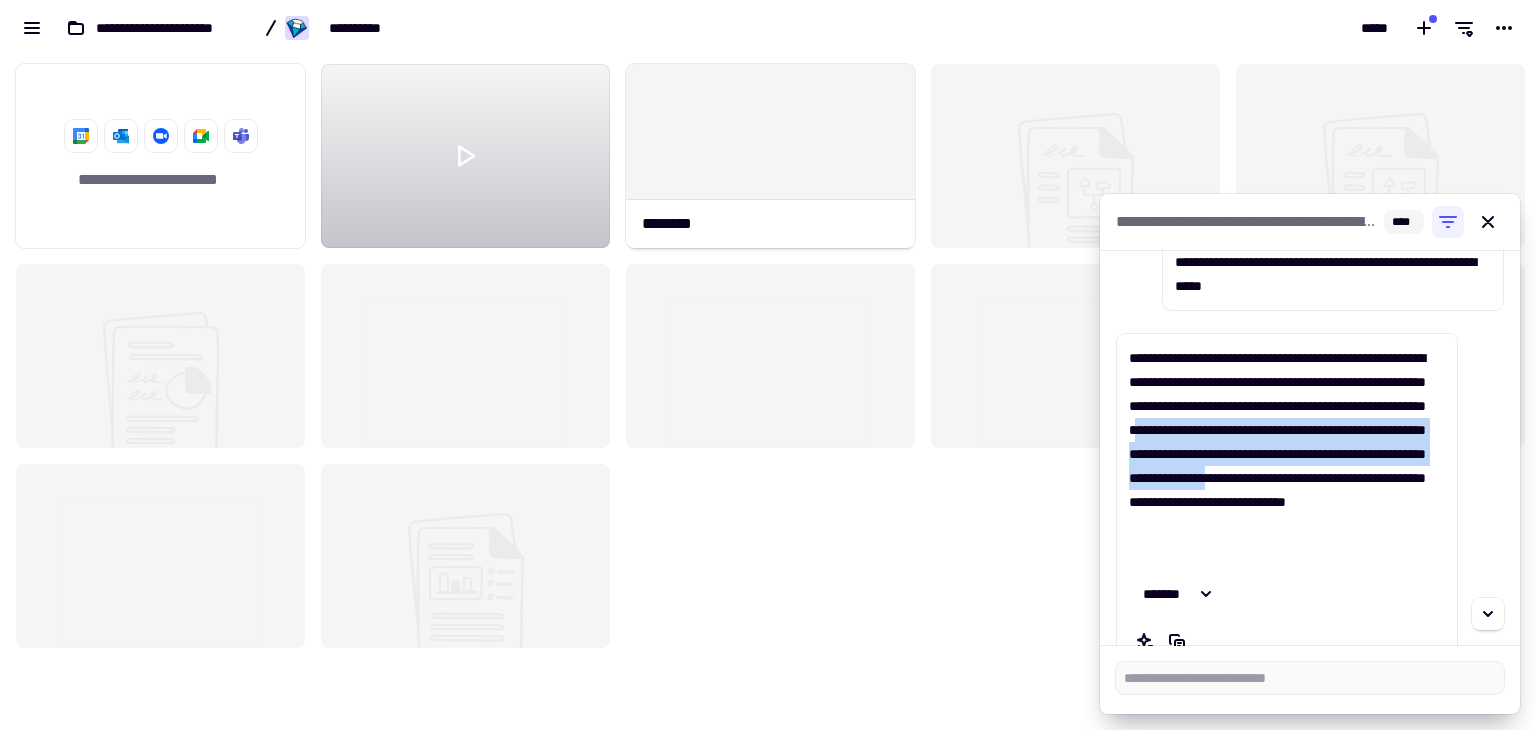 drag, startPoint x: 1396, startPoint y: 424, endPoint x: 1176, endPoint y: 532, distance: 245.07957 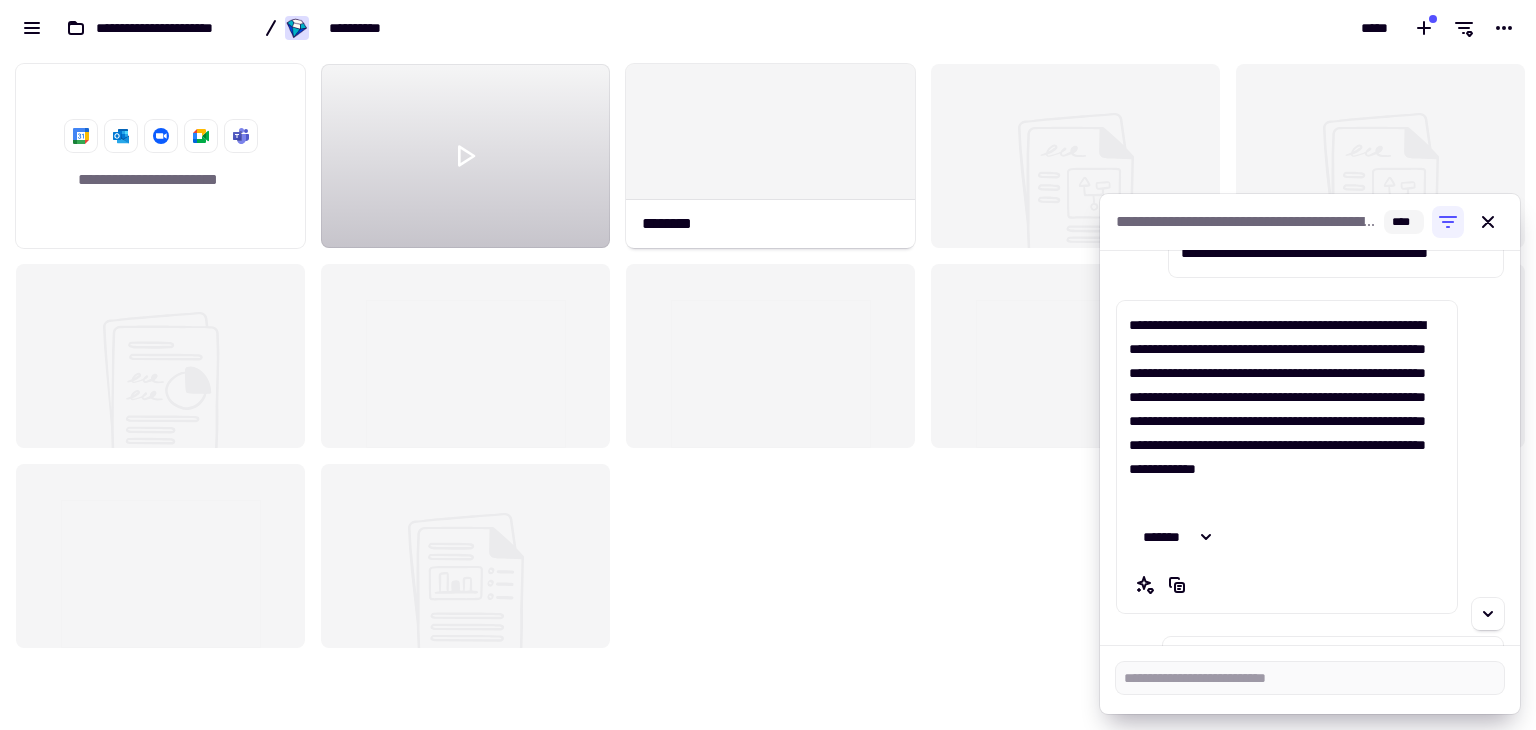 scroll, scrollTop: 11496, scrollLeft: 0, axis: vertical 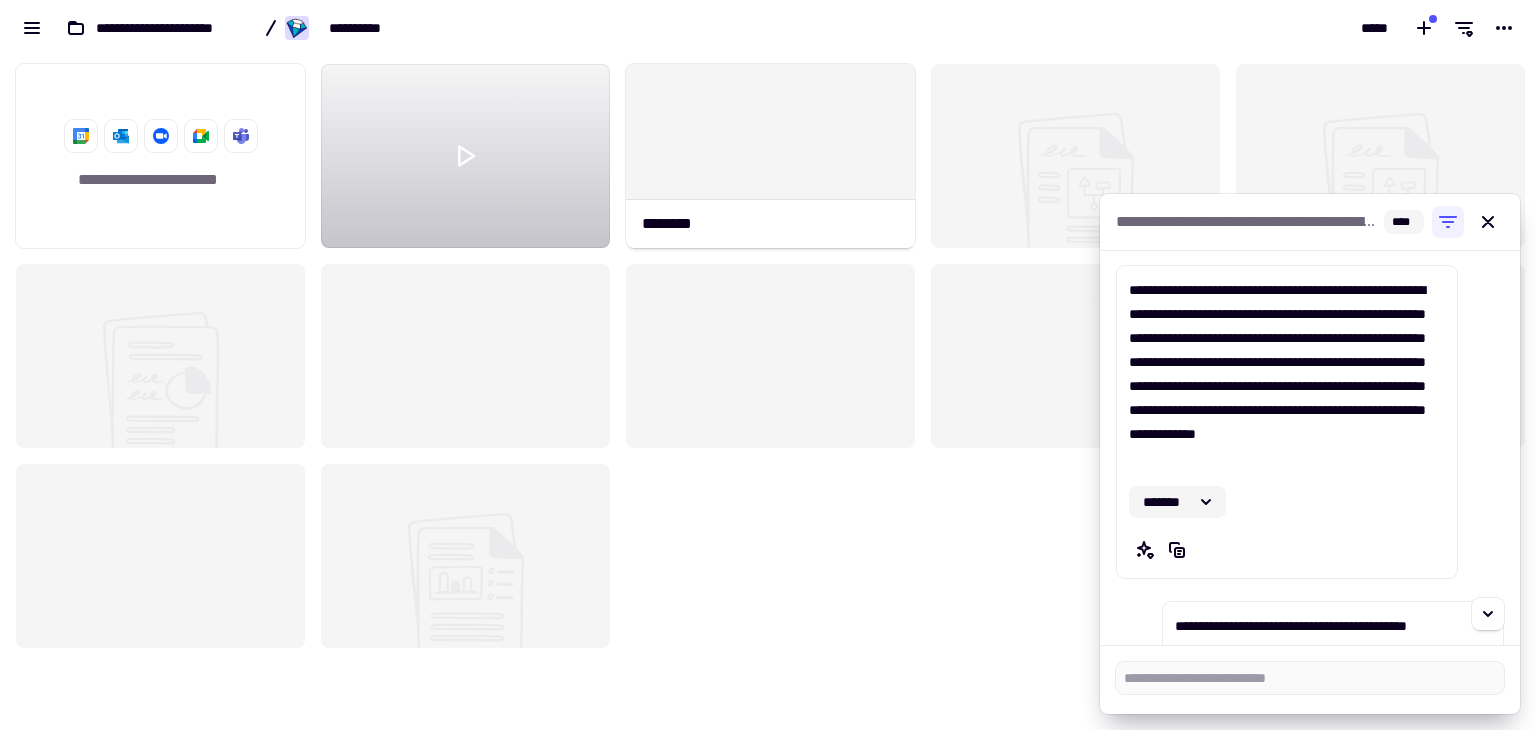 click 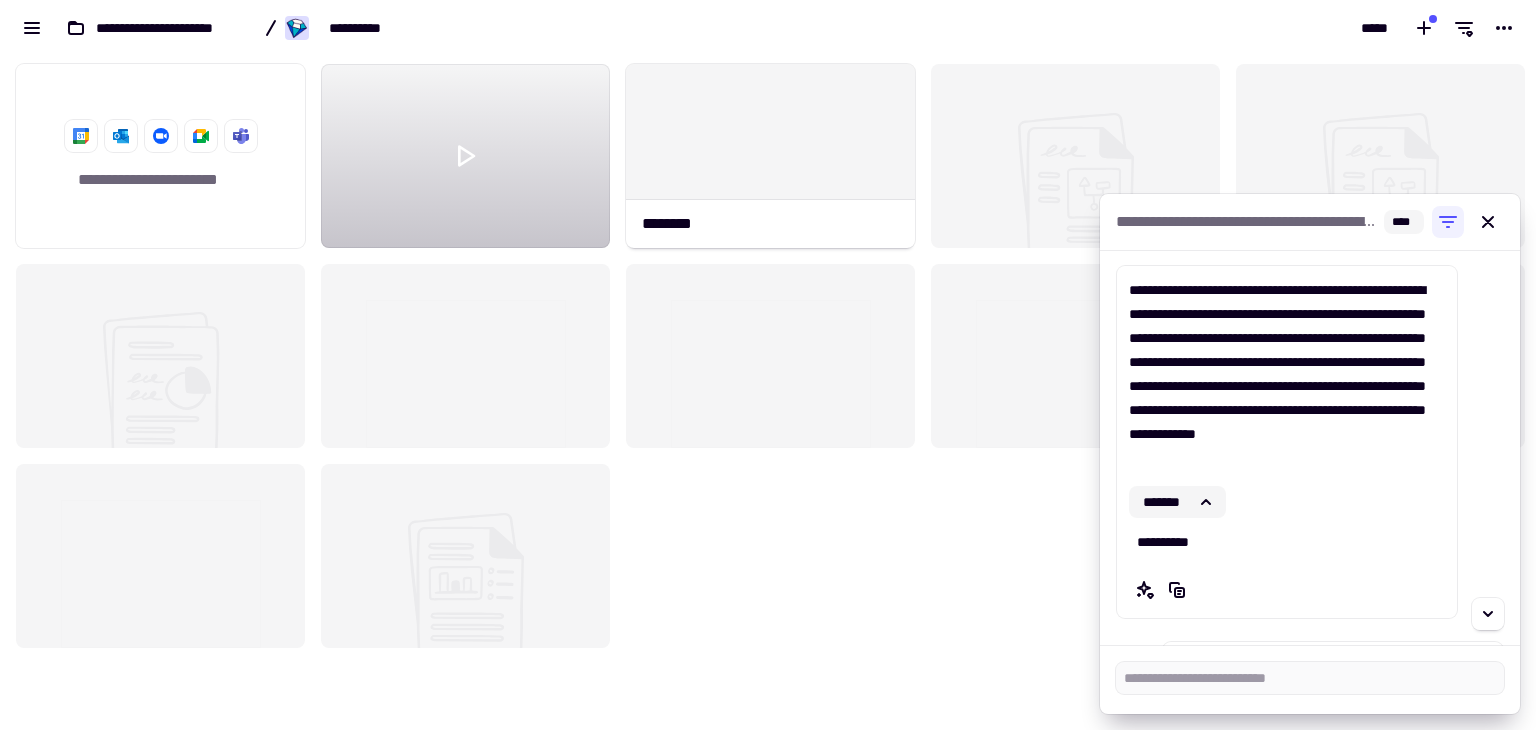 click 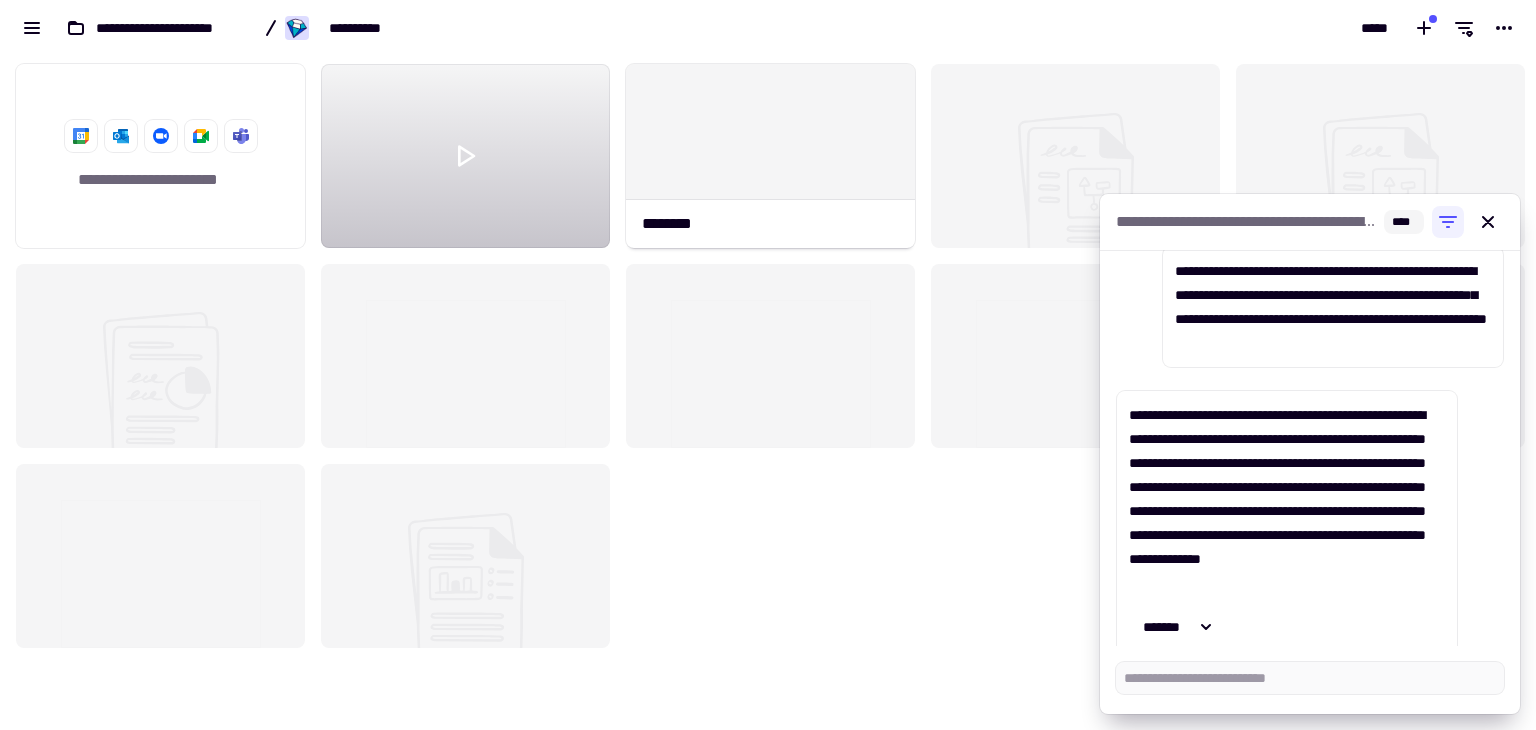 scroll, scrollTop: 12796, scrollLeft: 0, axis: vertical 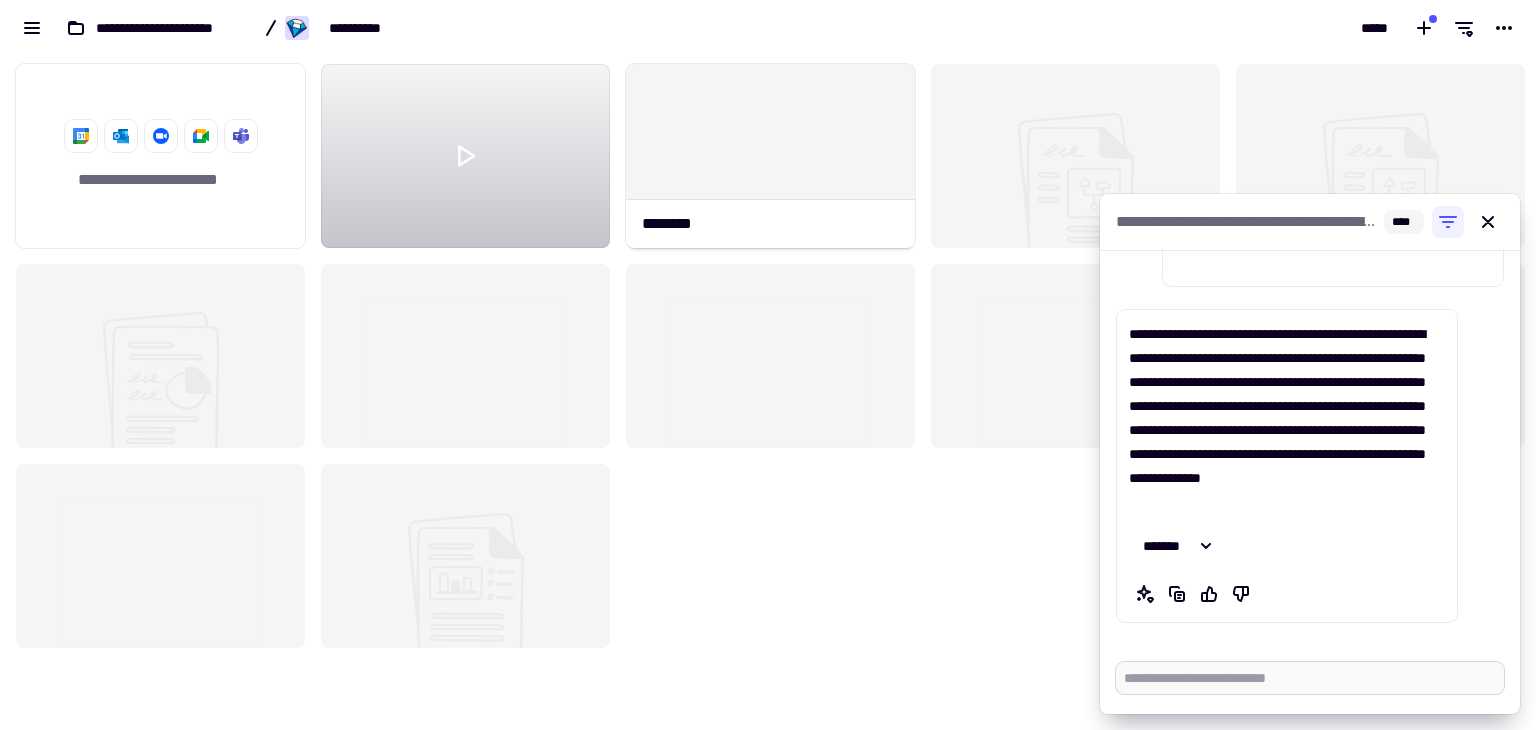 click at bounding box center [1310, 678] 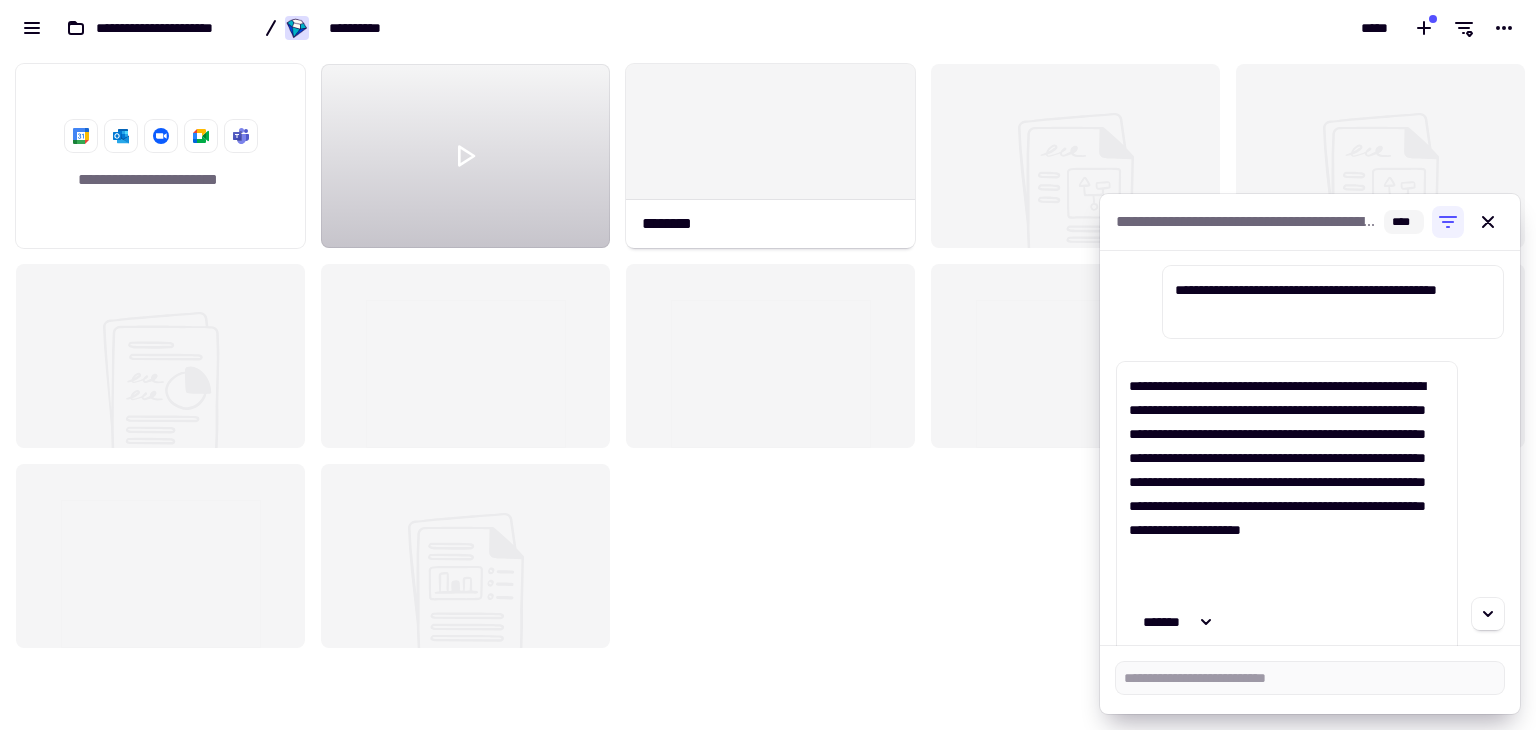scroll, scrollTop: 13252, scrollLeft: 0, axis: vertical 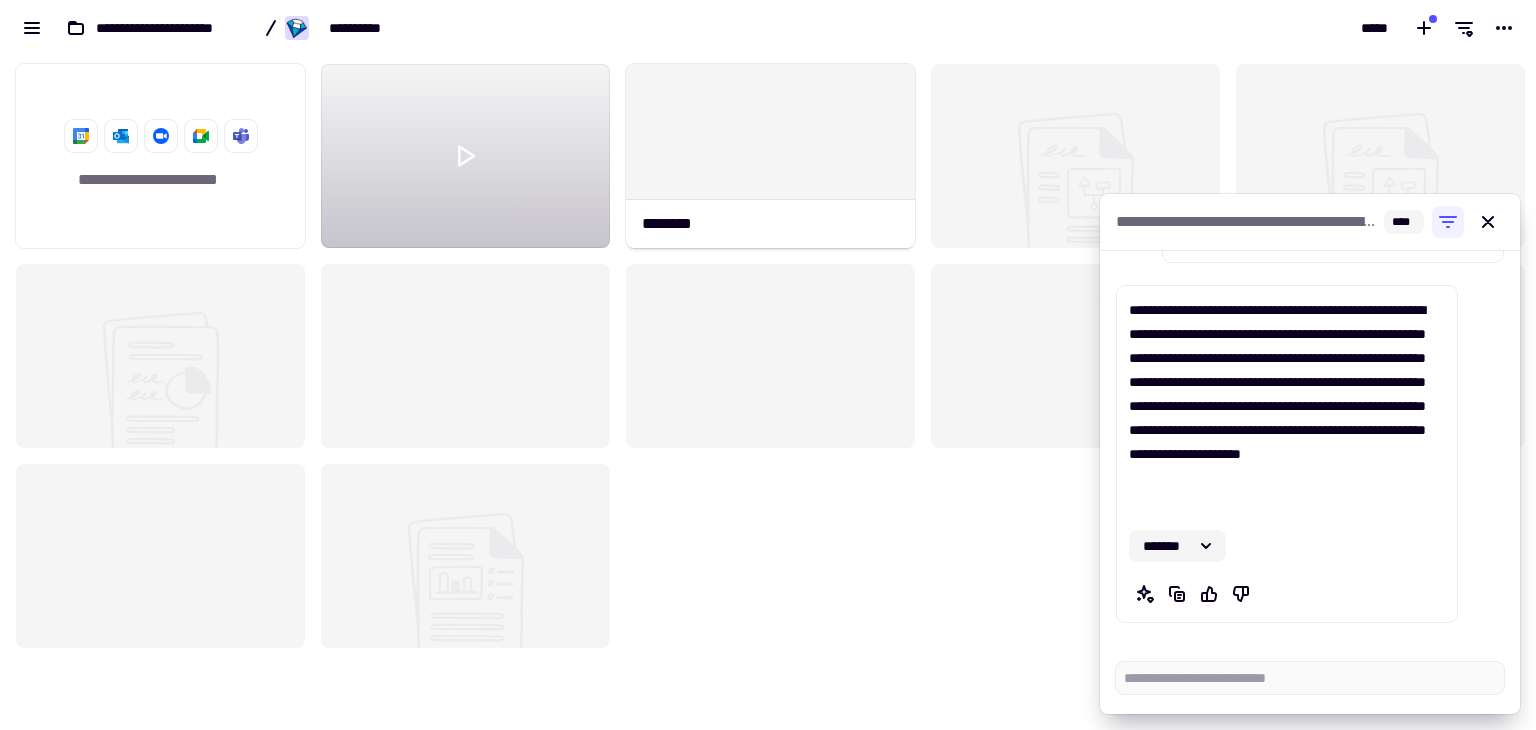 click 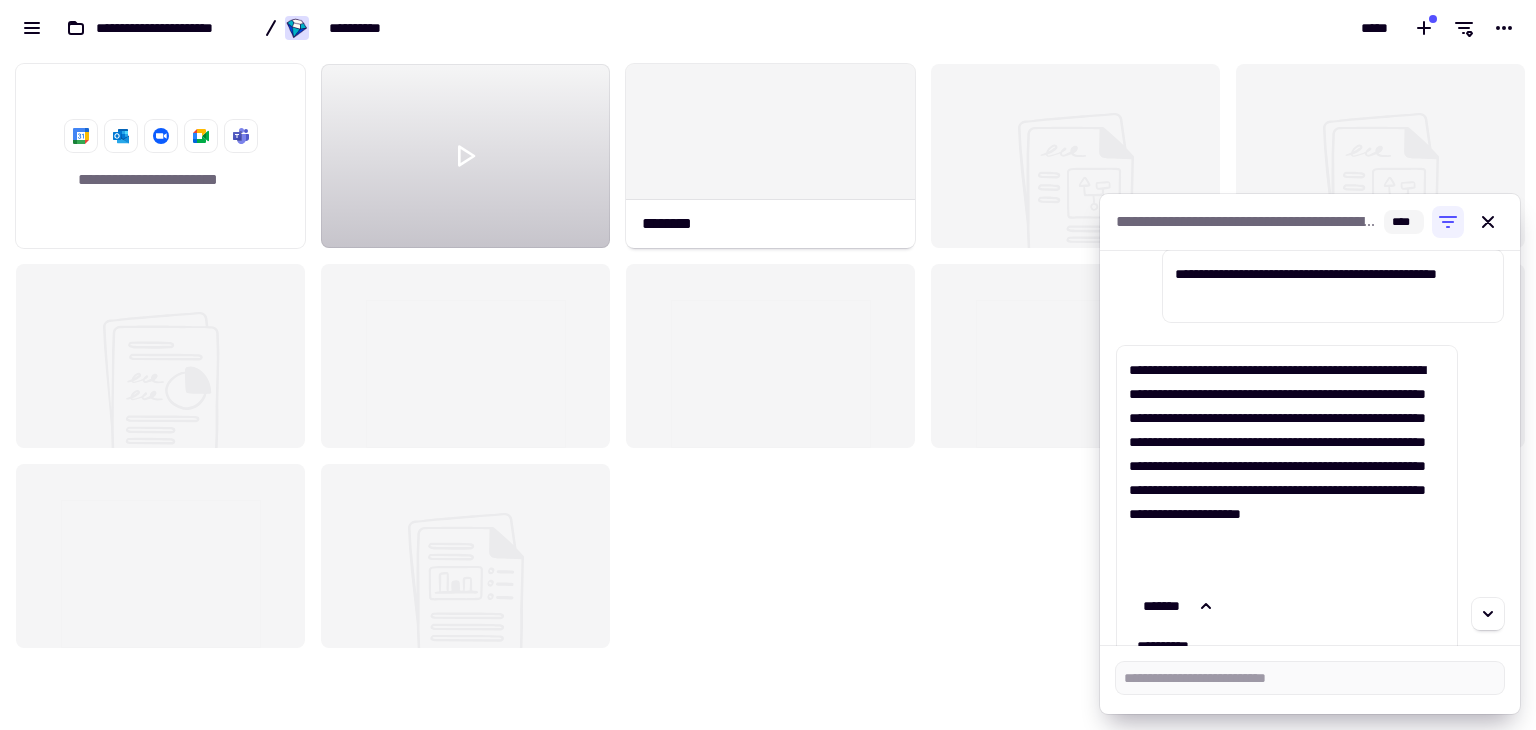 scroll, scrollTop: 13292, scrollLeft: 0, axis: vertical 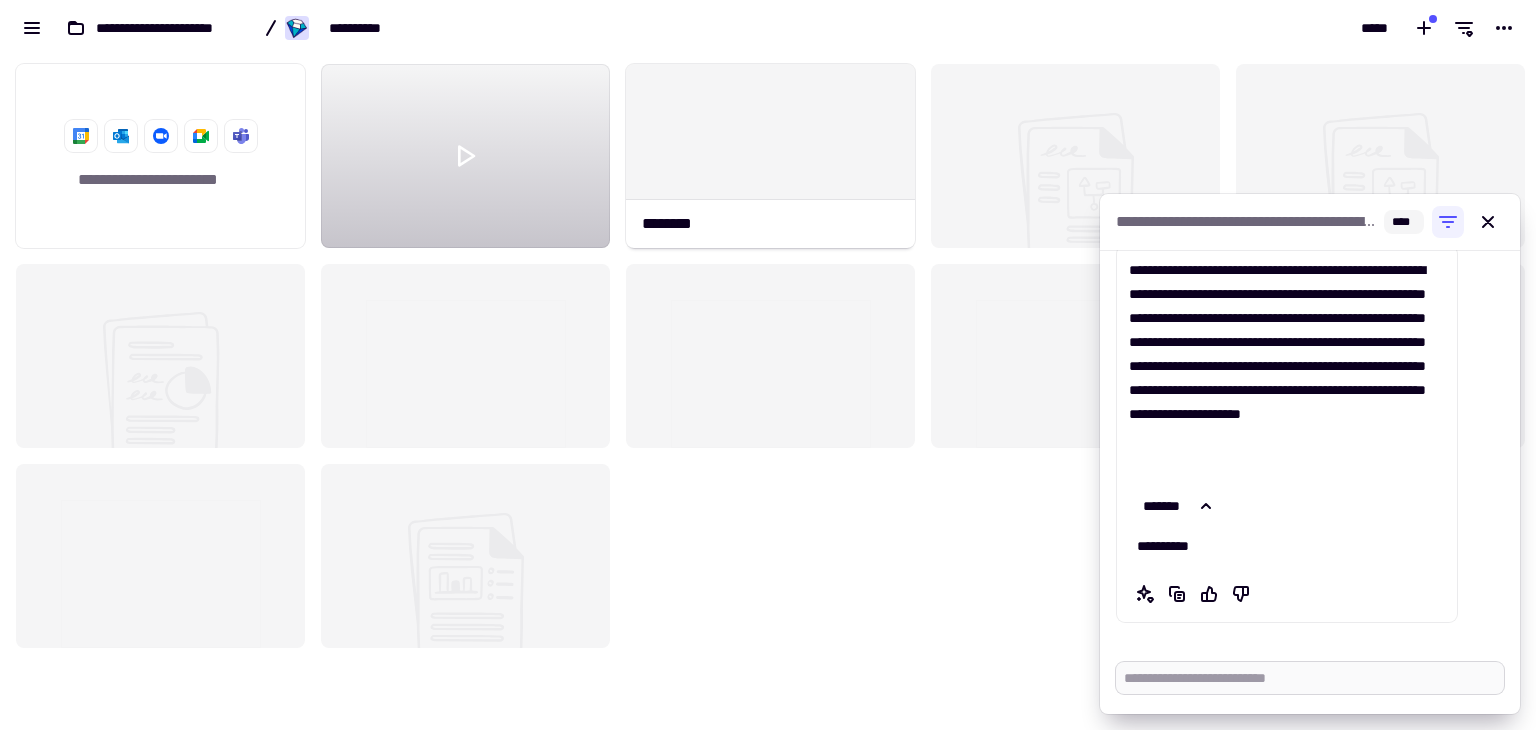 click at bounding box center (1310, 678) 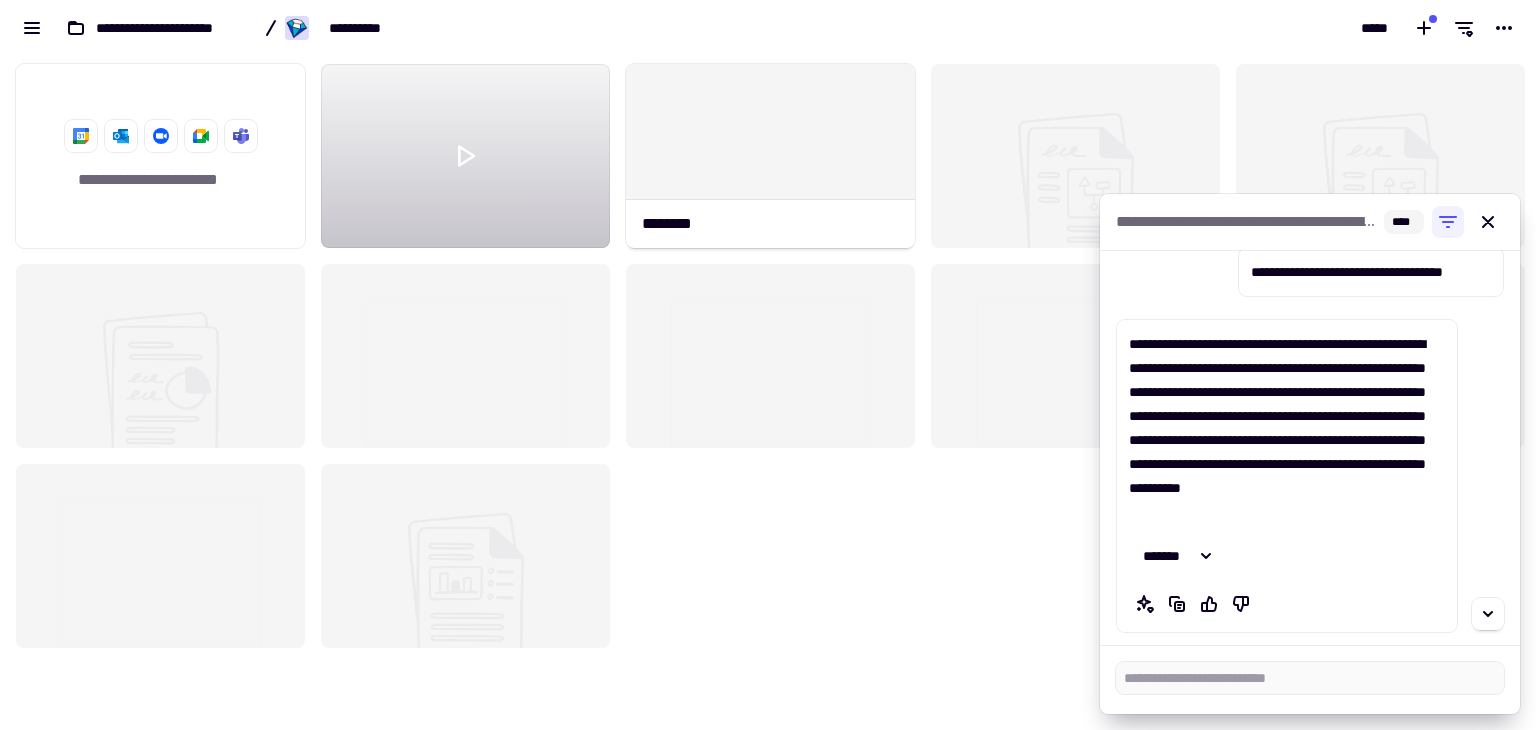 scroll, scrollTop: 13700, scrollLeft: 0, axis: vertical 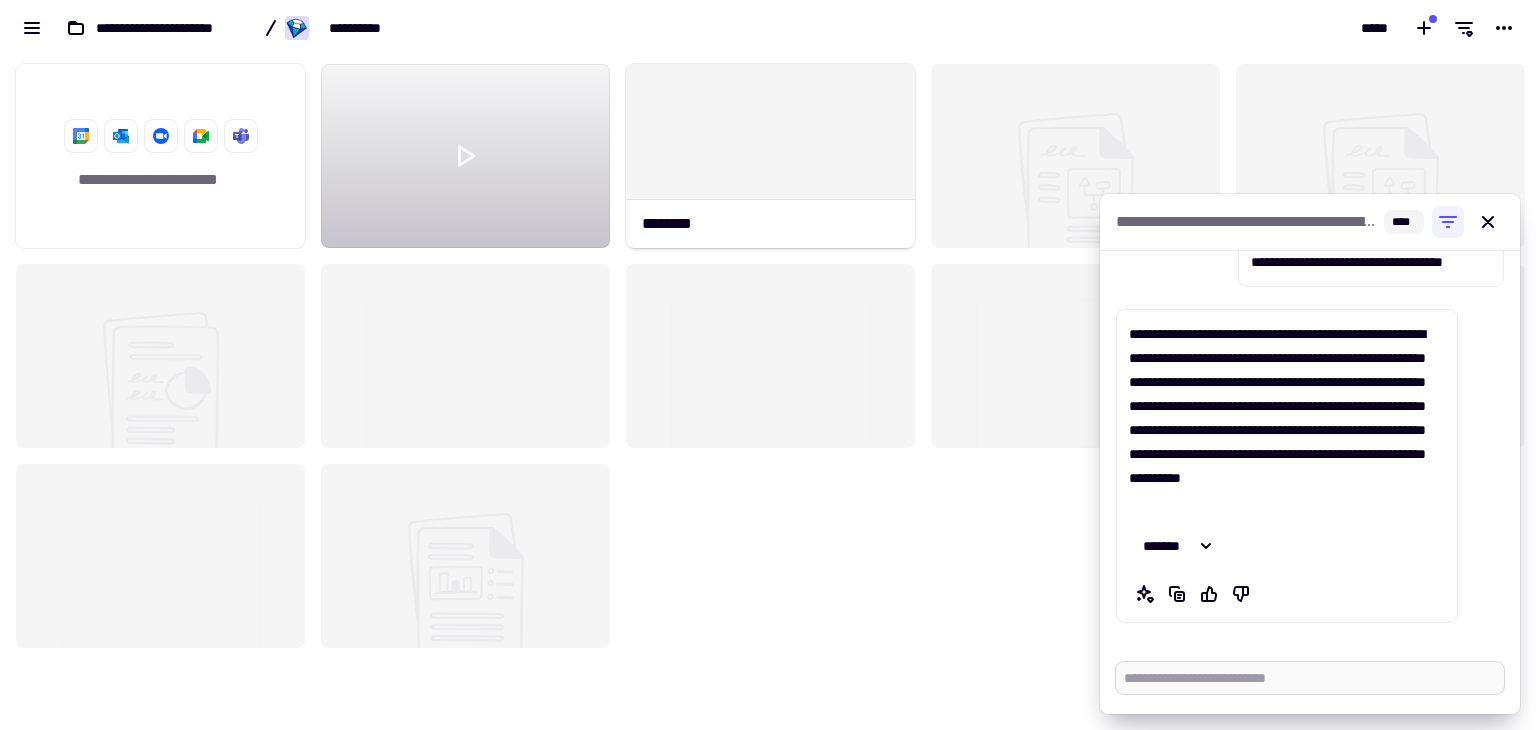click at bounding box center (1310, 678) 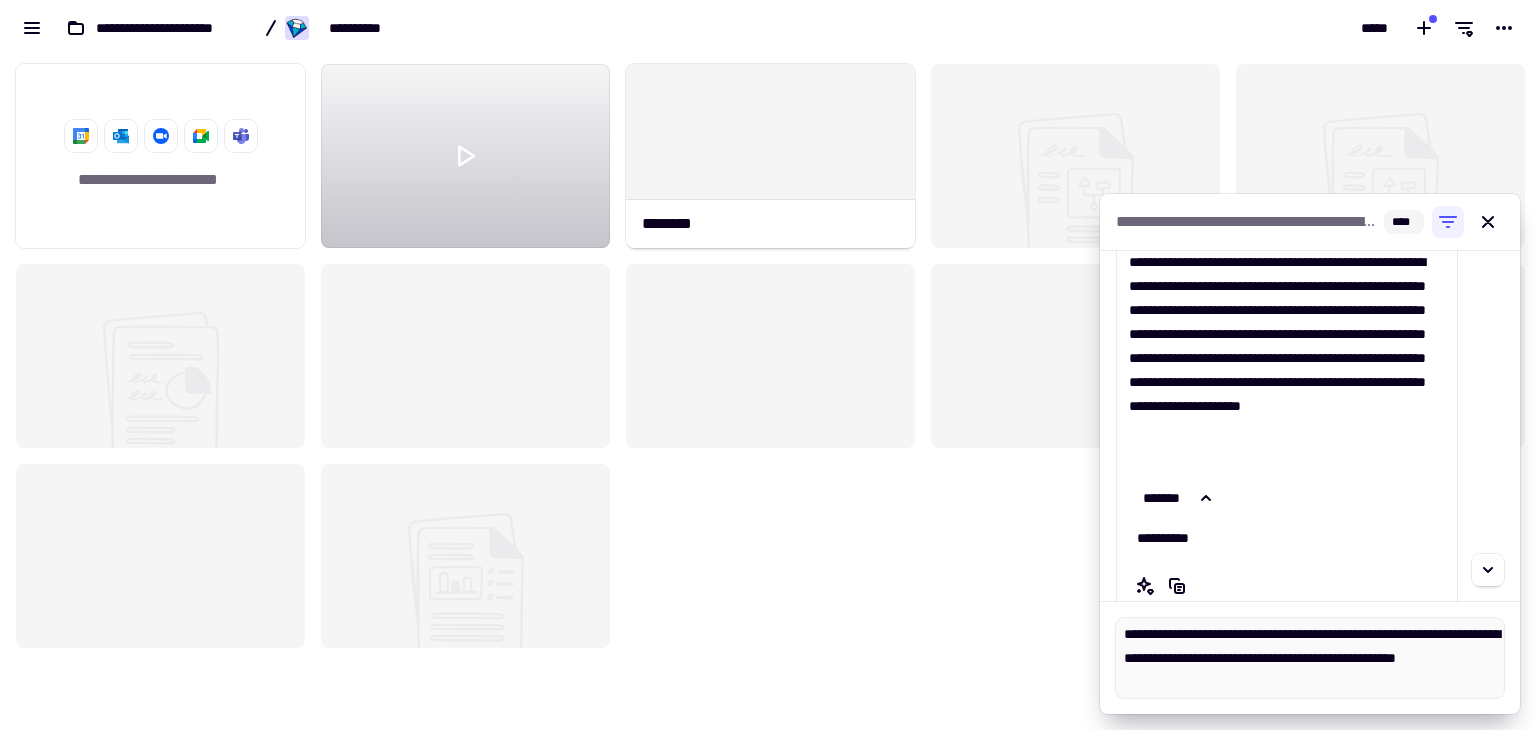 scroll, scrollTop: 13400, scrollLeft: 0, axis: vertical 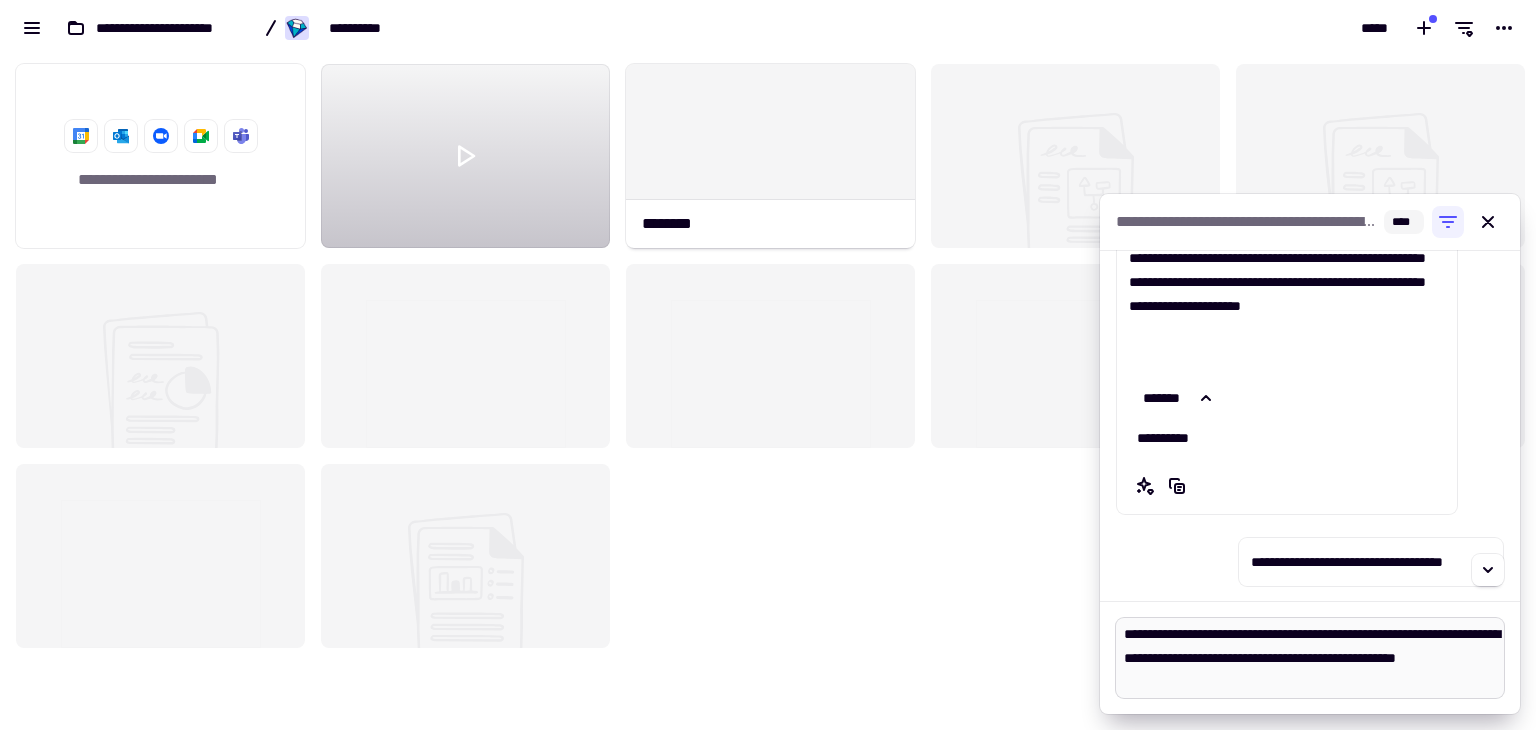 drag, startPoint x: 1216, startPoint y: 681, endPoint x: 1296, endPoint y: 681, distance: 80 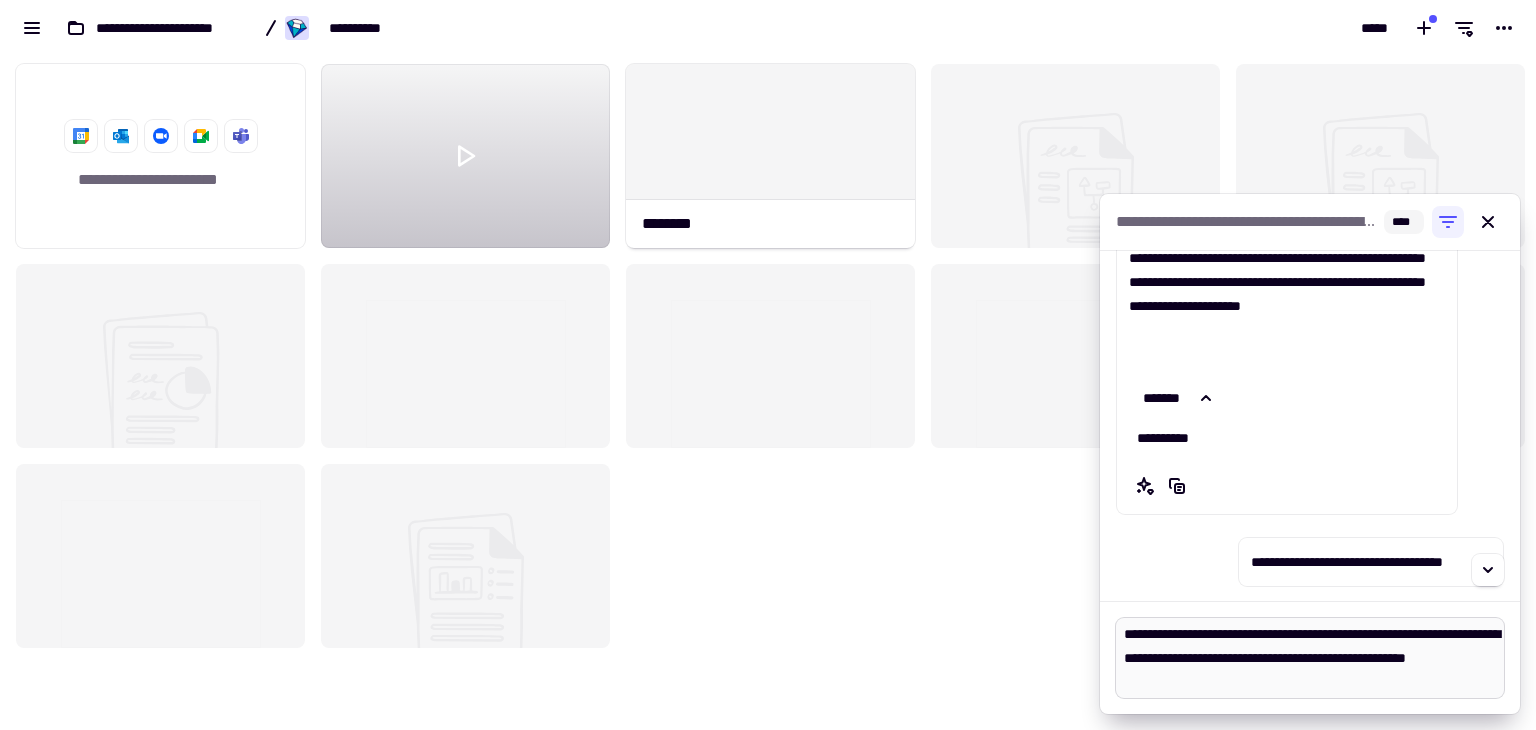 click on "**********" at bounding box center (1310, 658) 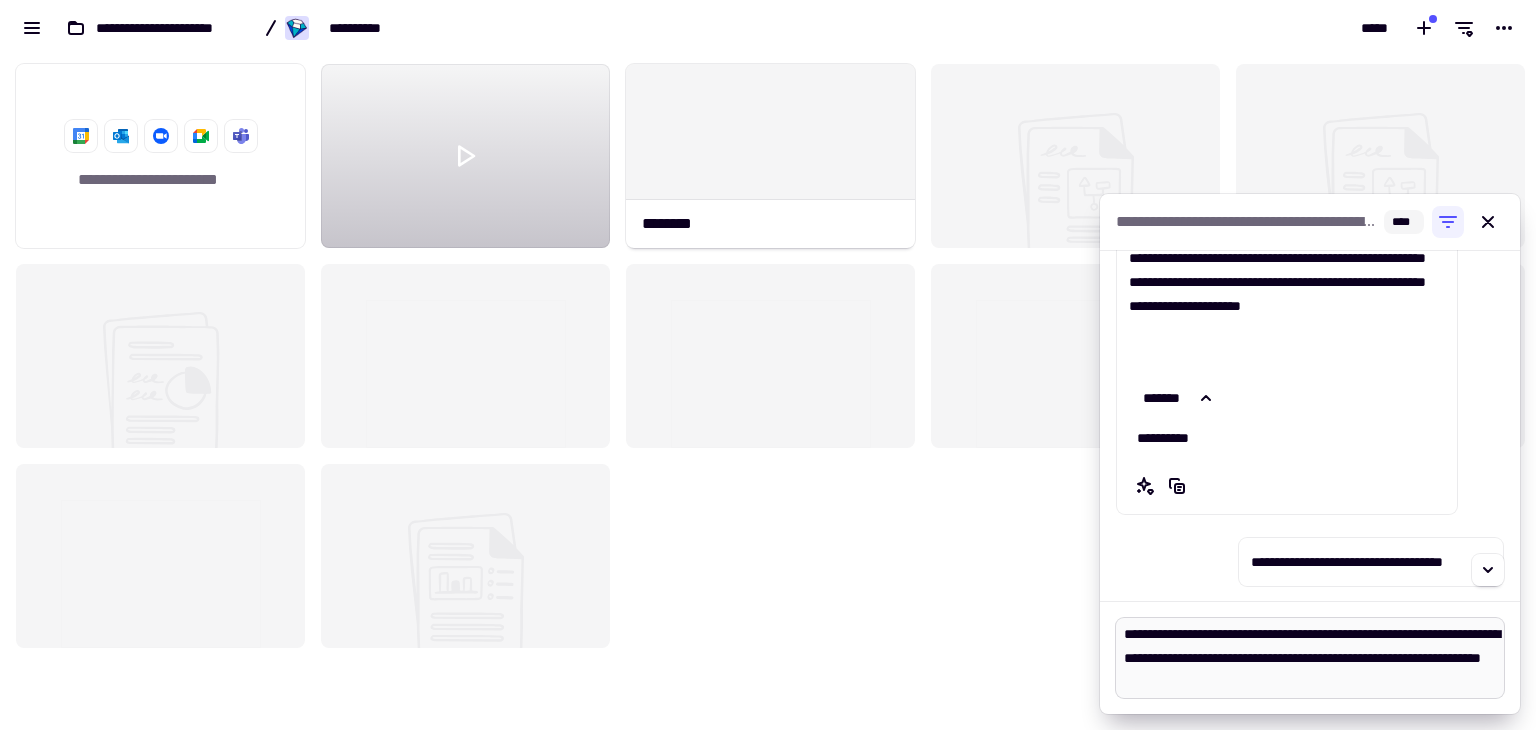 click on "**********" at bounding box center (1310, 658) 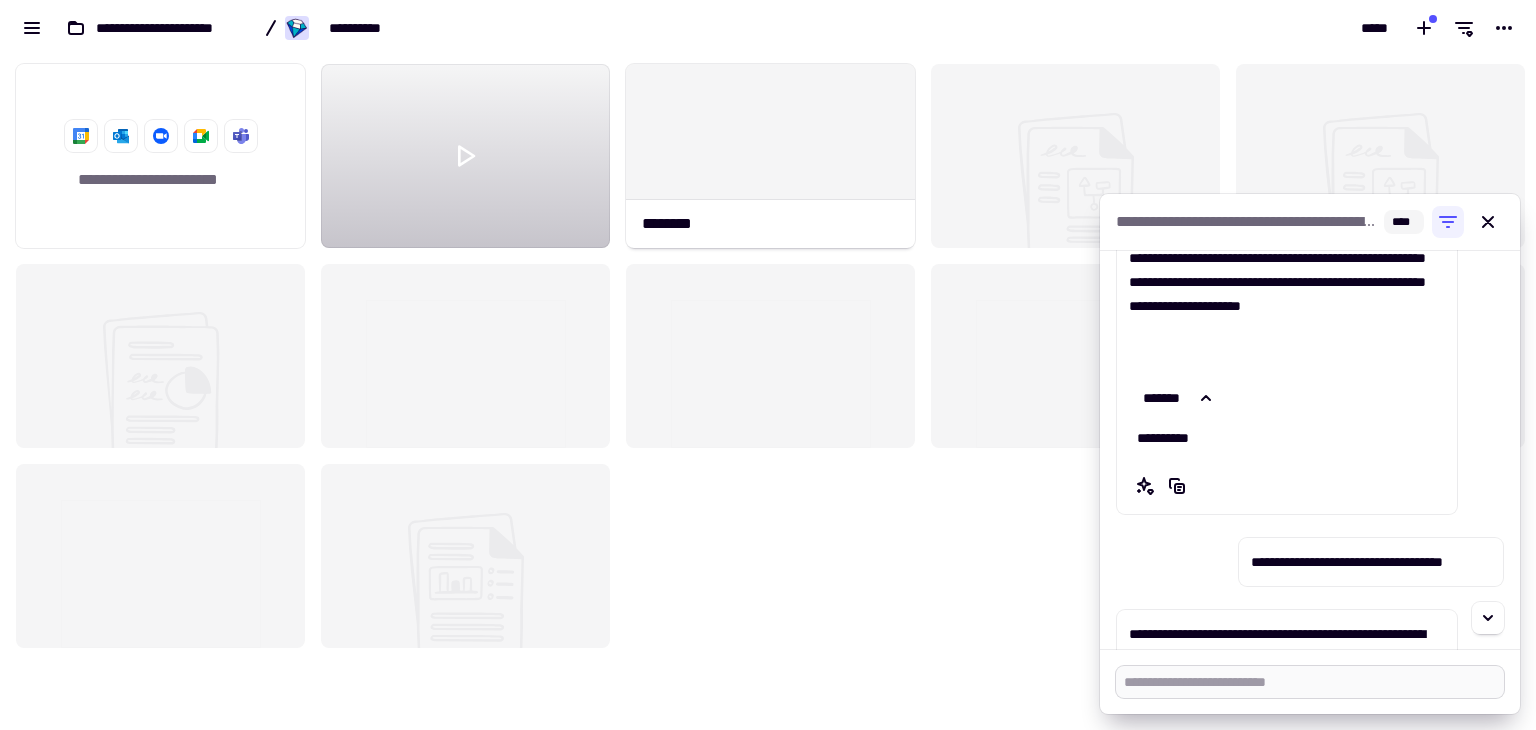 scroll, scrollTop: 0, scrollLeft: 0, axis: both 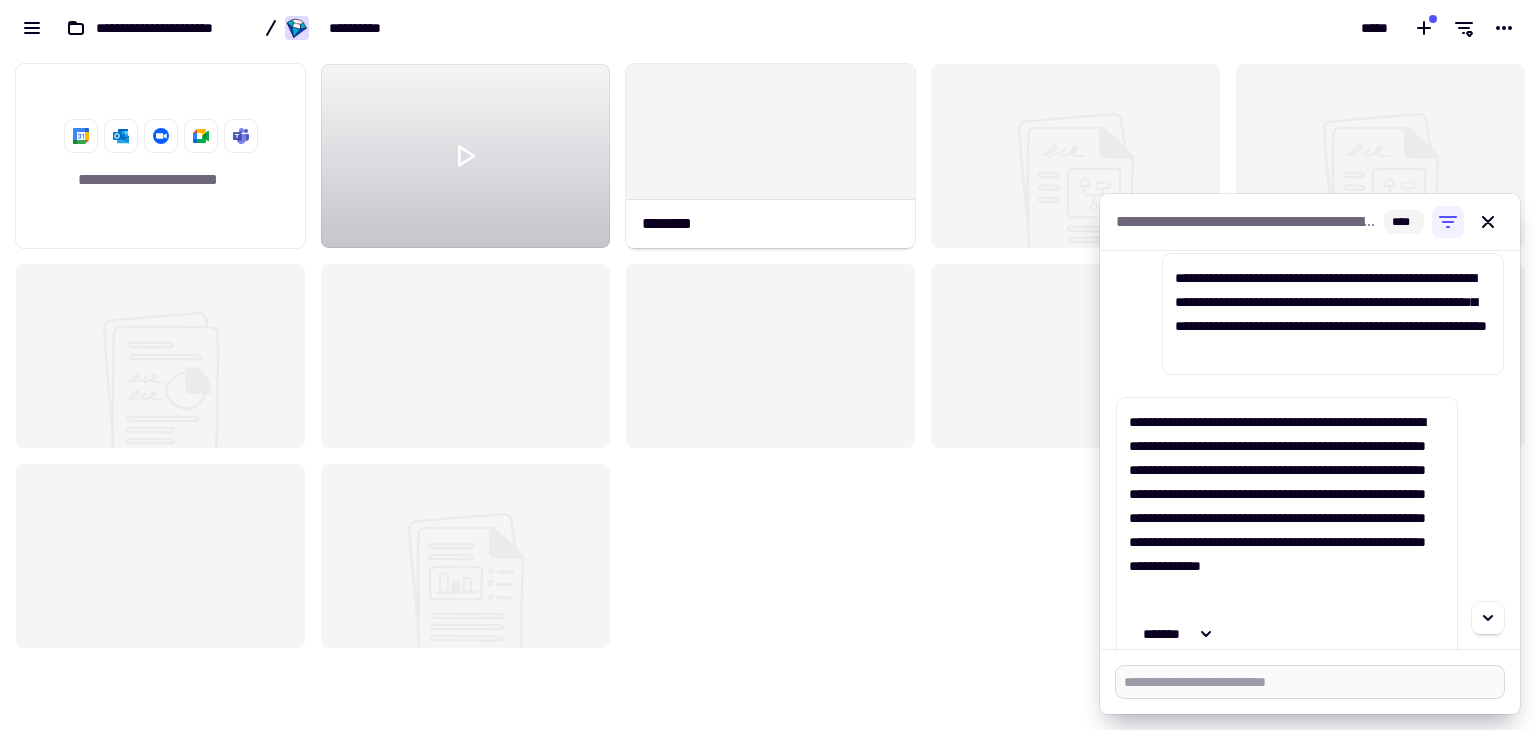 click at bounding box center (1310, 682) 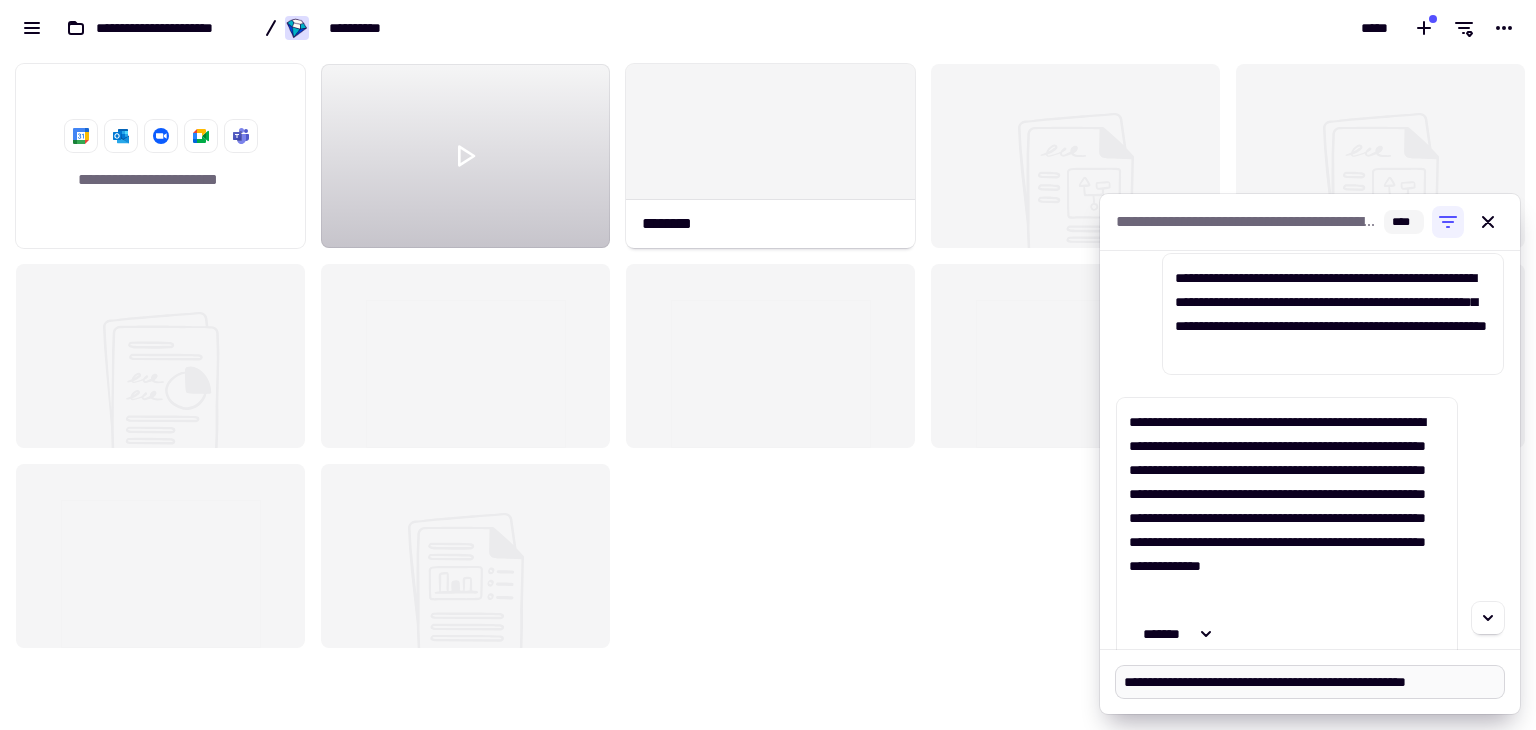 paste on "**********" 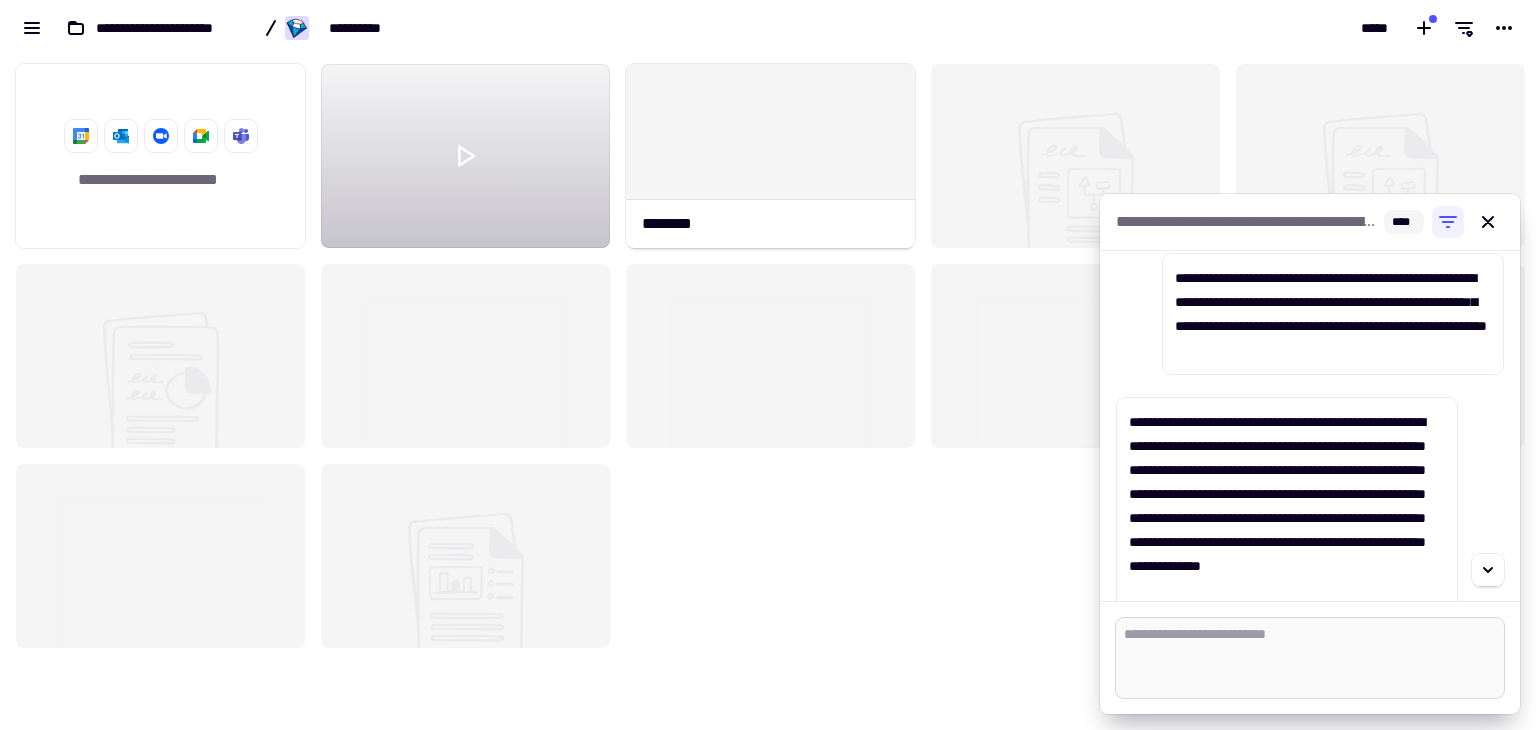 scroll, scrollTop: 0, scrollLeft: 0, axis: both 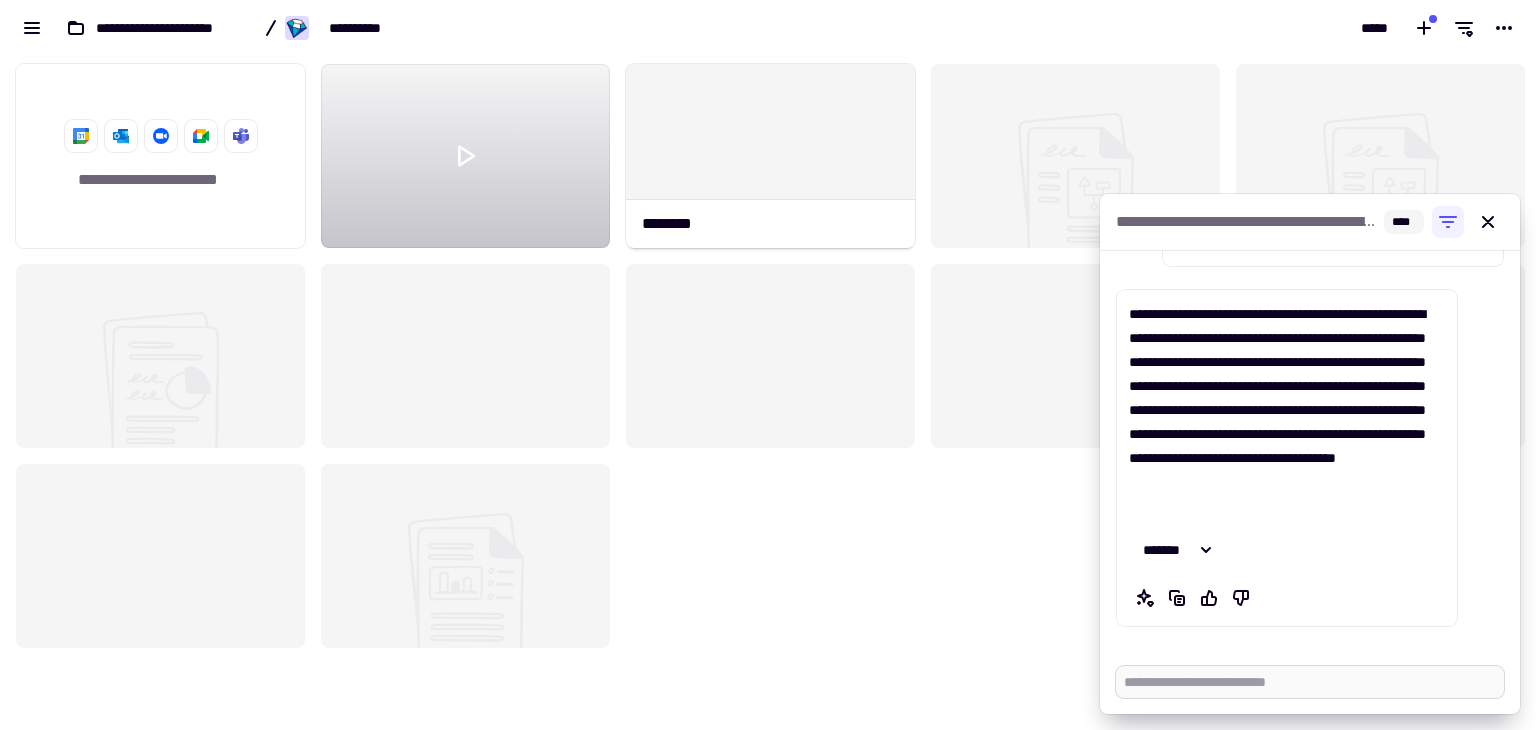 click at bounding box center (1310, 682) 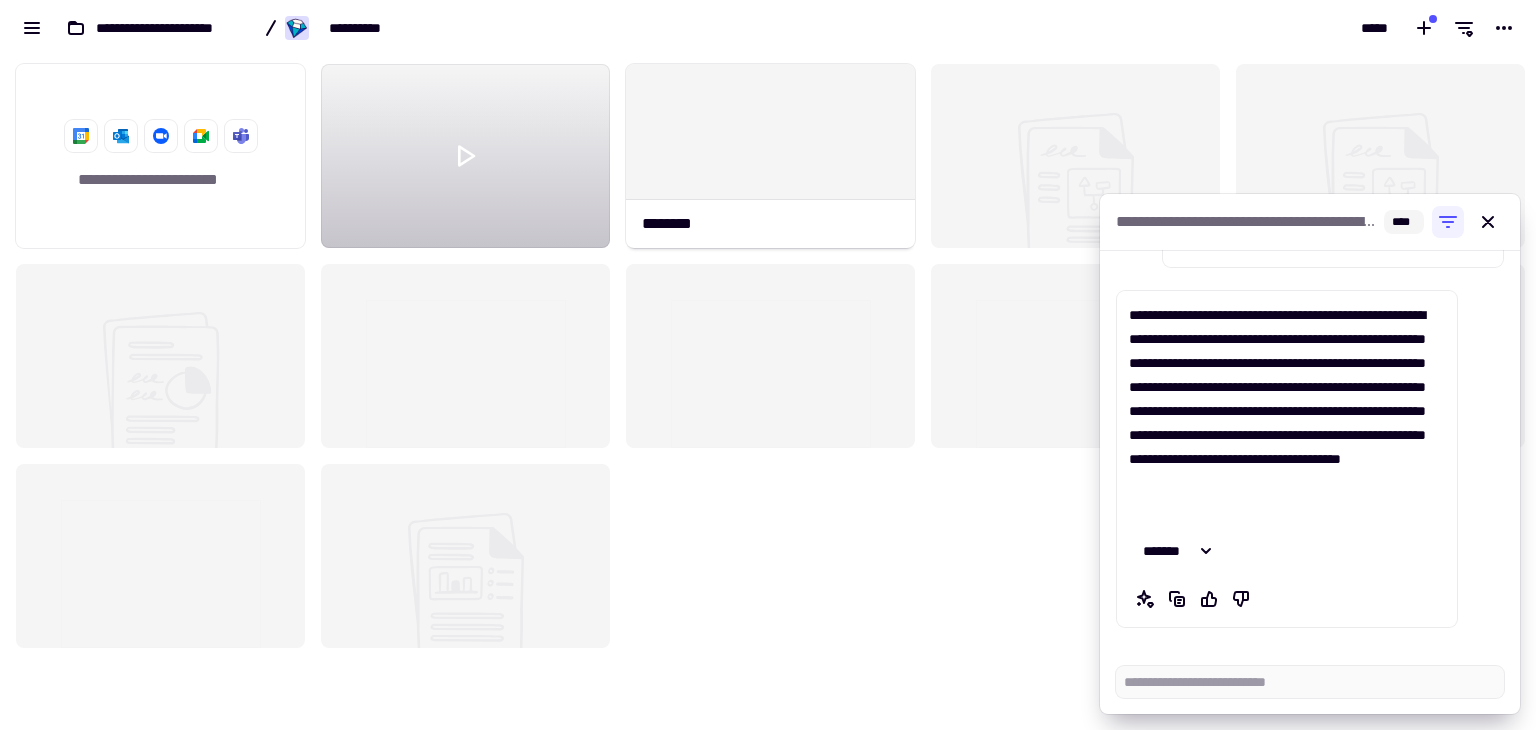 scroll, scrollTop: 17728, scrollLeft: 0, axis: vertical 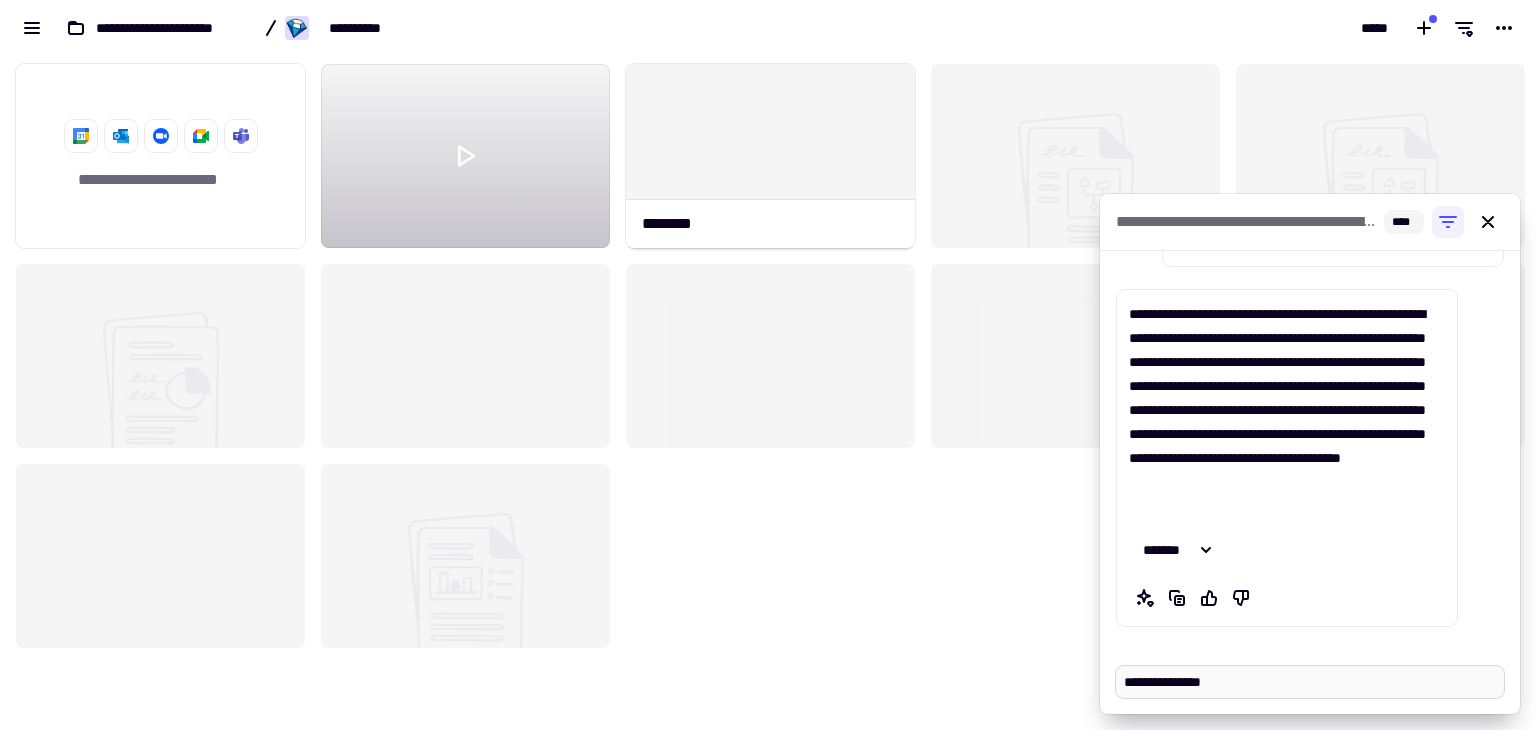 paste on "**********" 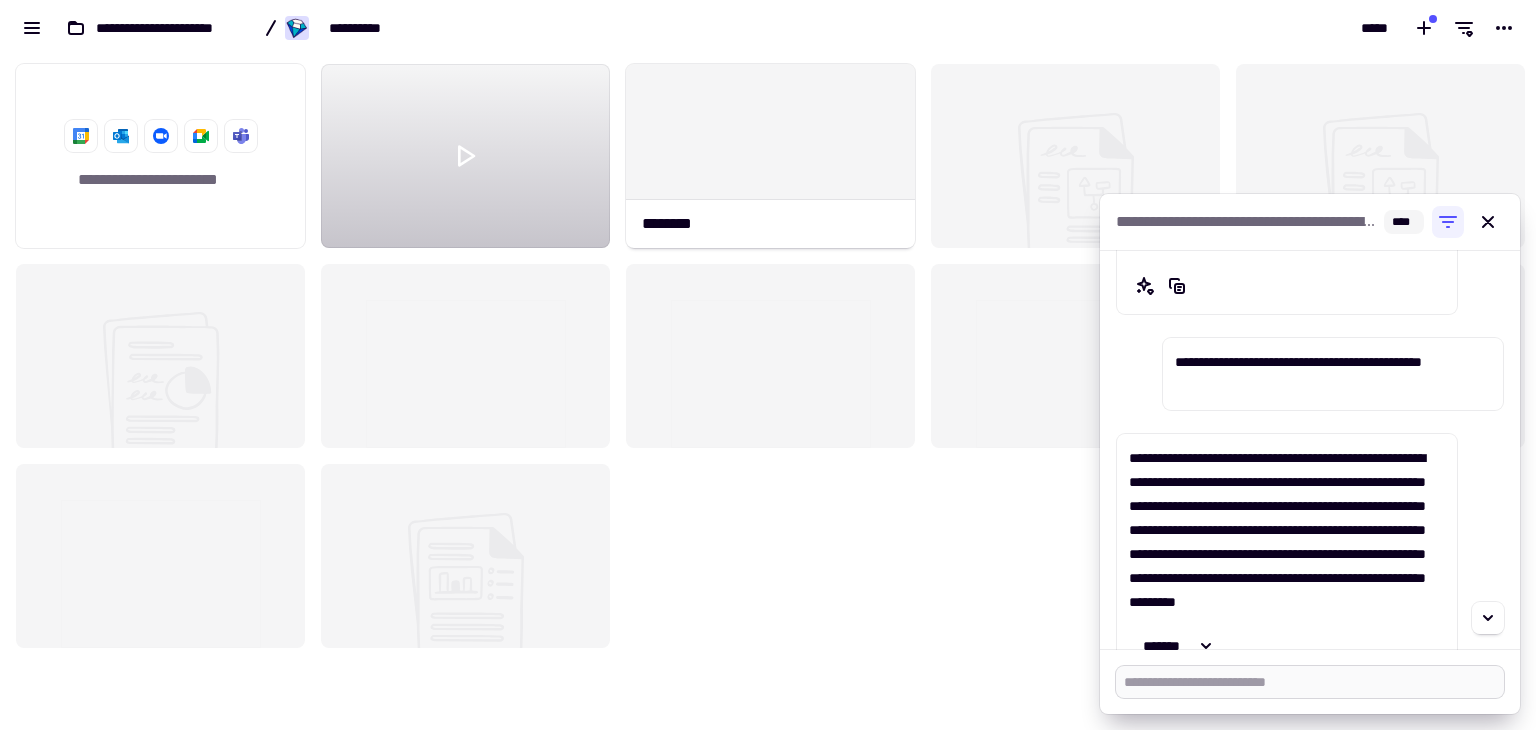 scroll, scrollTop: 18112, scrollLeft: 0, axis: vertical 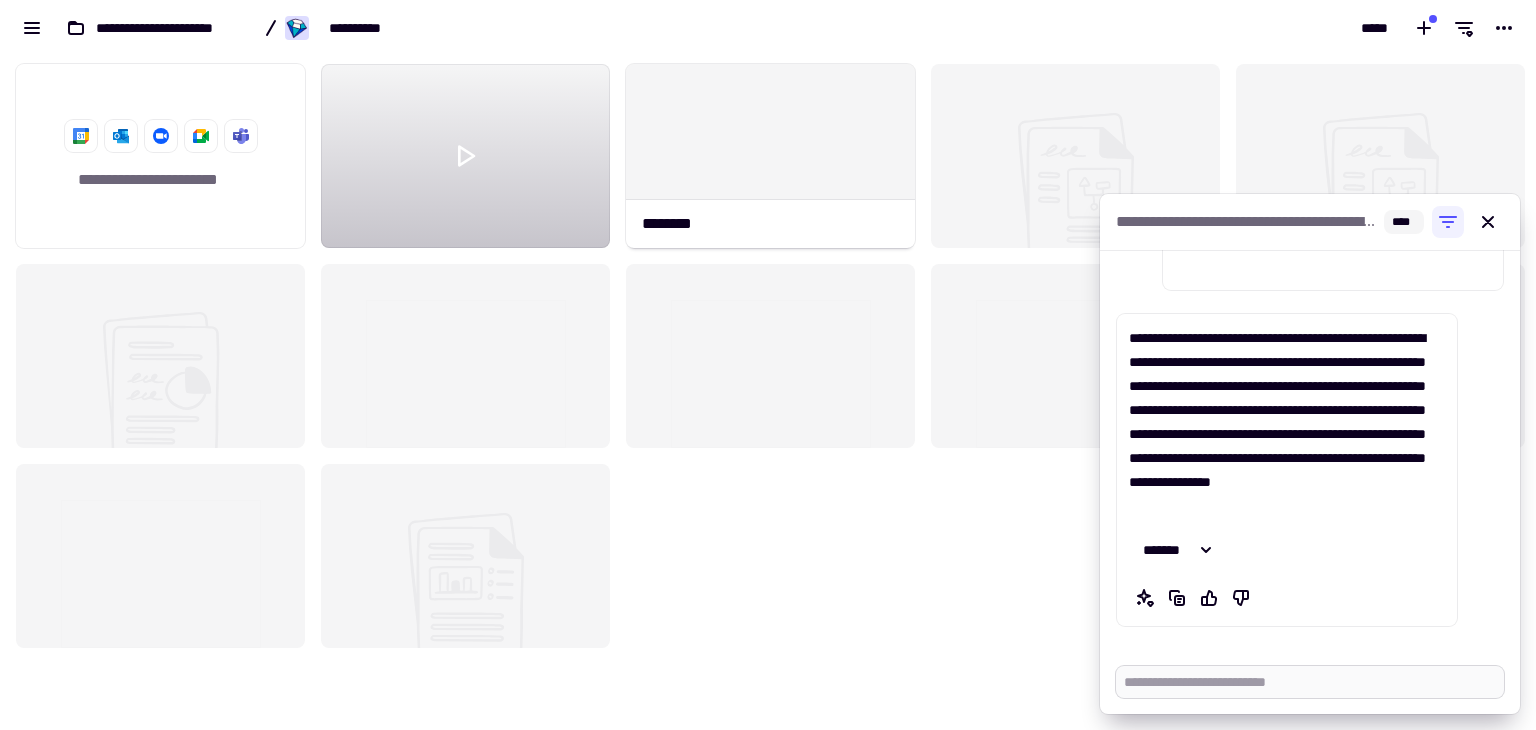 click at bounding box center [1310, 682] 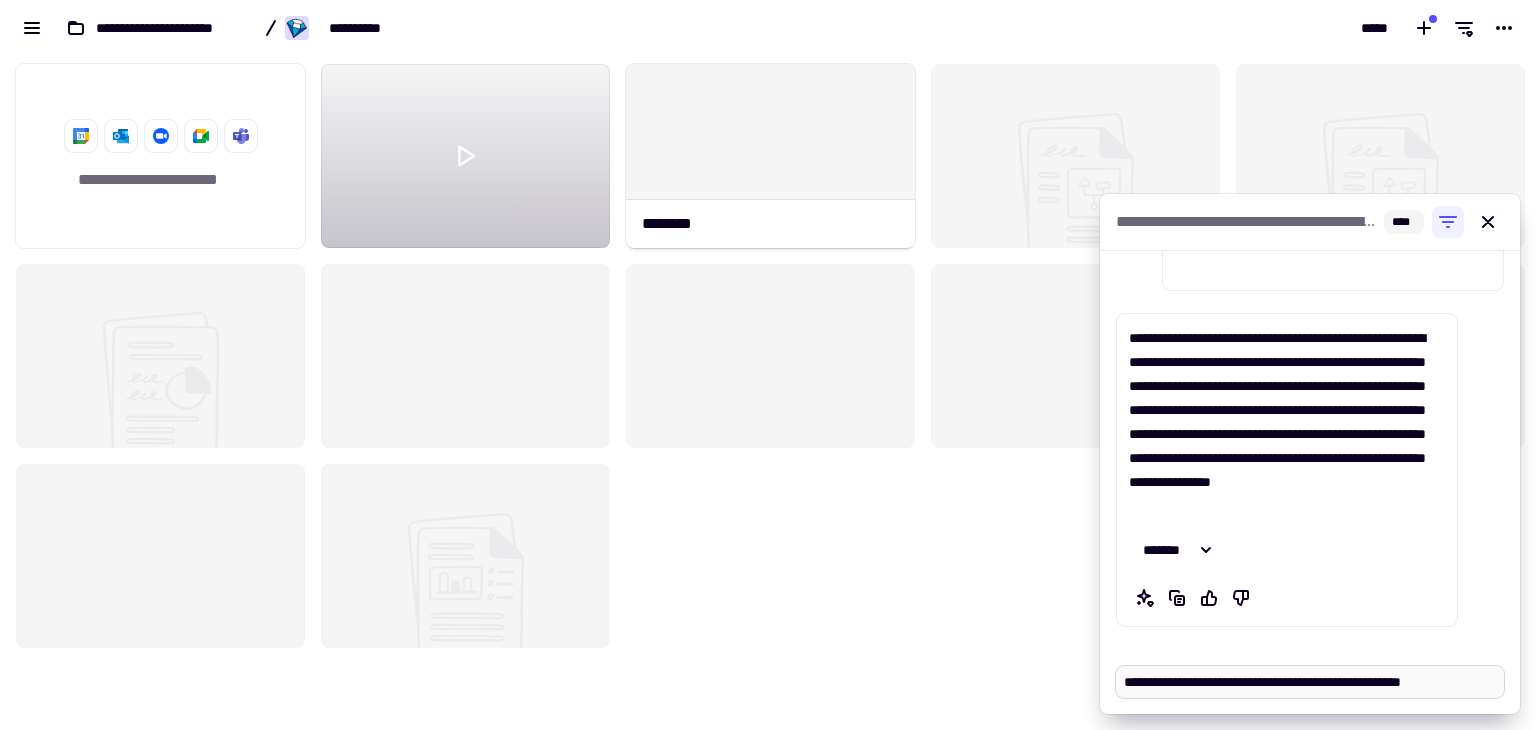 paste on "**********" 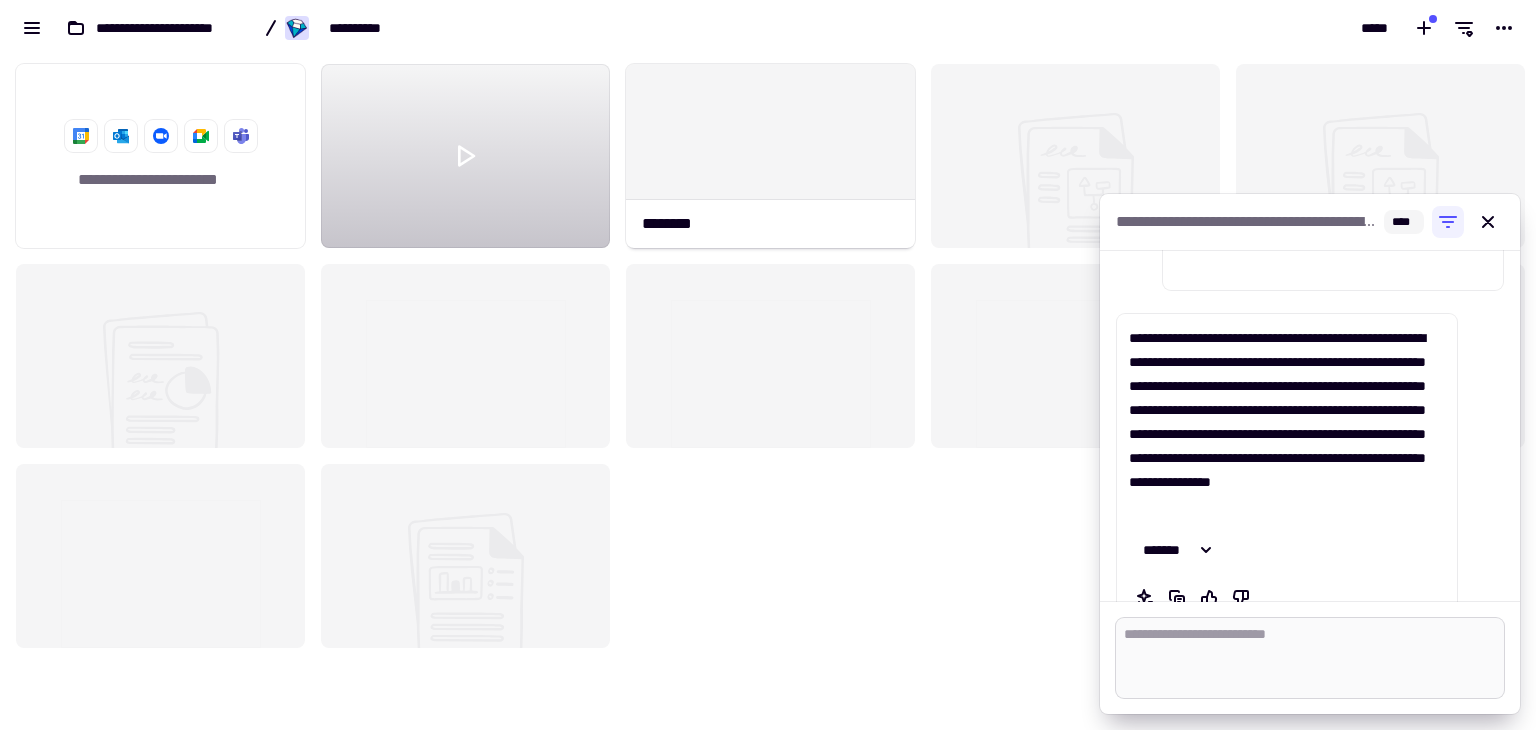 scroll, scrollTop: 0, scrollLeft: 0, axis: both 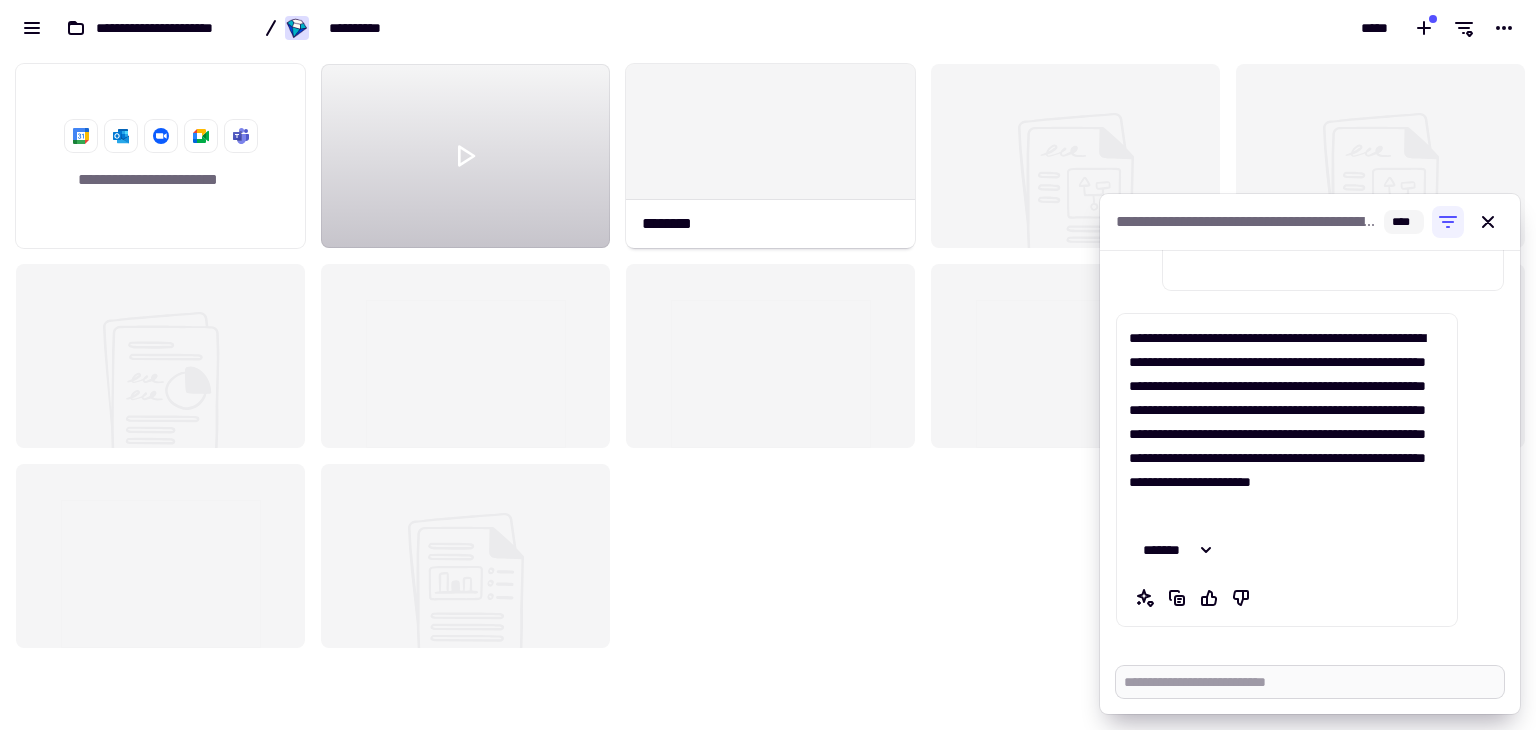 click at bounding box center (1310, 682) 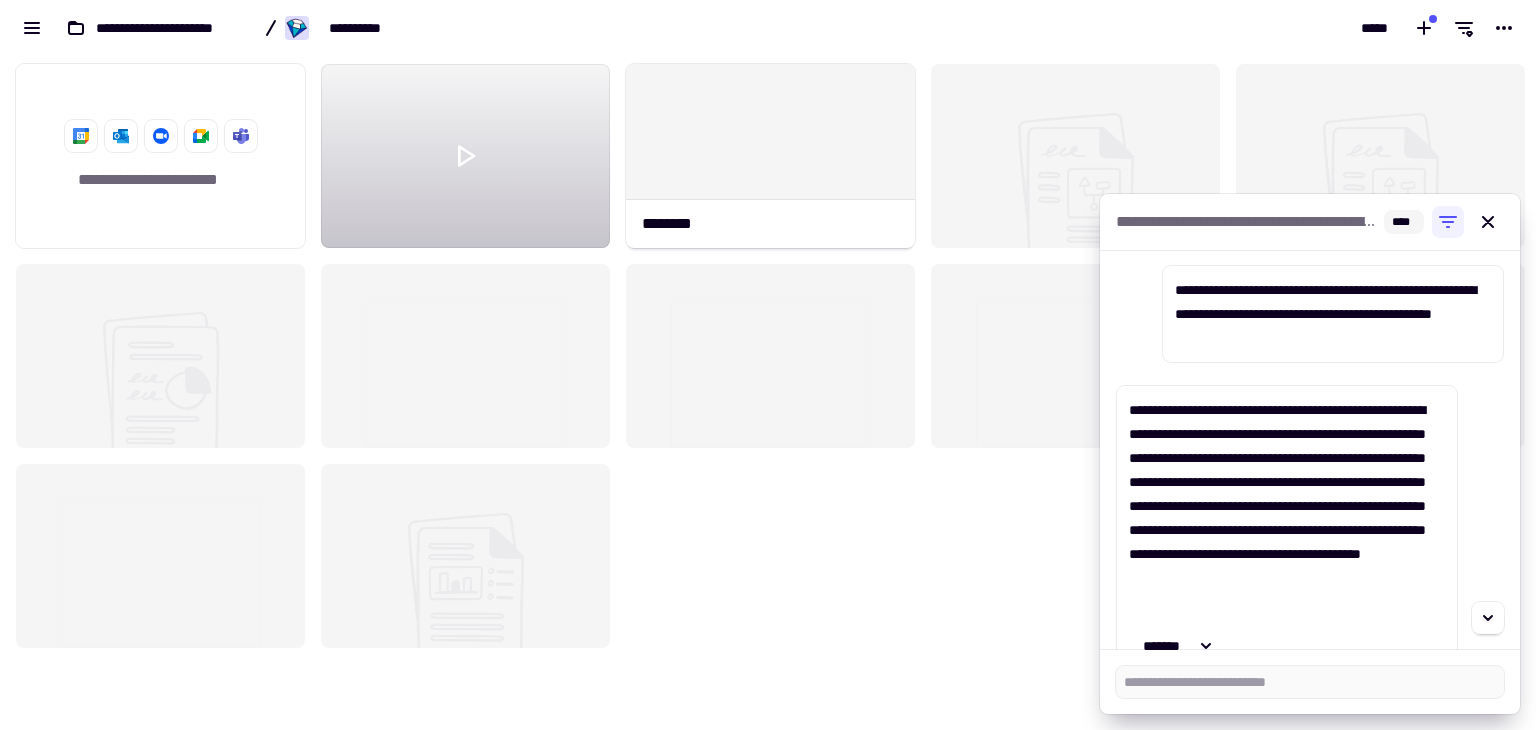 scroll, scrollTop: 19552, scrollLeft: 0, axis: vertical 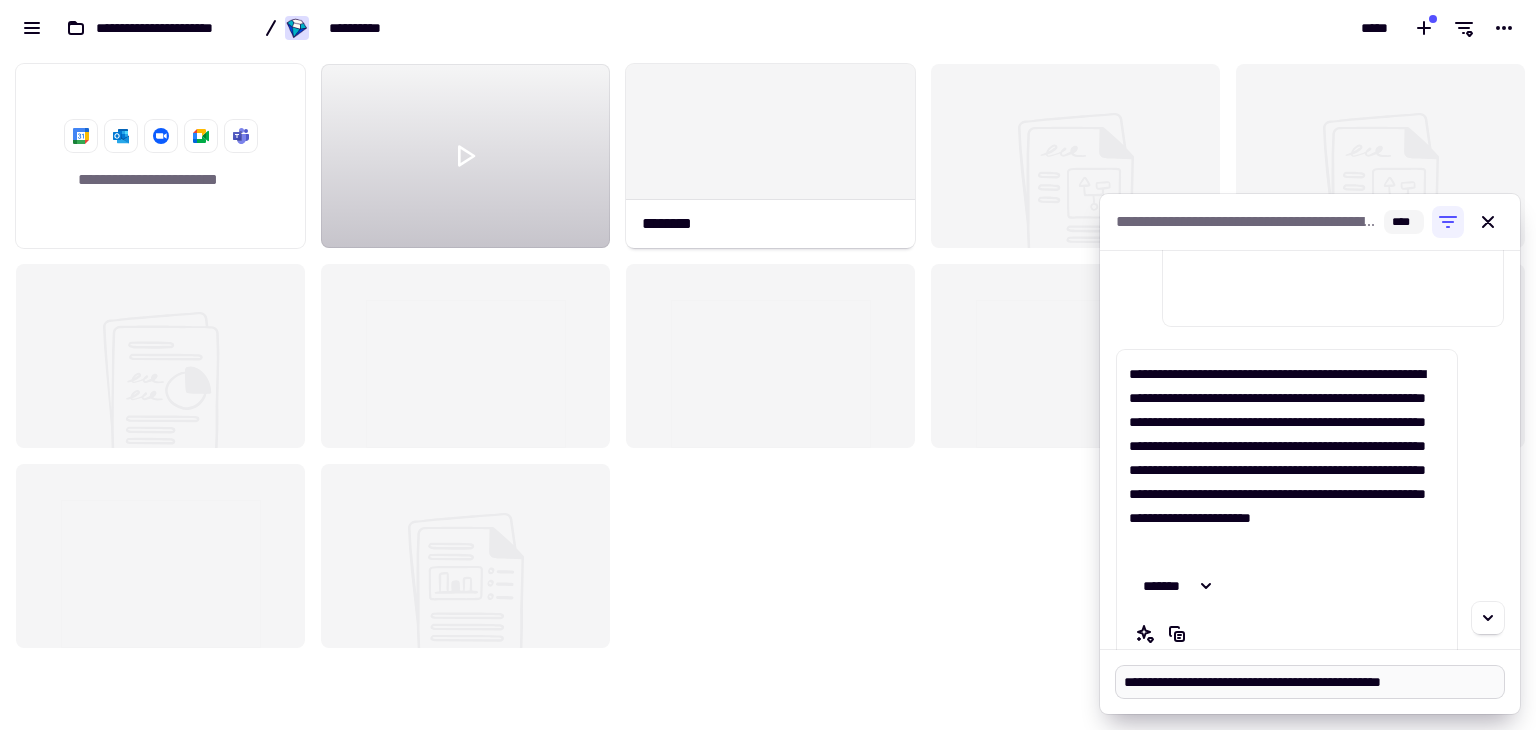 paste on "**********" 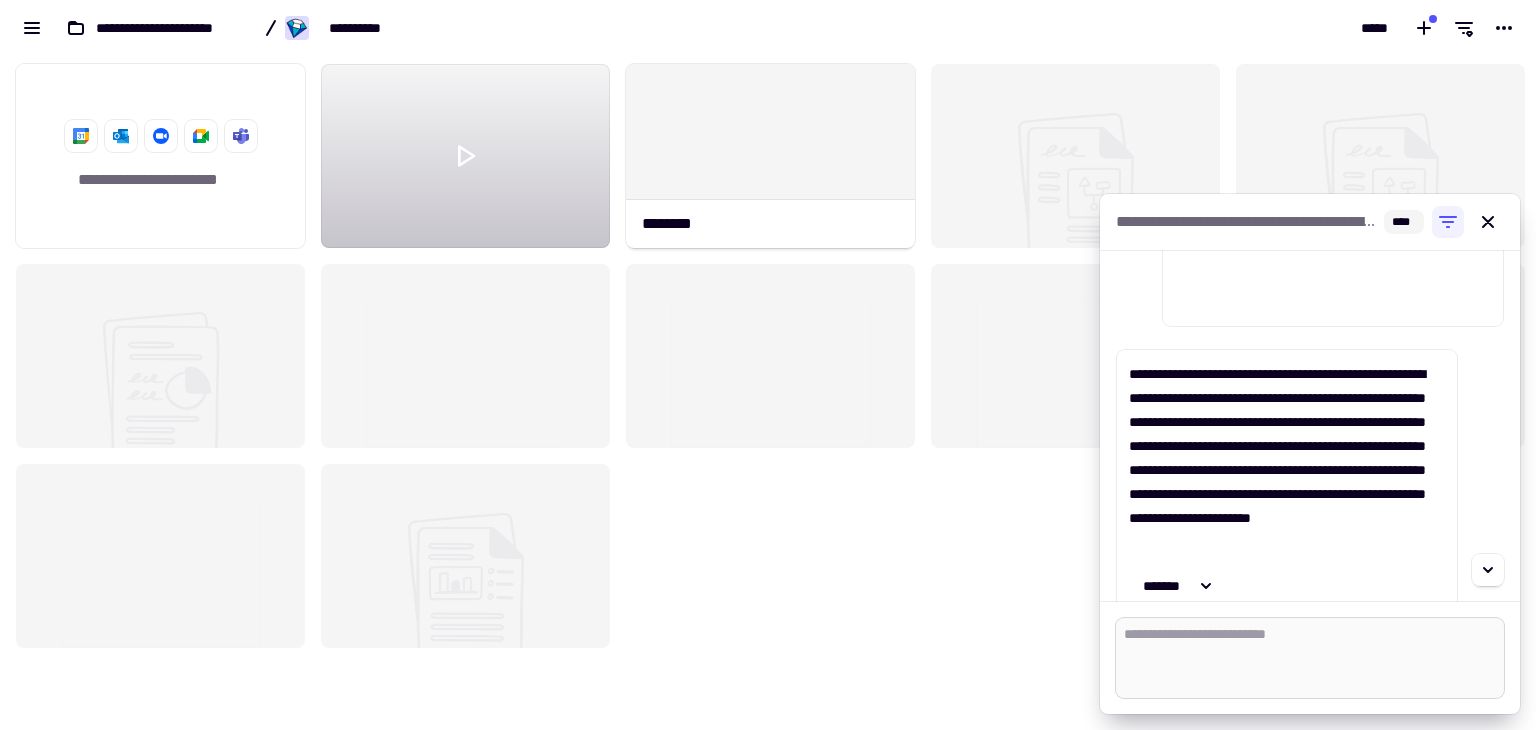 scroll, scrollTop: 0, scrollLeft: 0, axis: both 